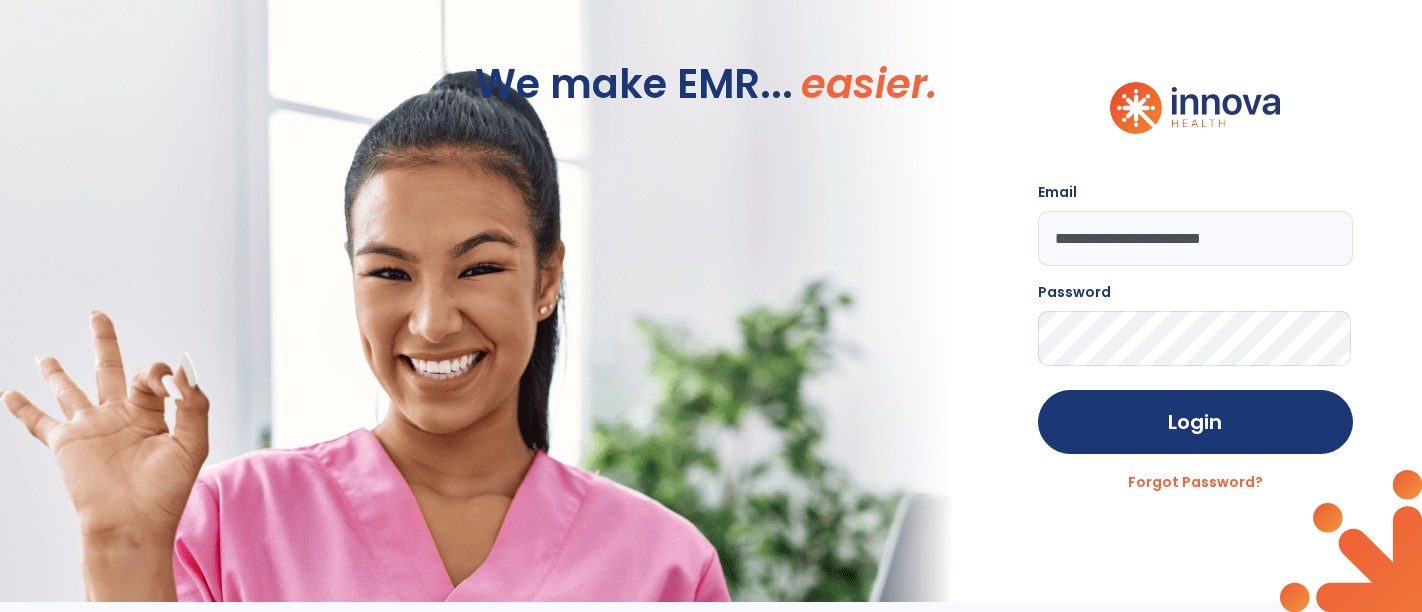 scroll, scrollTop: 0, scrollLeft: 0, axis: both 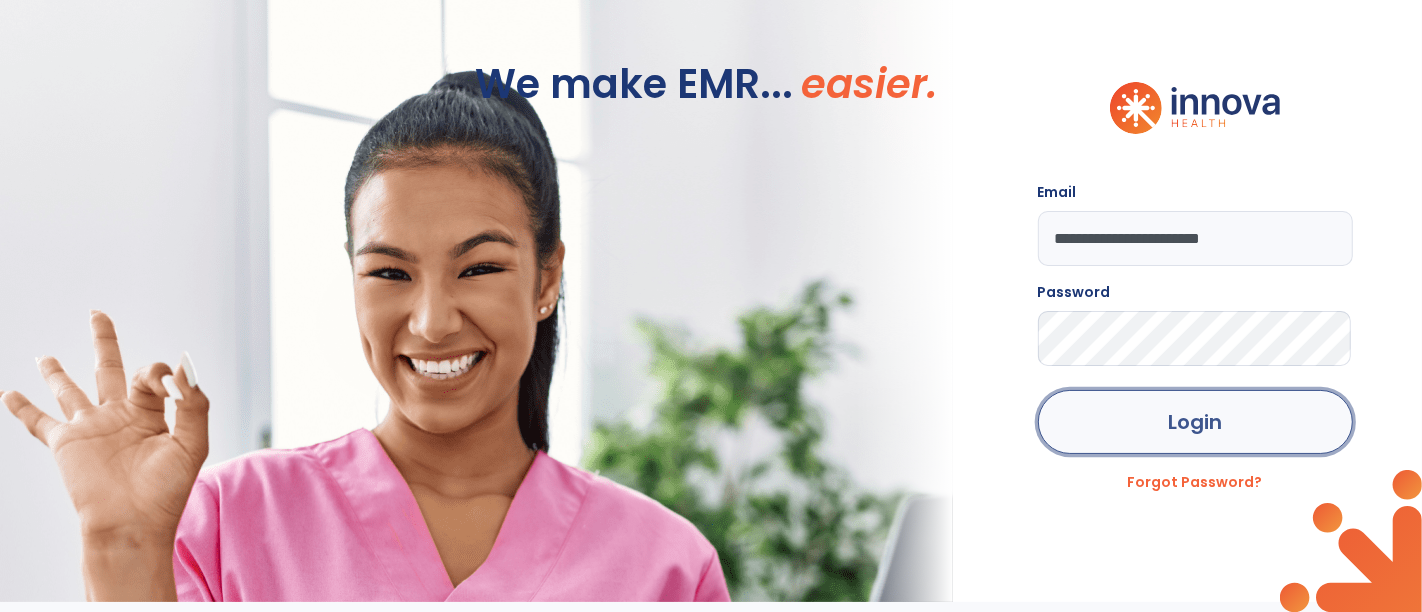 click on "Login" 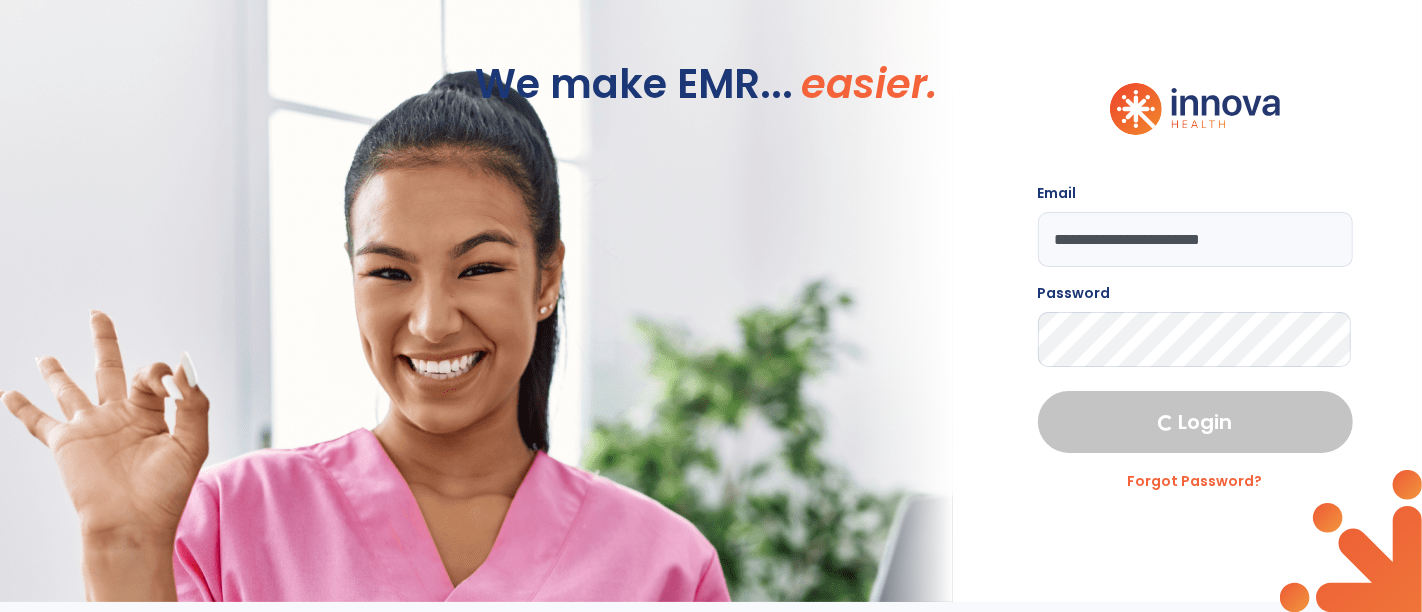 select on "****" 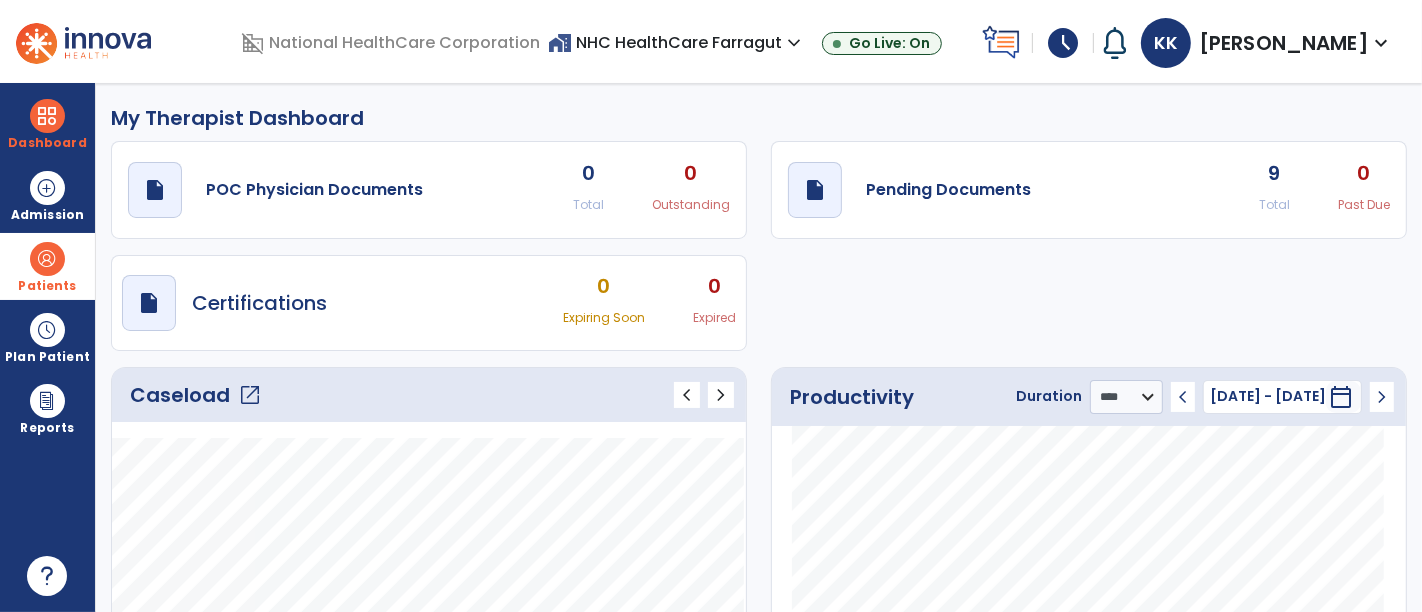 click at bounding box center (47, 259) 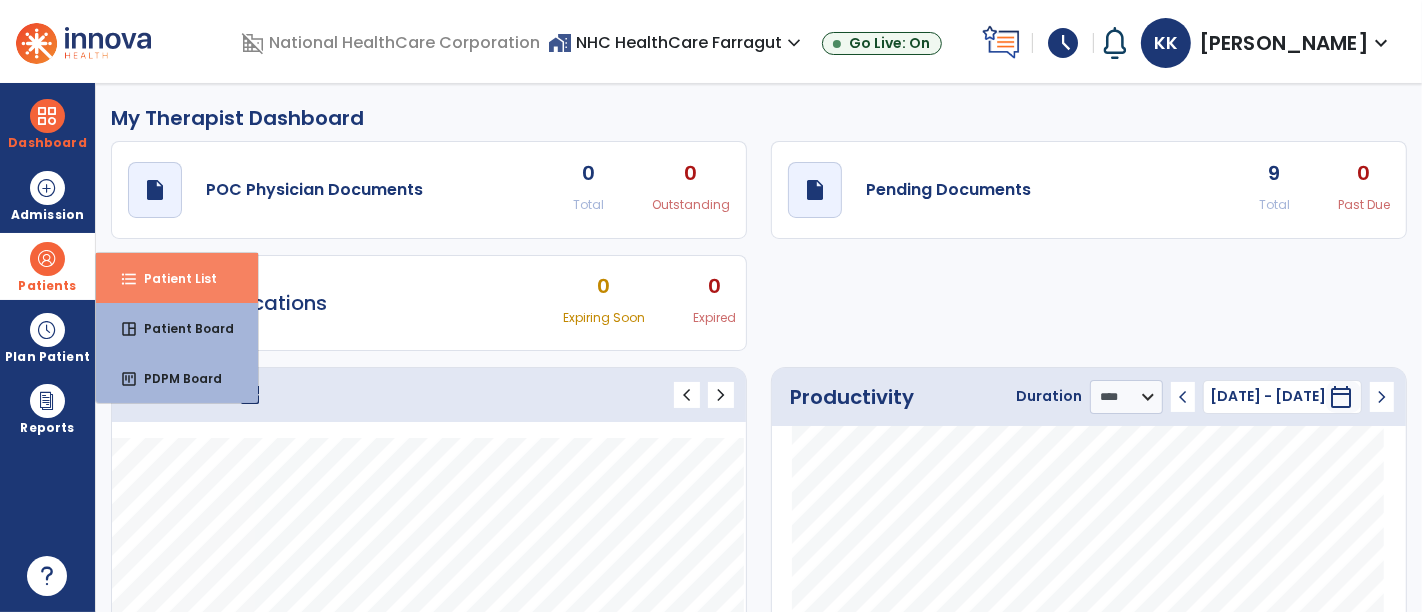 click on "Patient List" at bounding box center (172, 278) 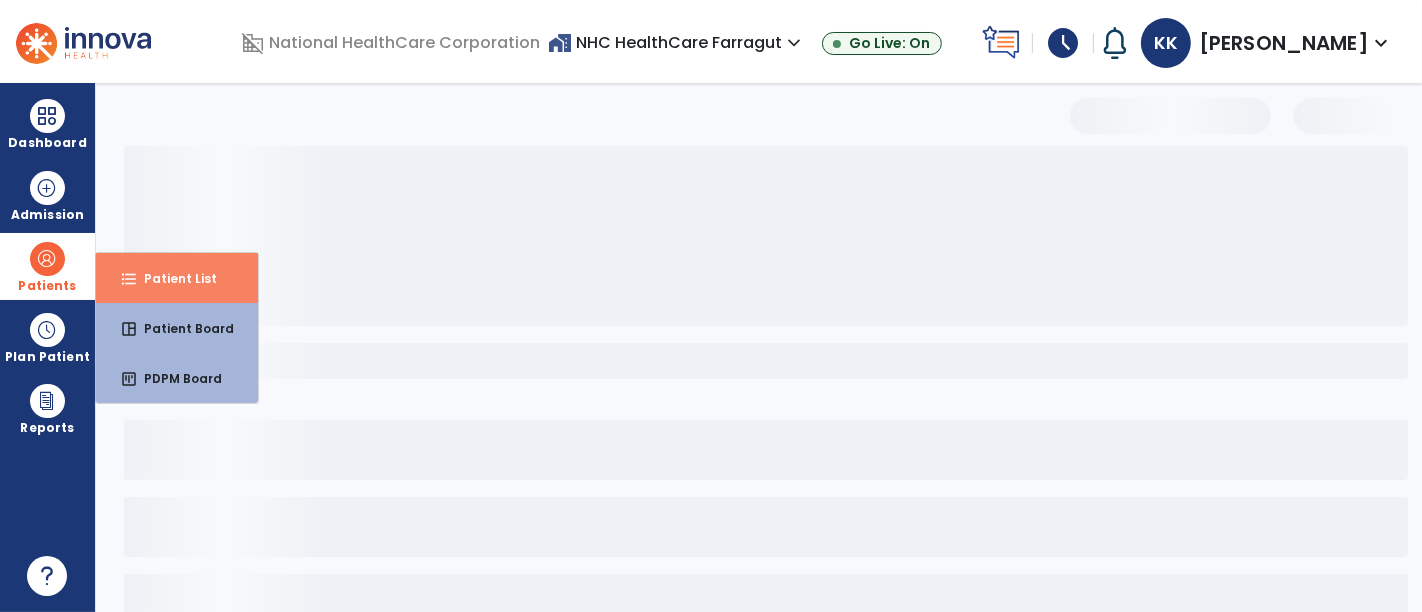 select on "***" 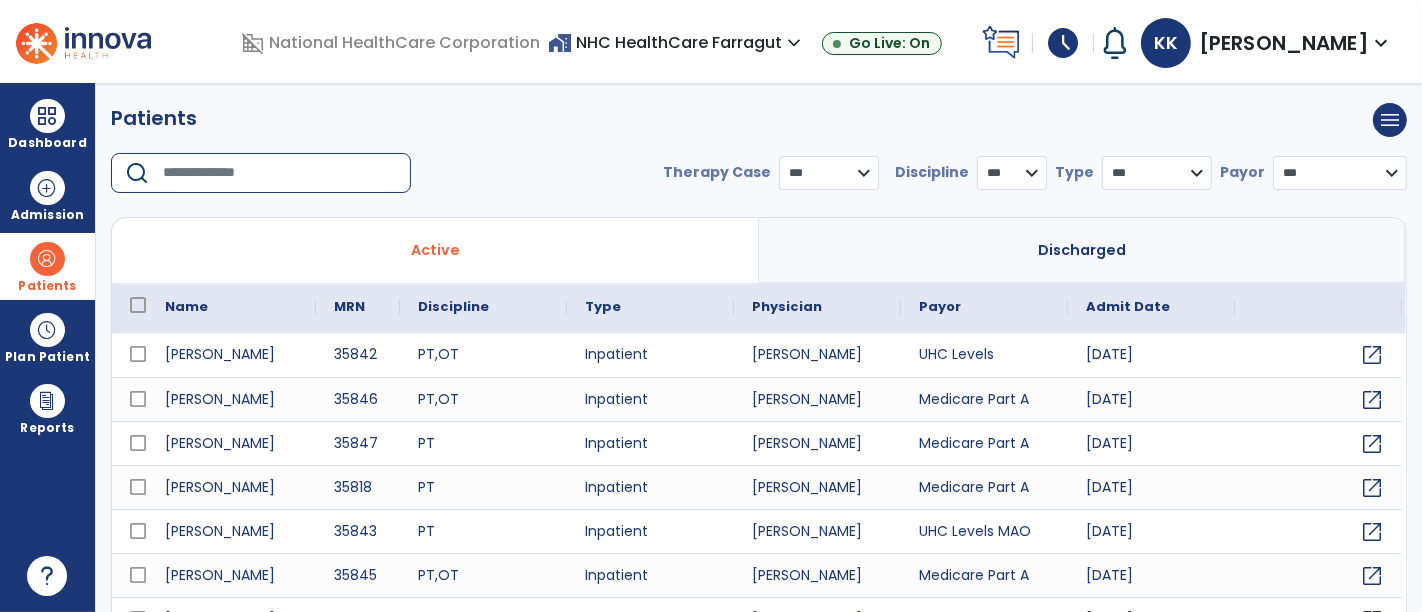 click at bounding box center (280, 173) 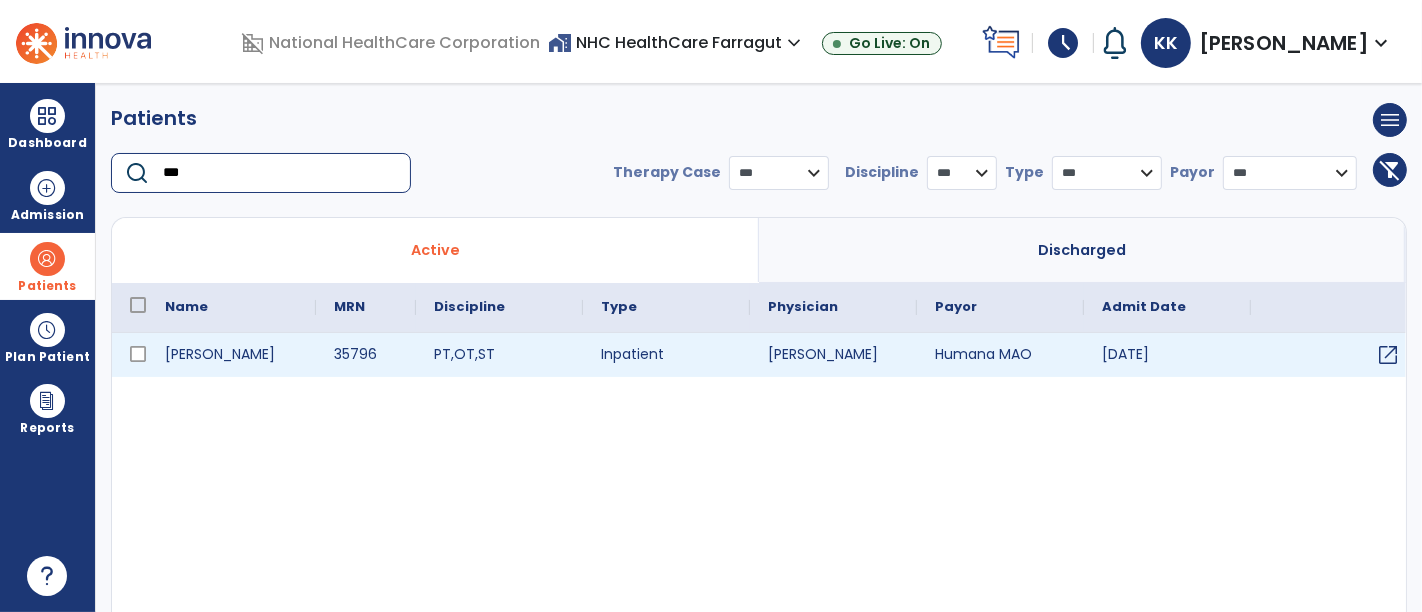 type on "***" 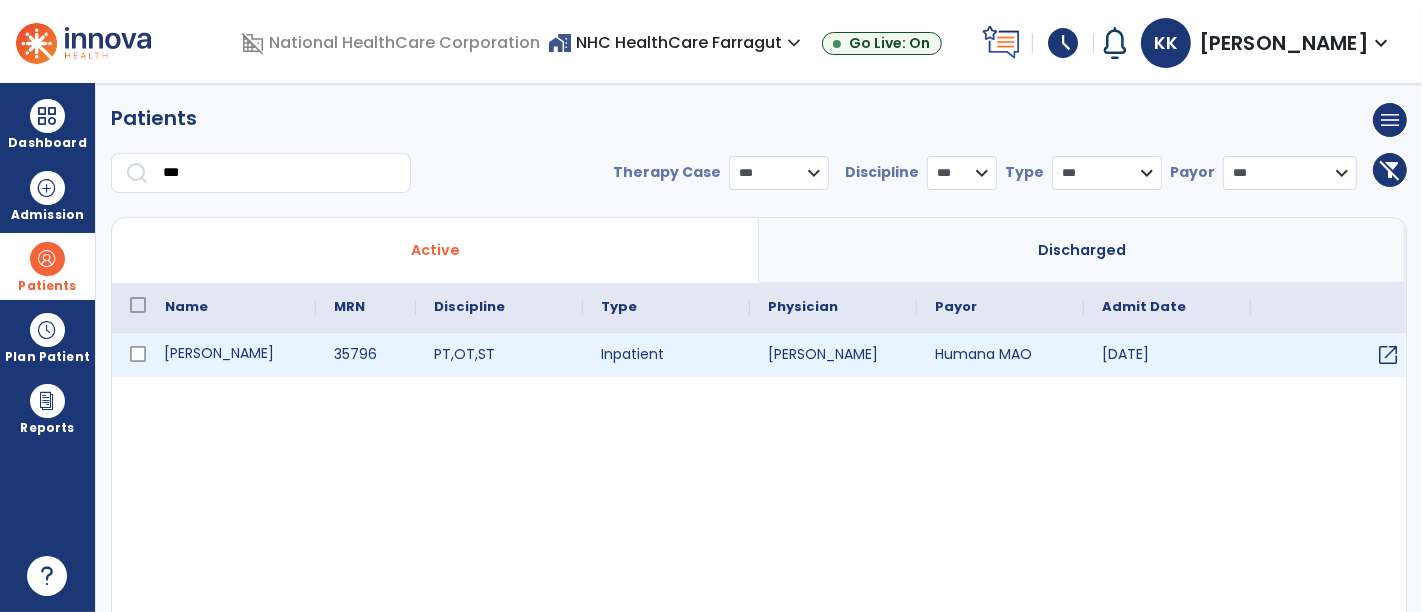 click on "[PERSON_NAME]" at bounding box center [231, 355] 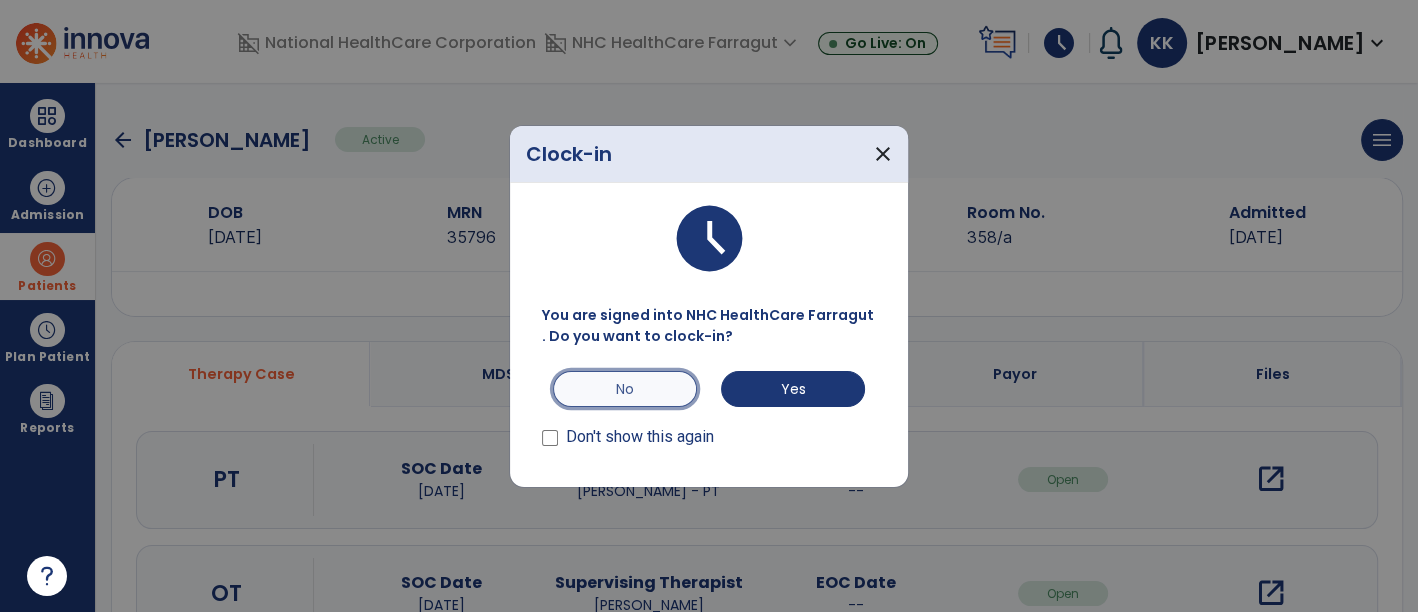 click on "No" at bounding box center [625, 389] 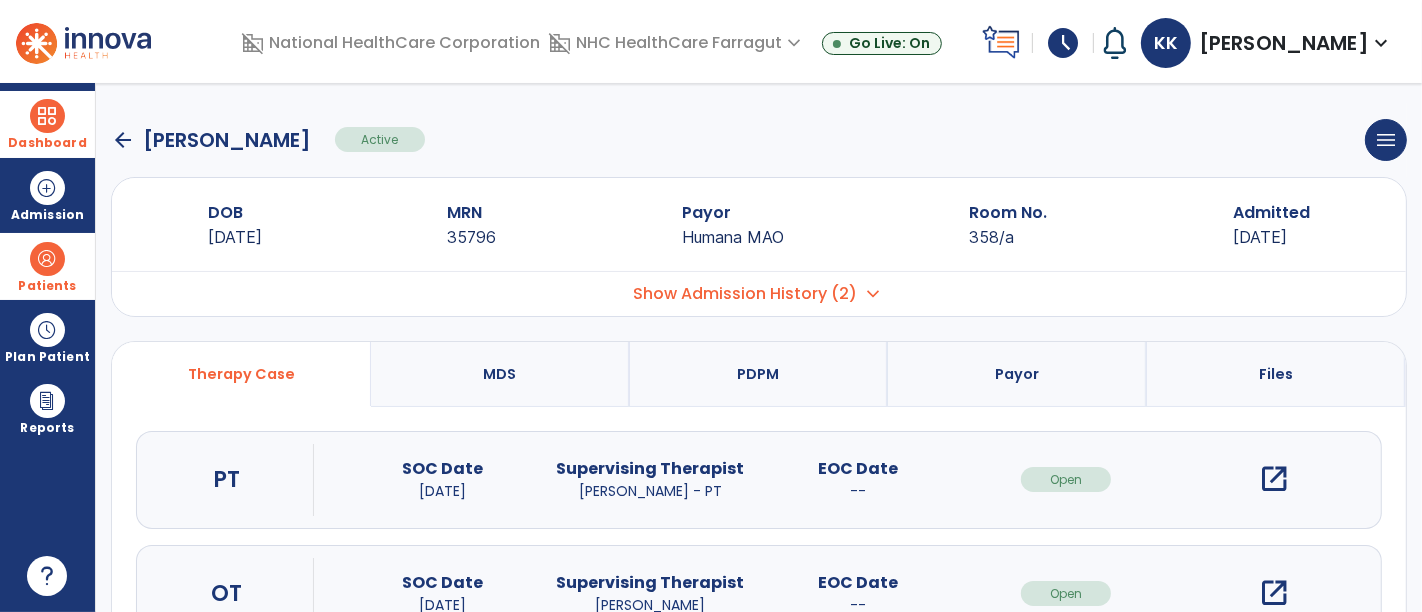 click on "Dashboard" at bounding box center [47, 124] 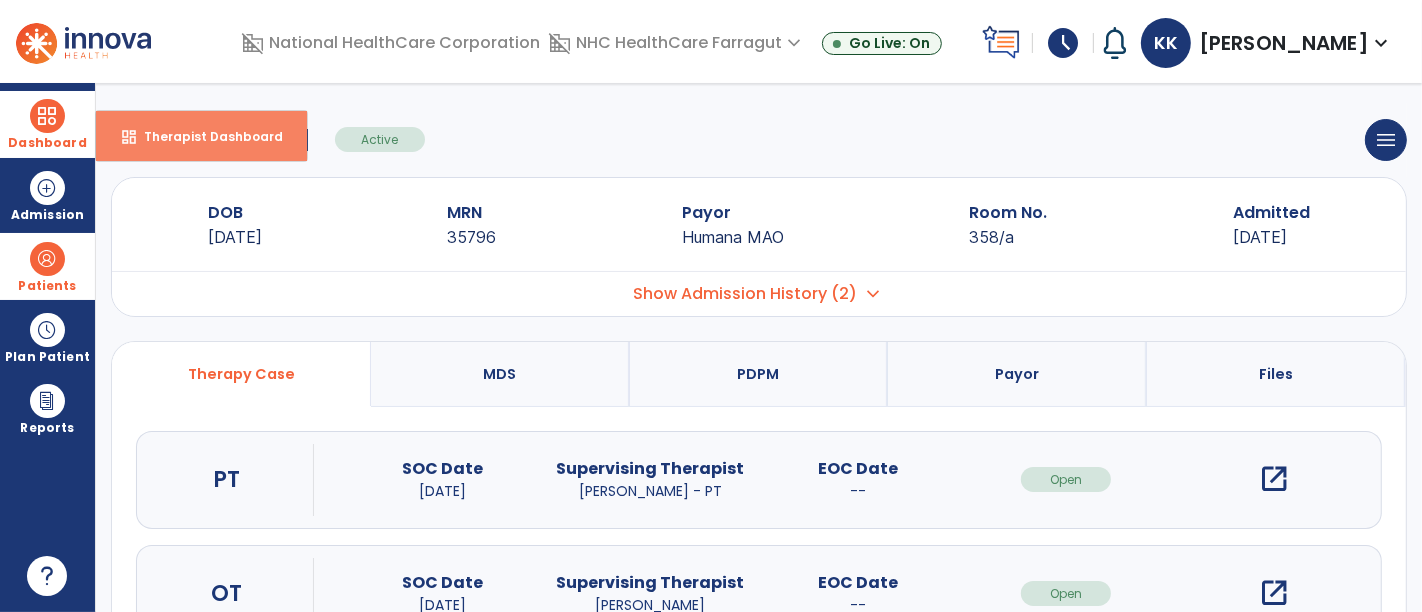 click on "dashboard  Therapist Dashboard" at bounding box center [201, 136] 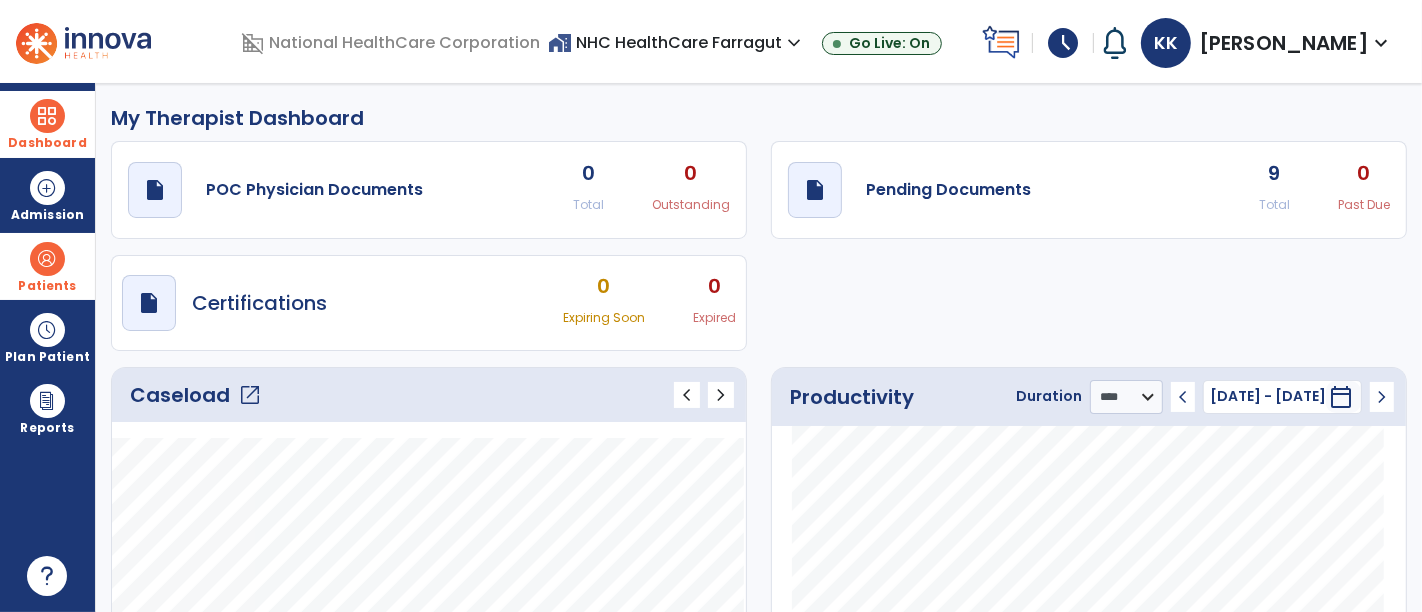 click on "open_in_new" 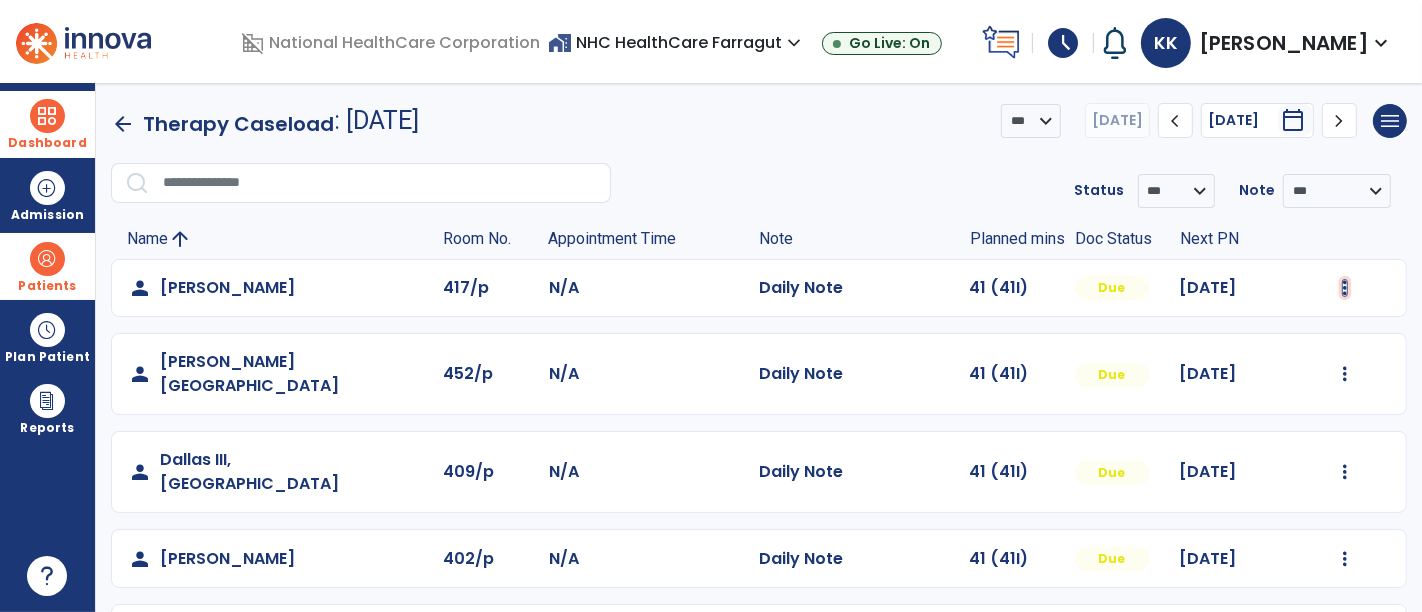 click at bounding box center (1345, 288) 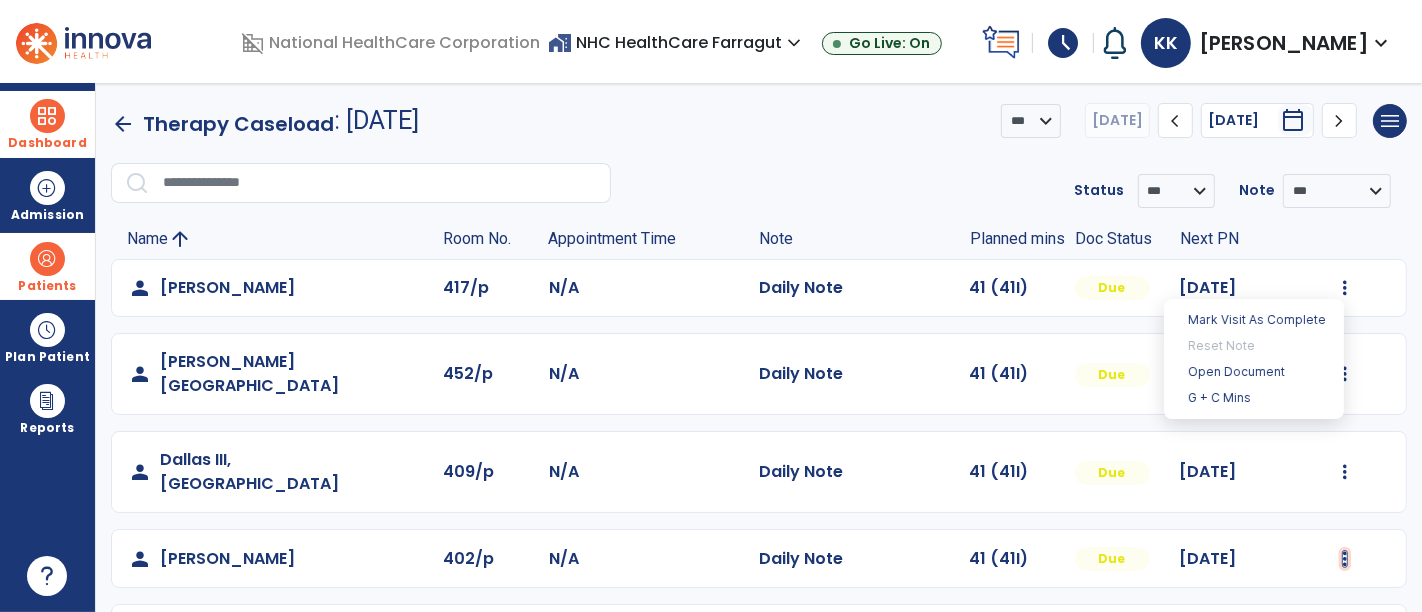 click at bounding box center (1345, 288) 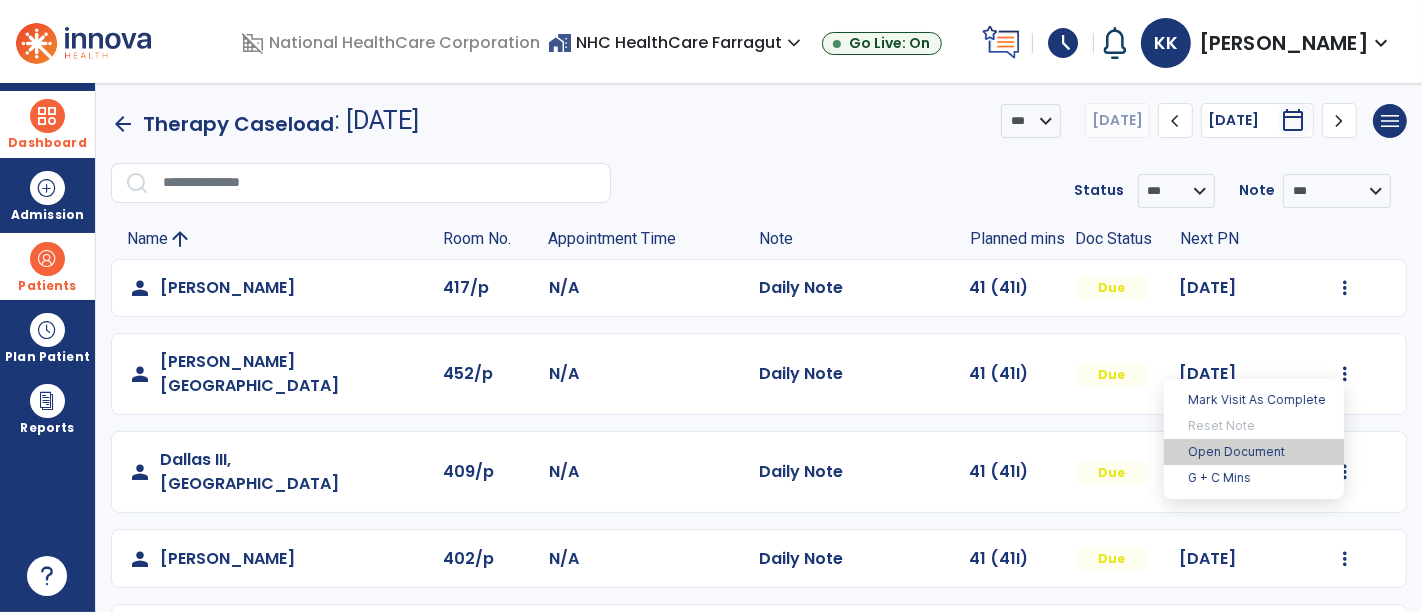 click on "Open Document" at bounding box center [1254, 452] 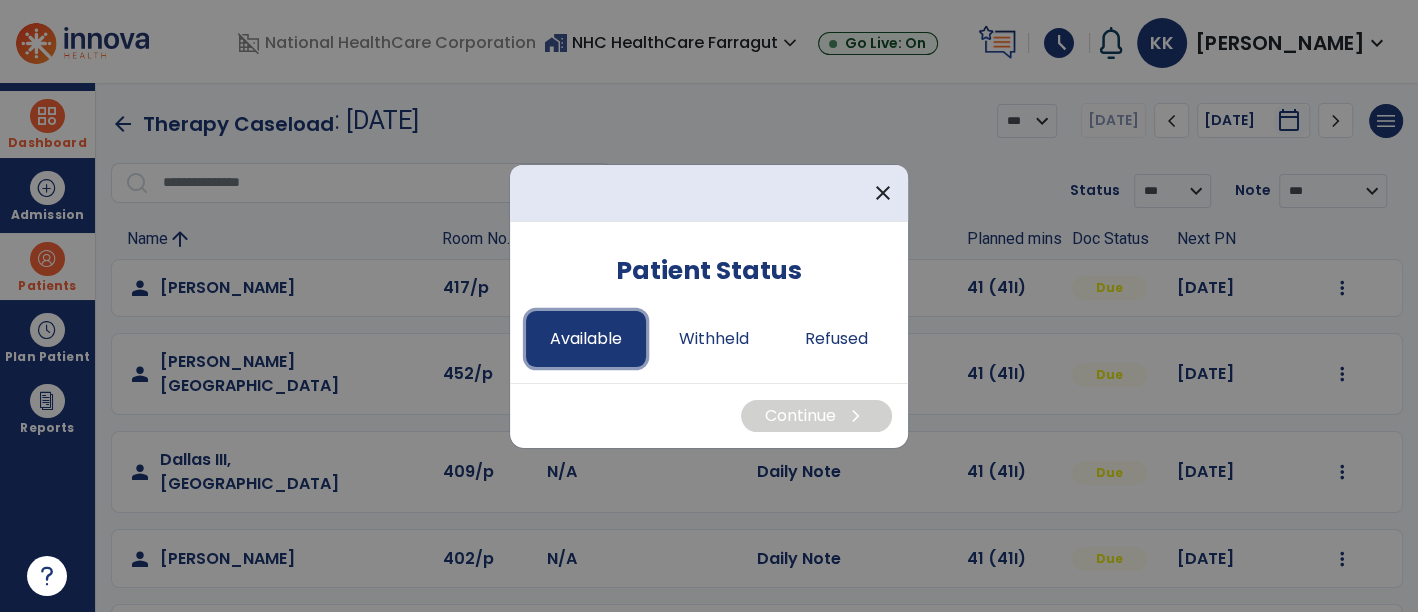click on "Available" at bounding box center [586, 339] 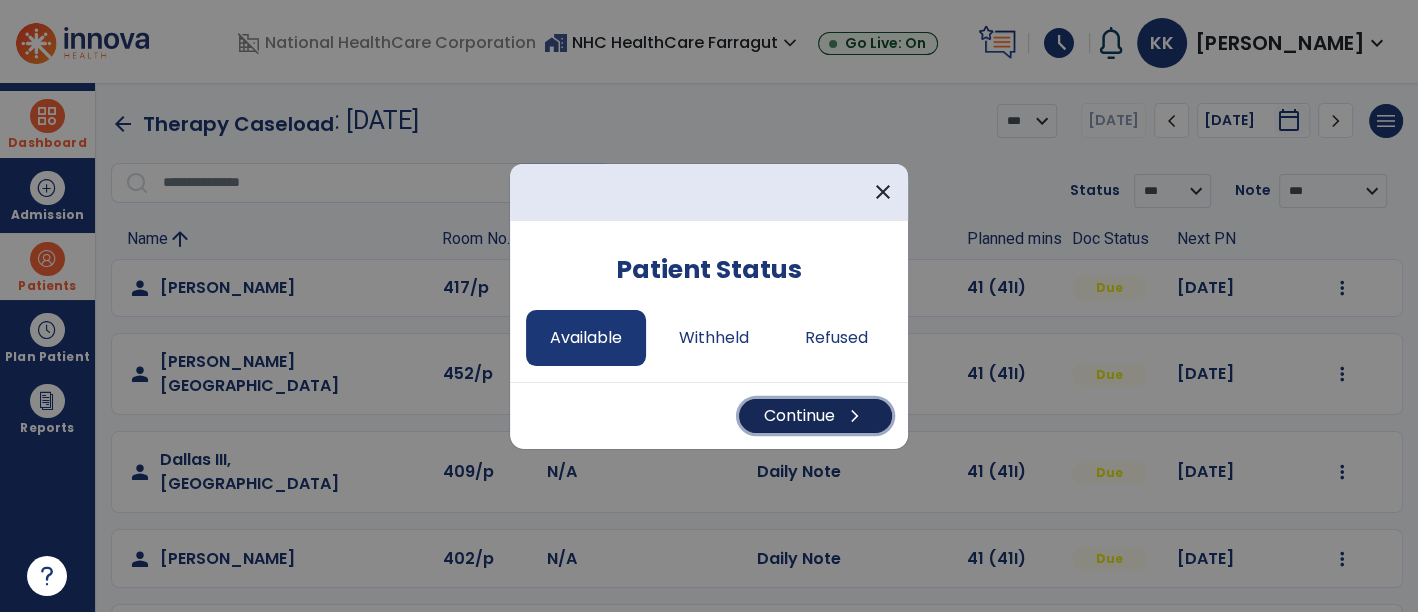 click on "Continue   chevron_right" at bounding box center [815, 416] 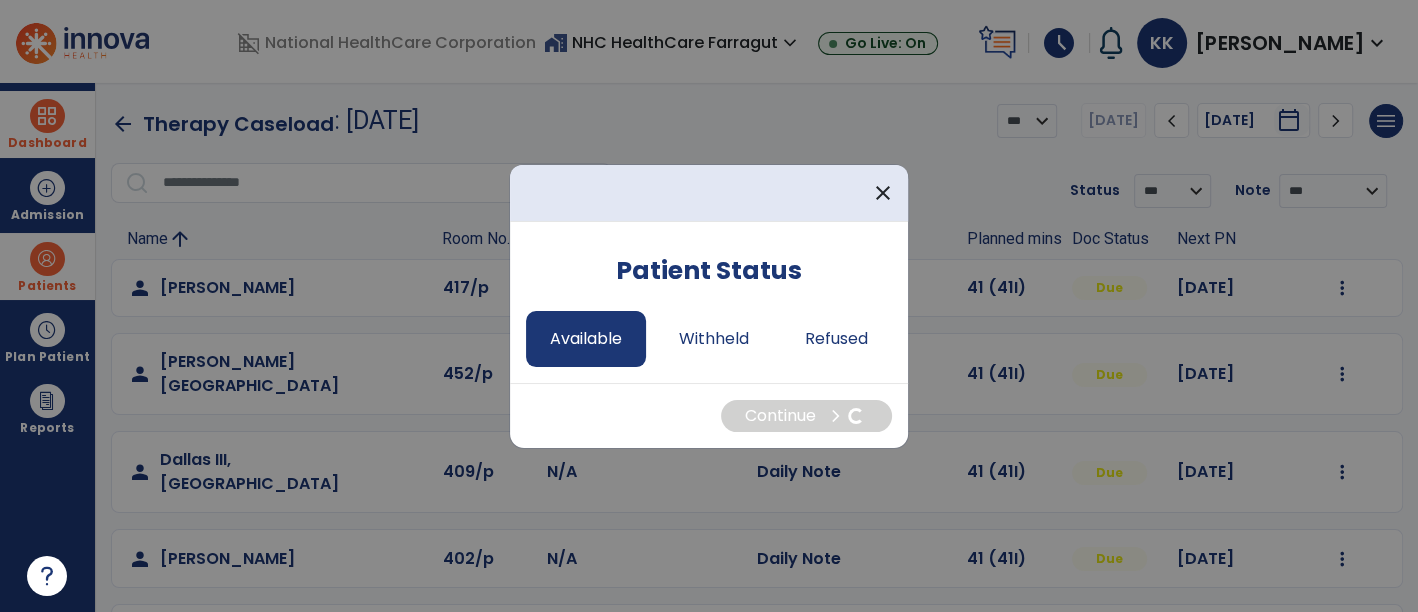 select on "*" 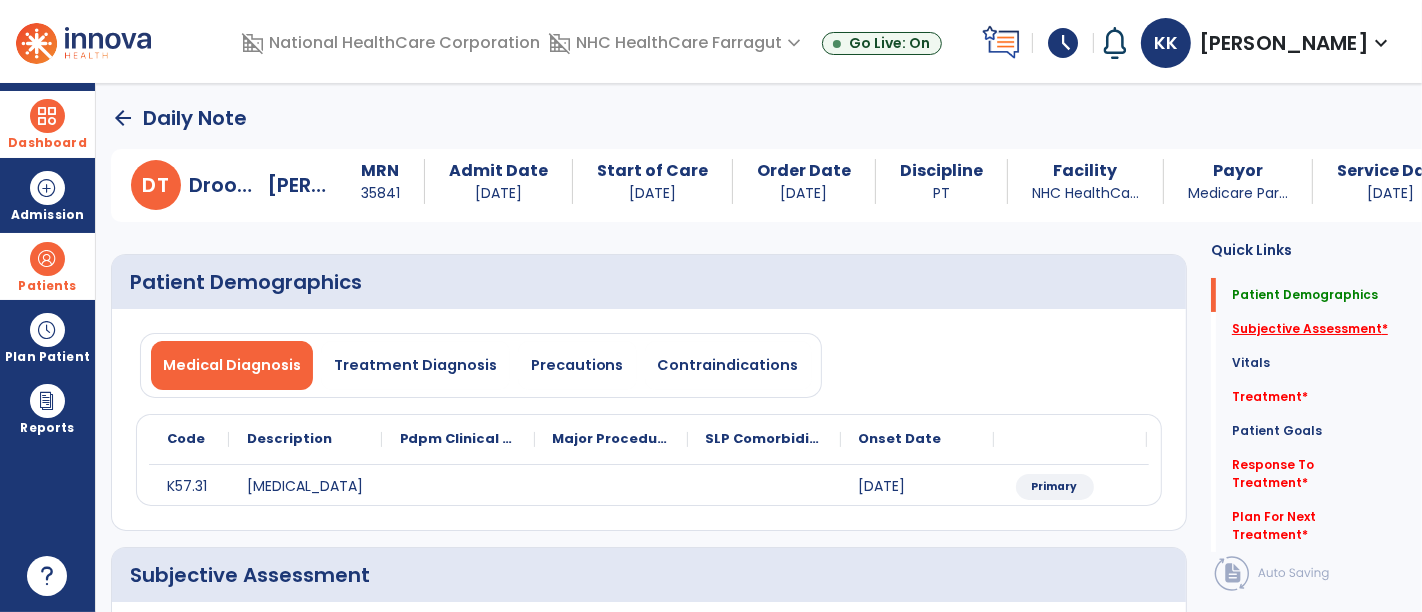 click on "Subjective Assessment   *" 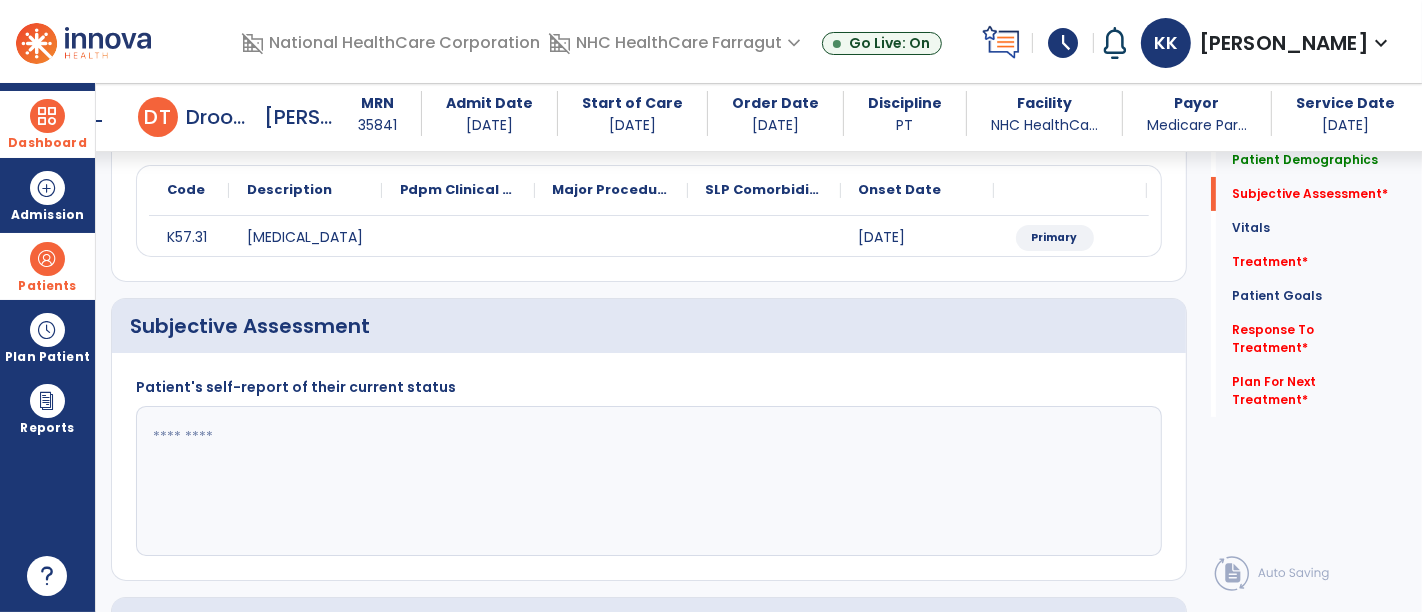 scroll, scrollTop: 338, scrollLeft: 0, axis: vertical 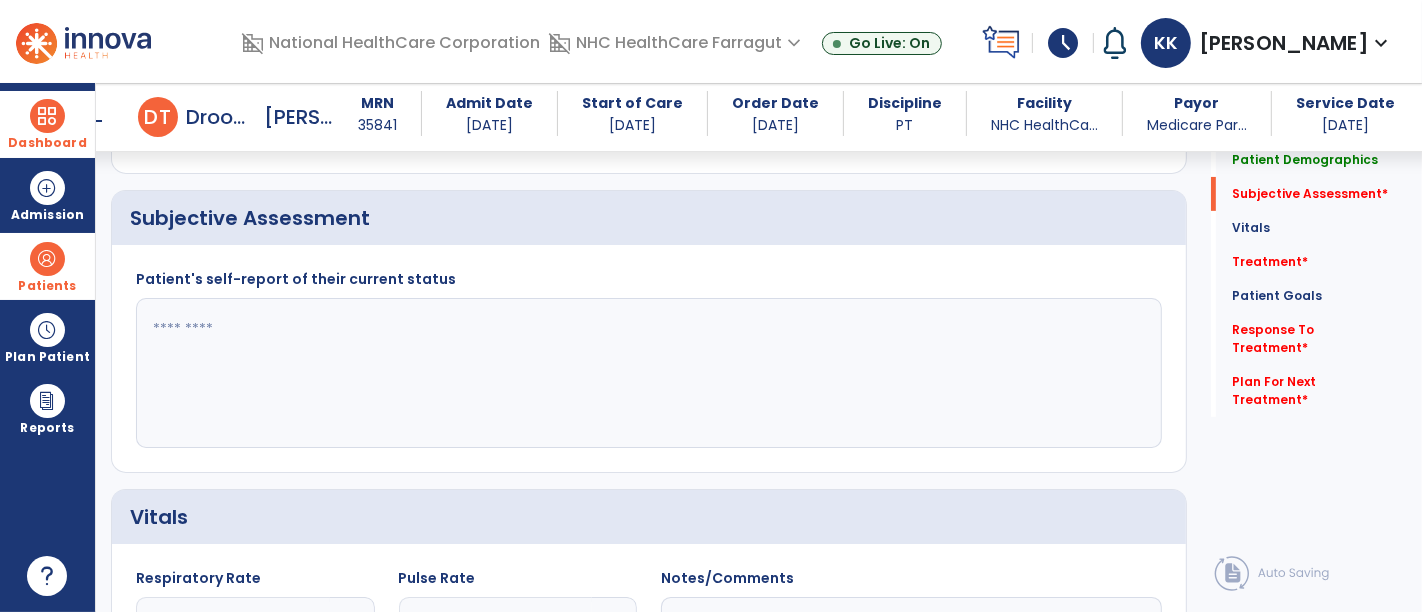 click 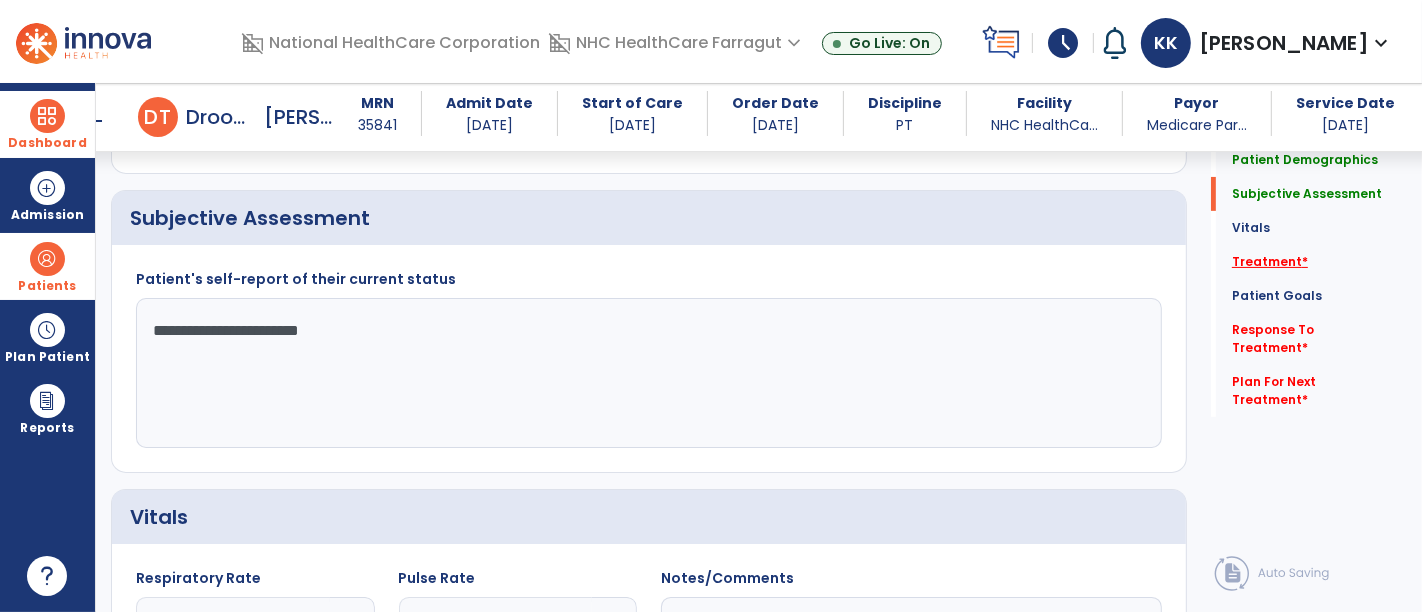 type on "**********" 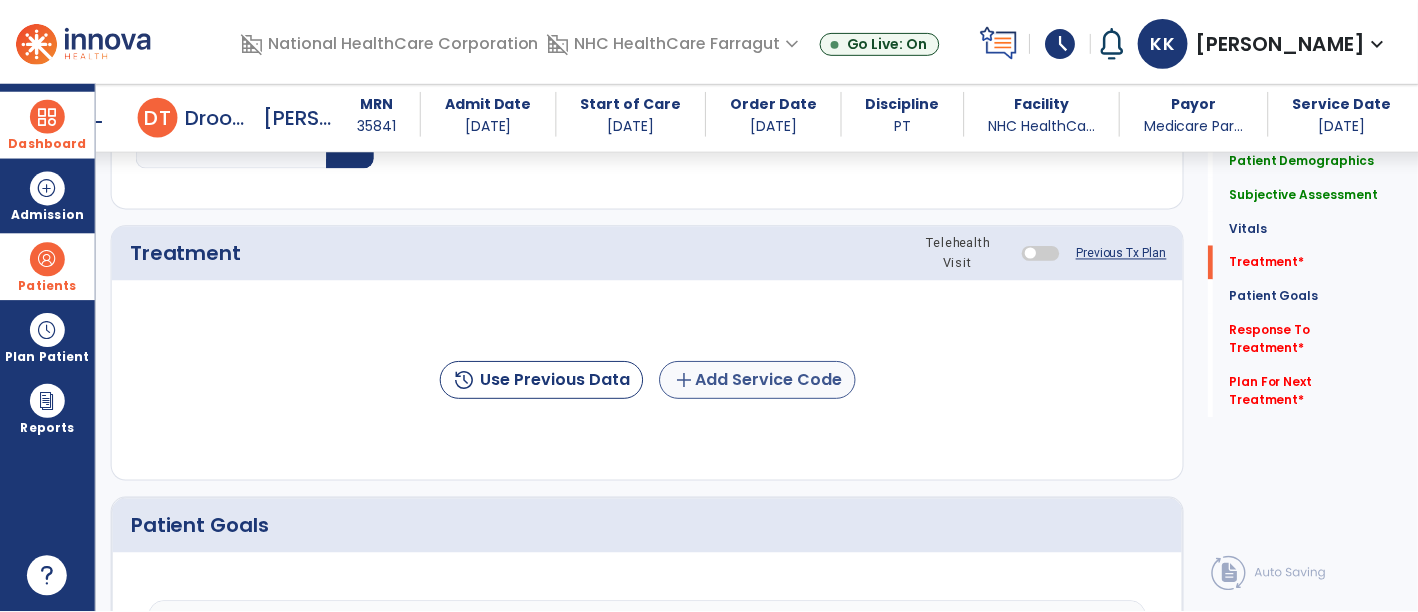 scroll, scrollTop: 1027, scrollLeft: 0, axis: vertical 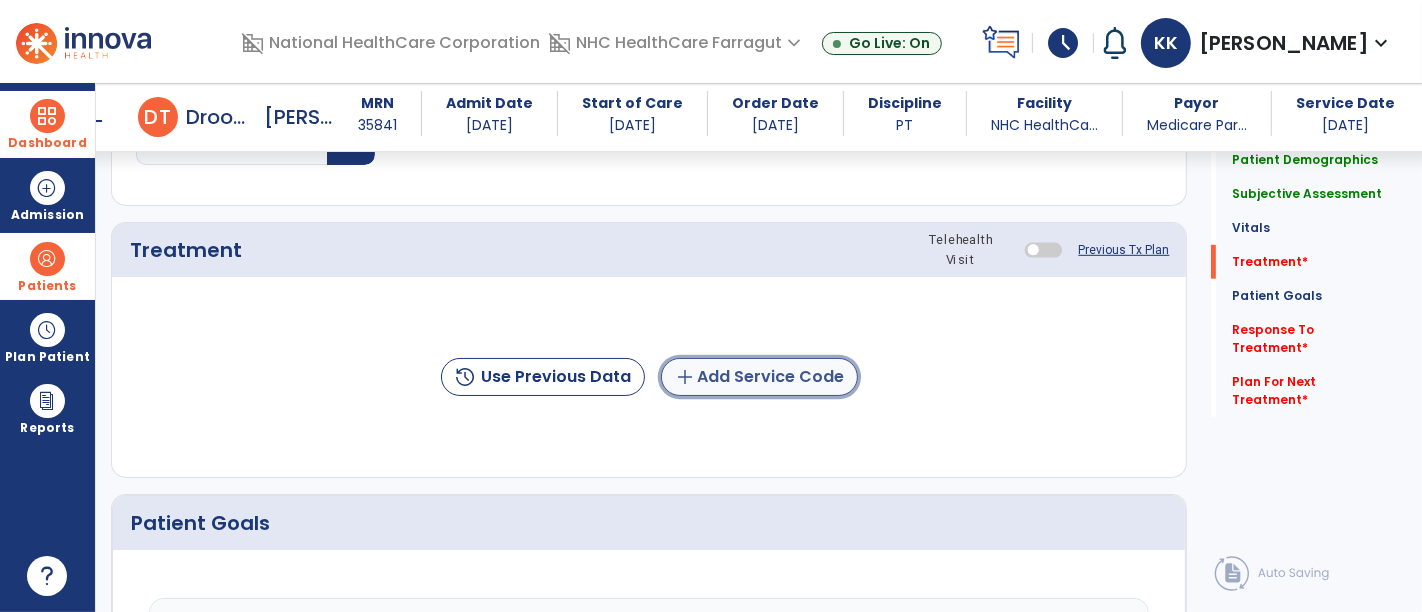 click on "add" 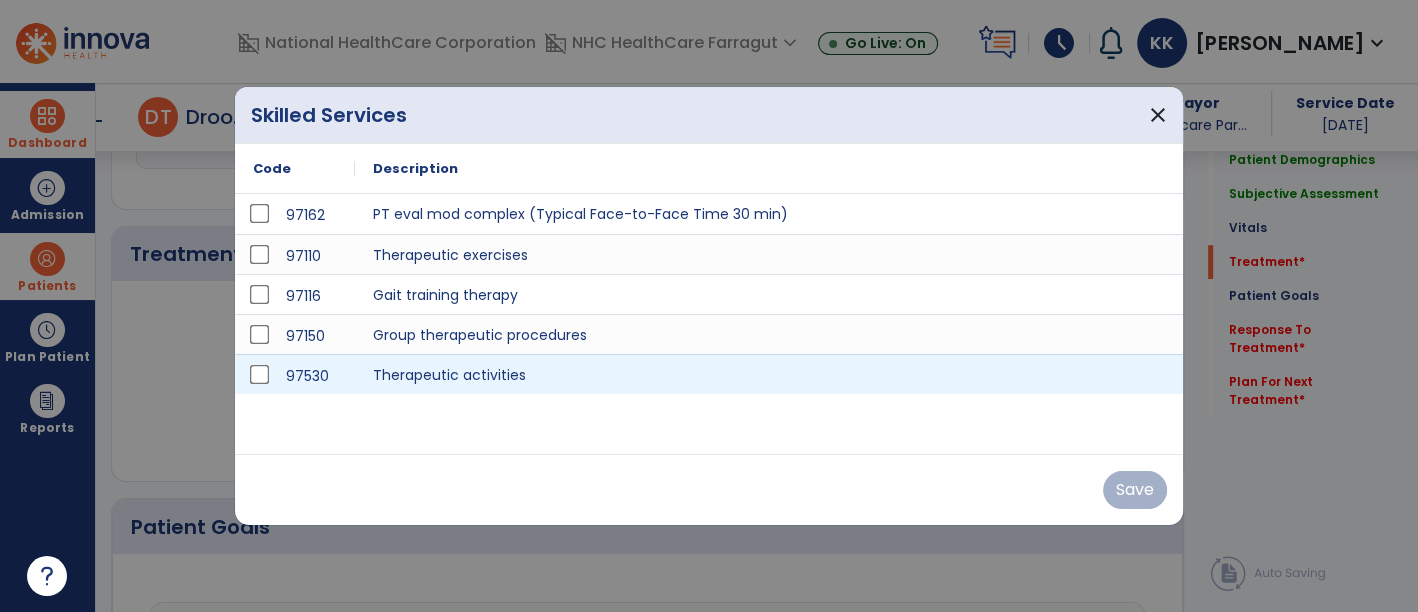 scroll, scrollTop: 1027, scrollLeft: 0, axis: vertical 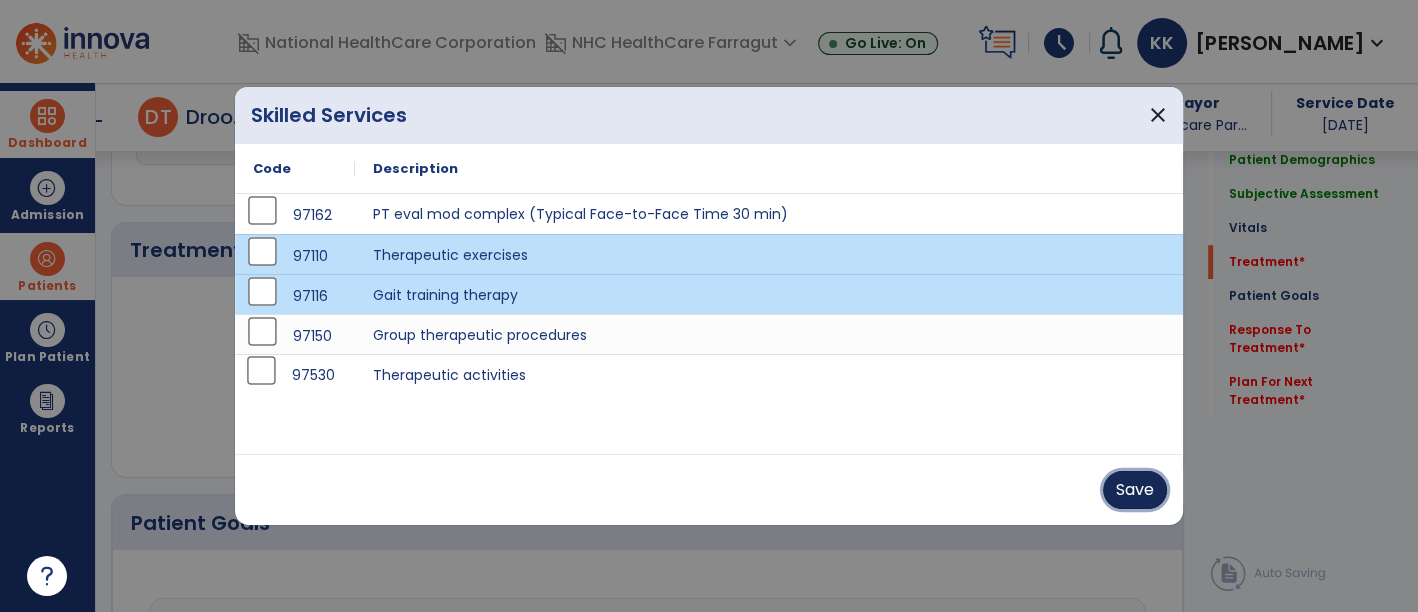 click on "Save" at bounding box center [1135, 490] 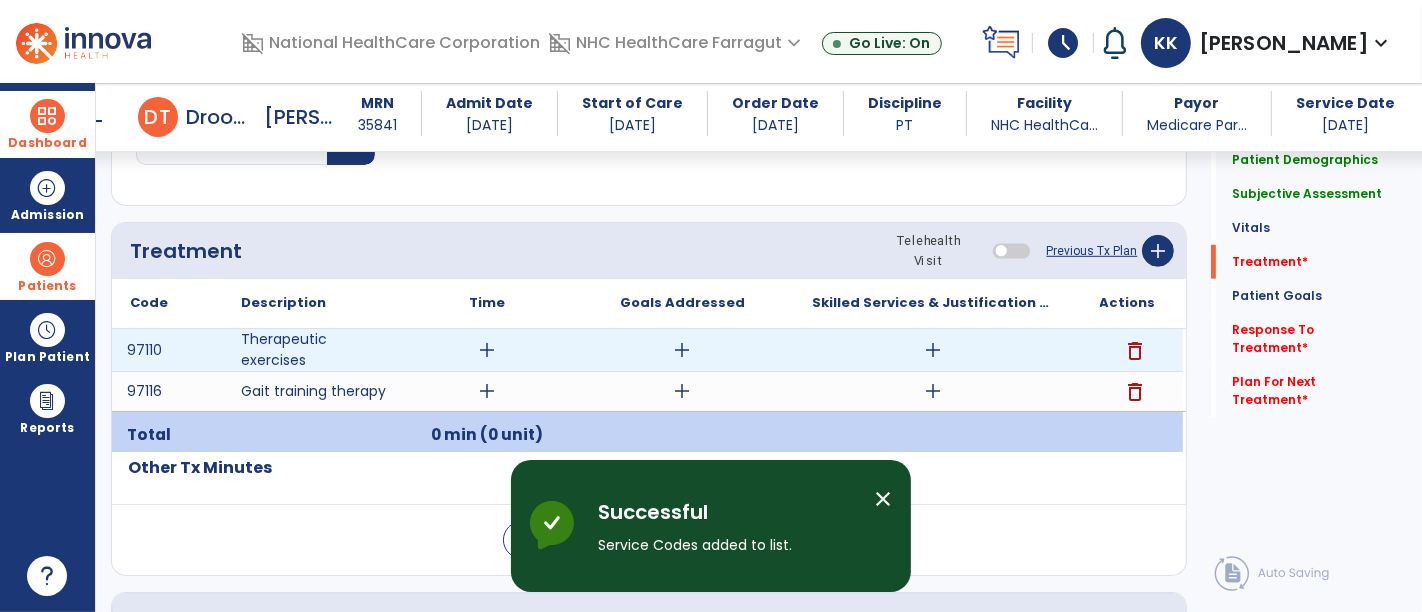 click on "add" at bounding box center (933, 350) 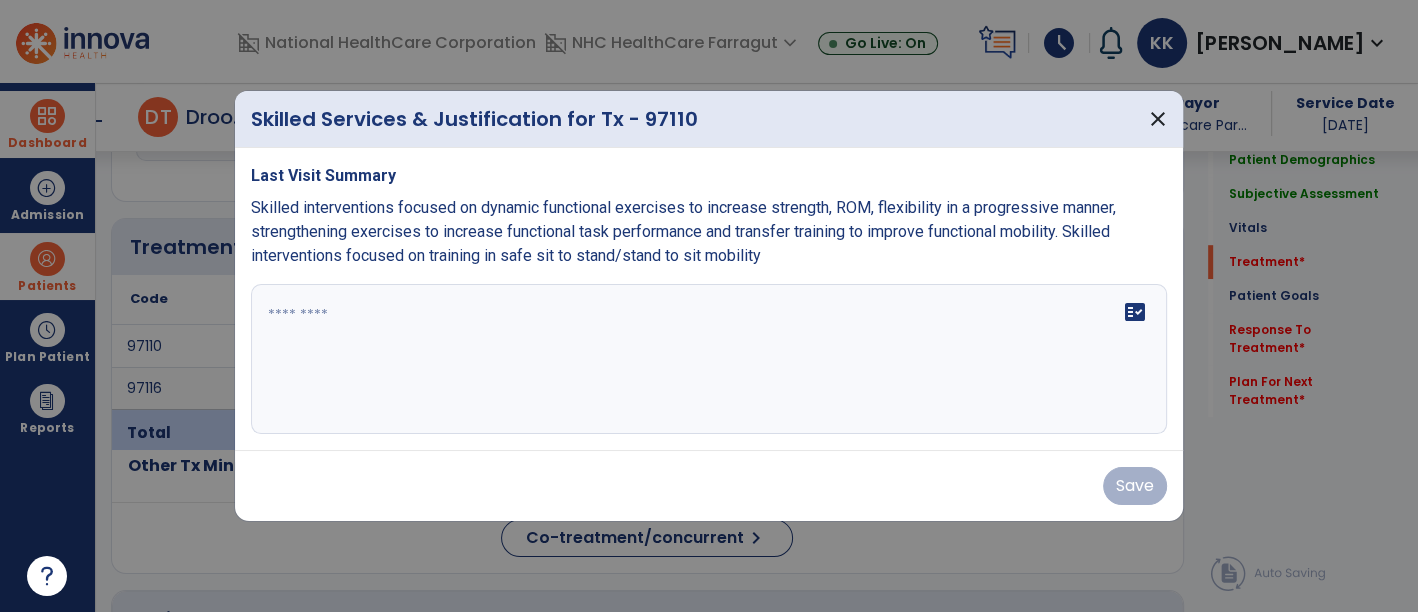 scroll, scrollTop: 1027, scrollLeft: 0, axis: vertical 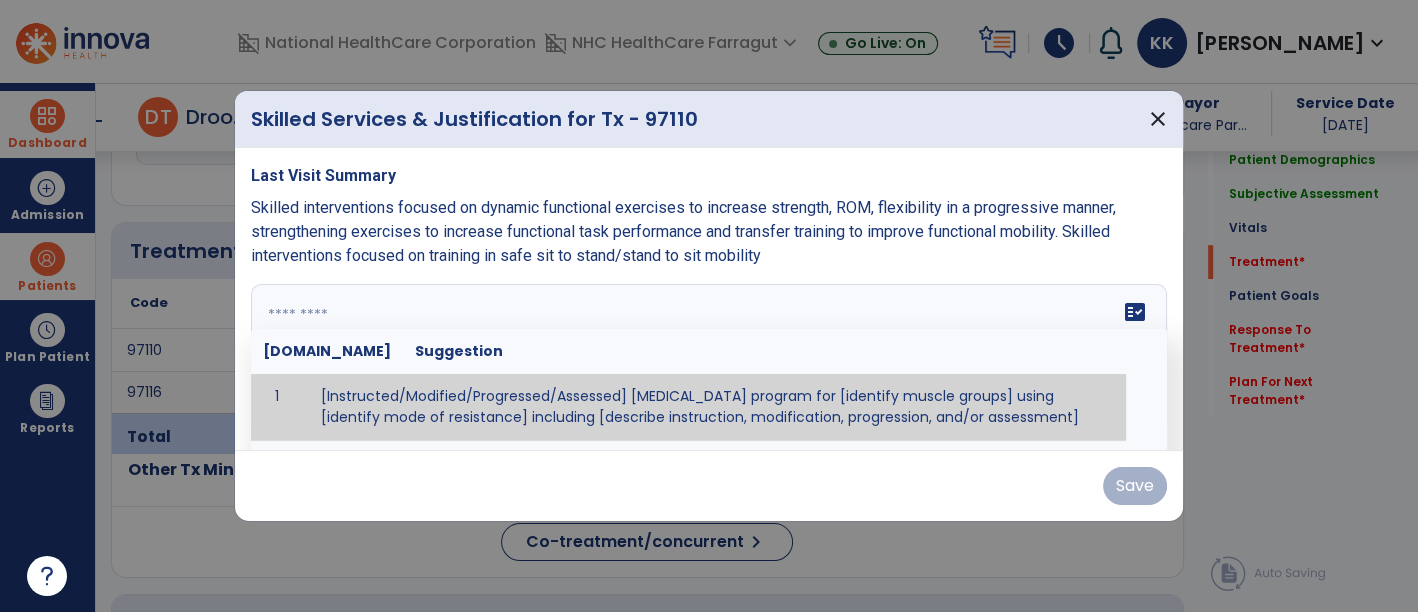 click at bounding box center [707, 359] 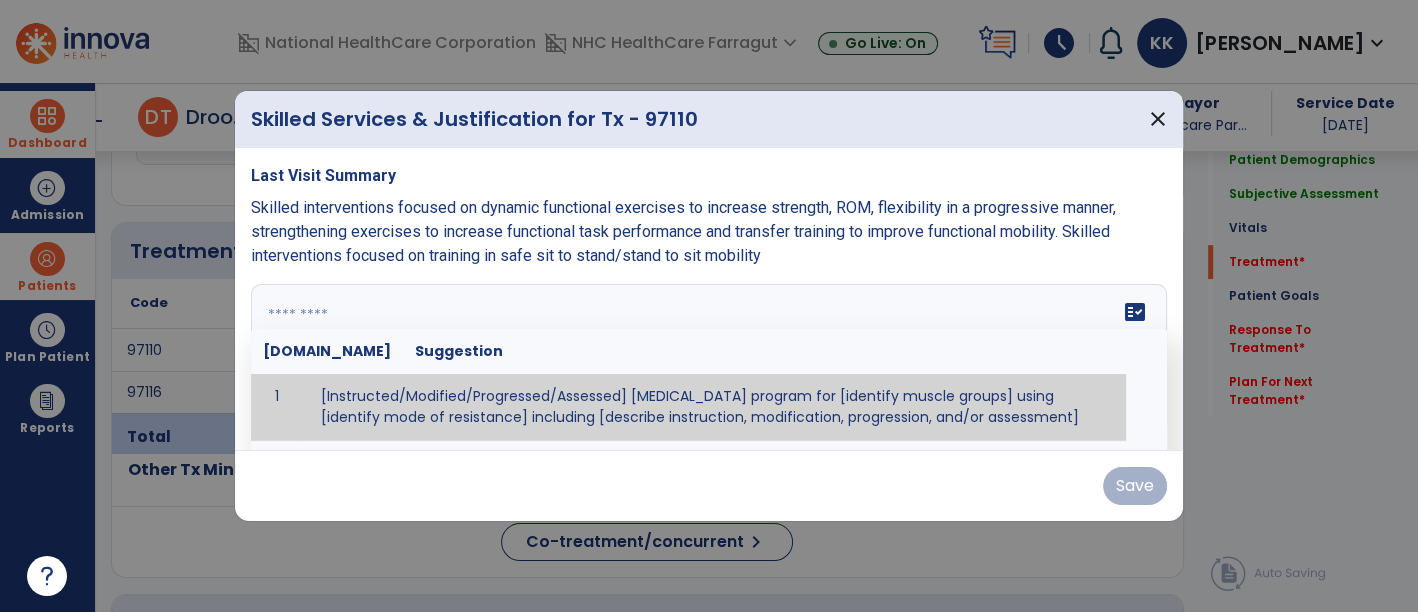 paste on "**********" 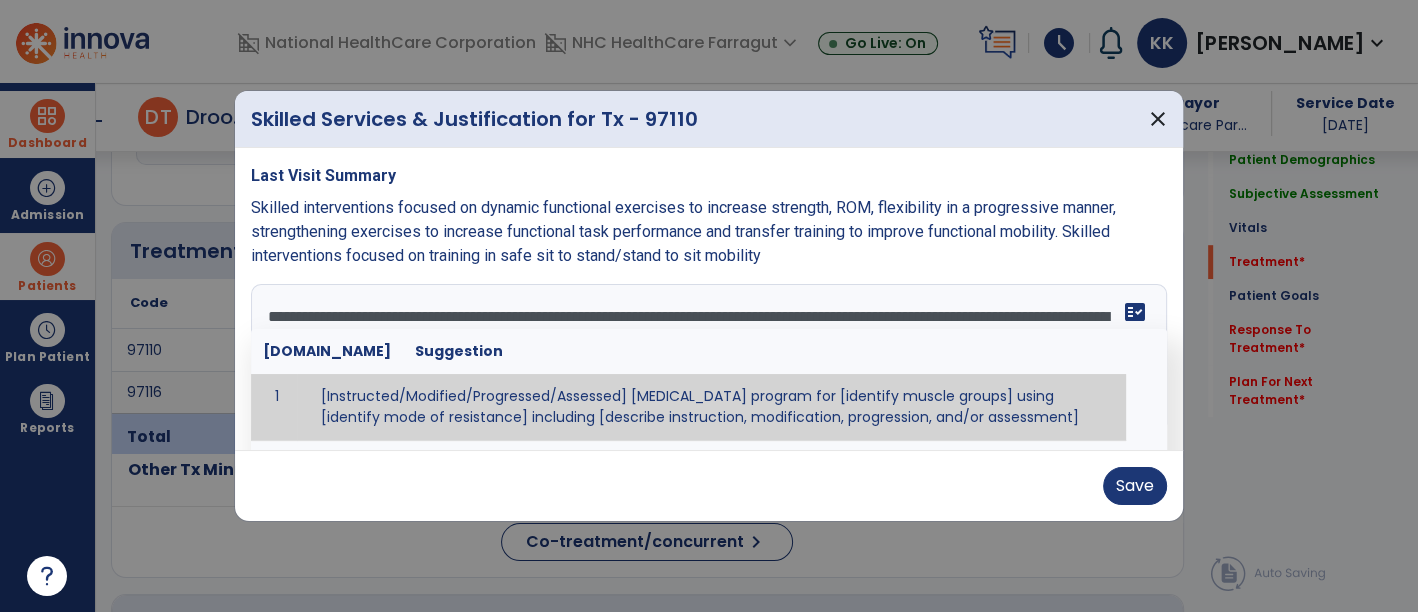 scroll, scrollTop: 15, scrollLeft: 0, axis: vertical 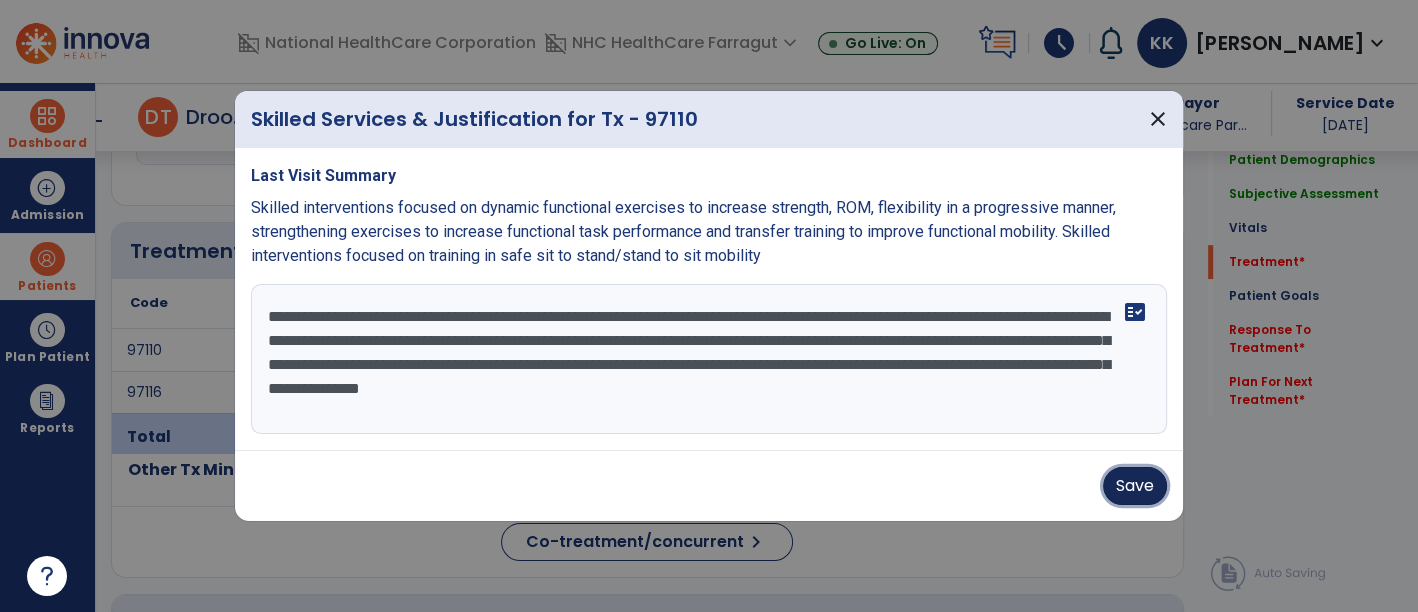 click on "Save" at bounding box center (1135, 486) 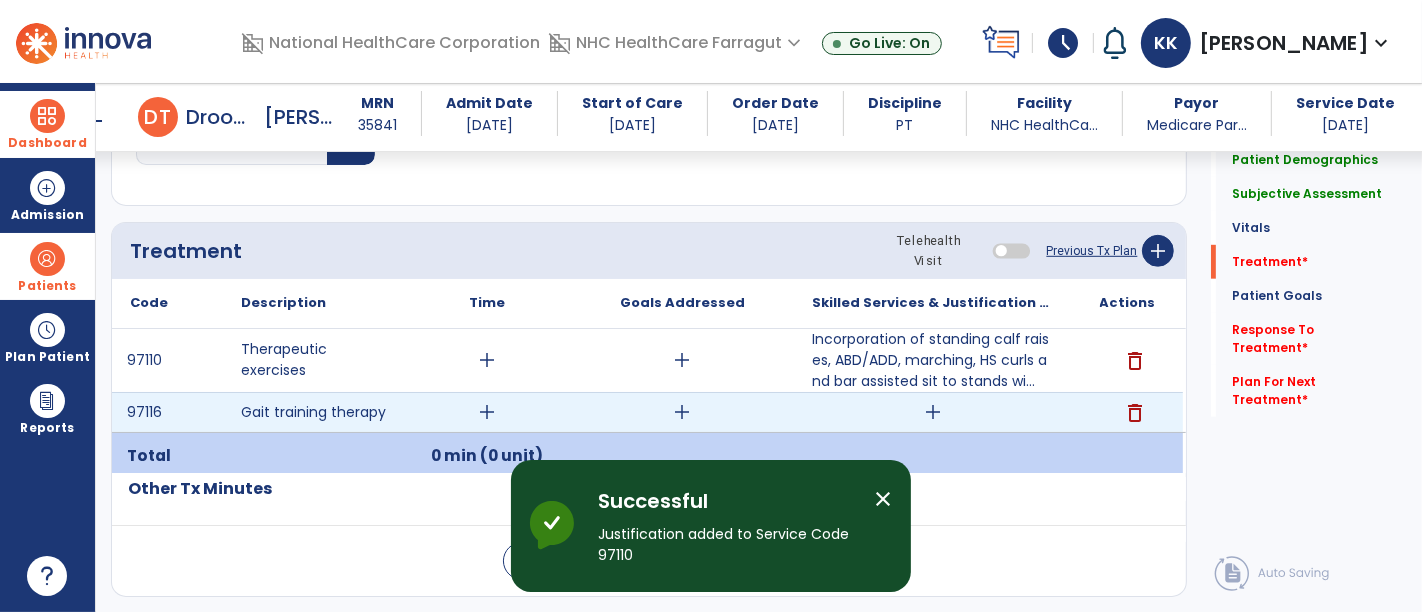 click on "add" at bounding box center [933, 412] 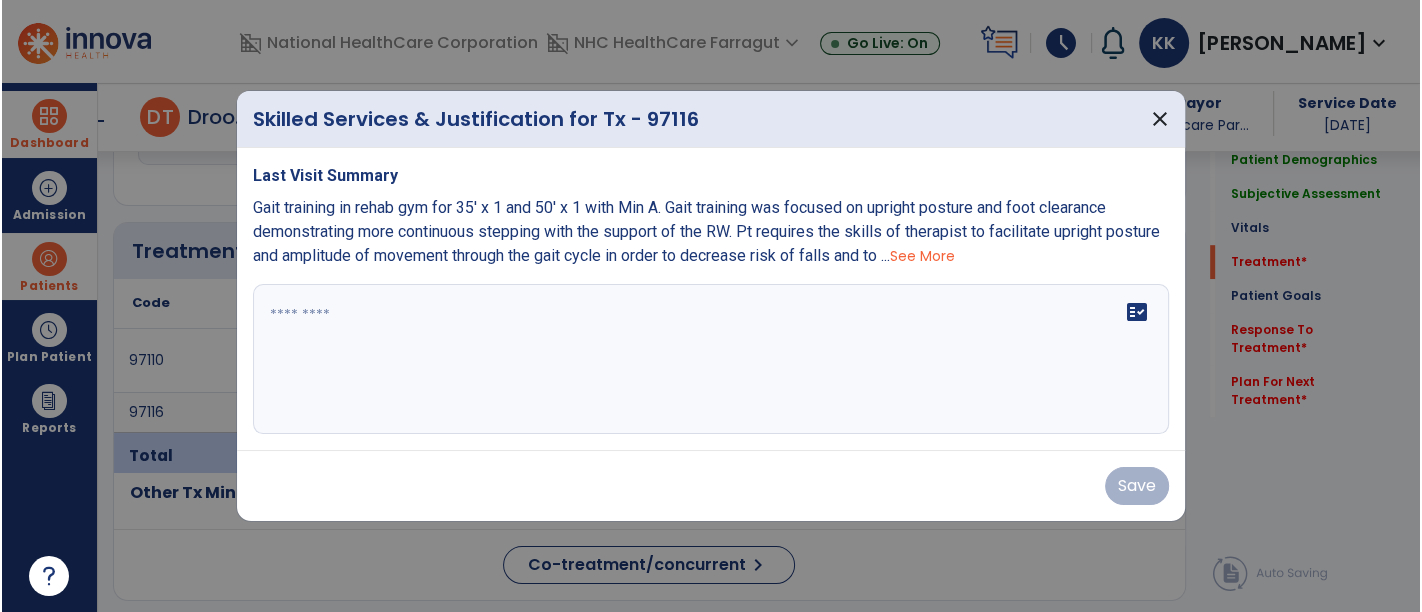 scroll, scrollTop: 1027, scrollLeft: 0, axis: vertical 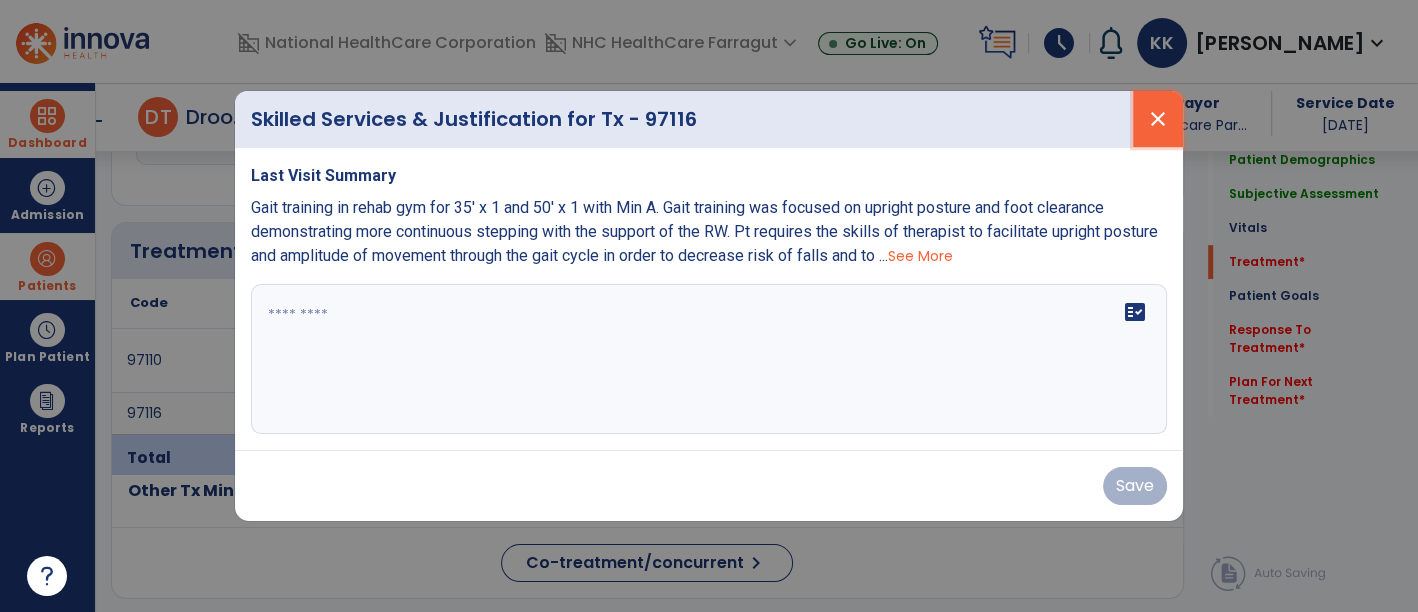 click on "close" at bounding box center (1158, 119) 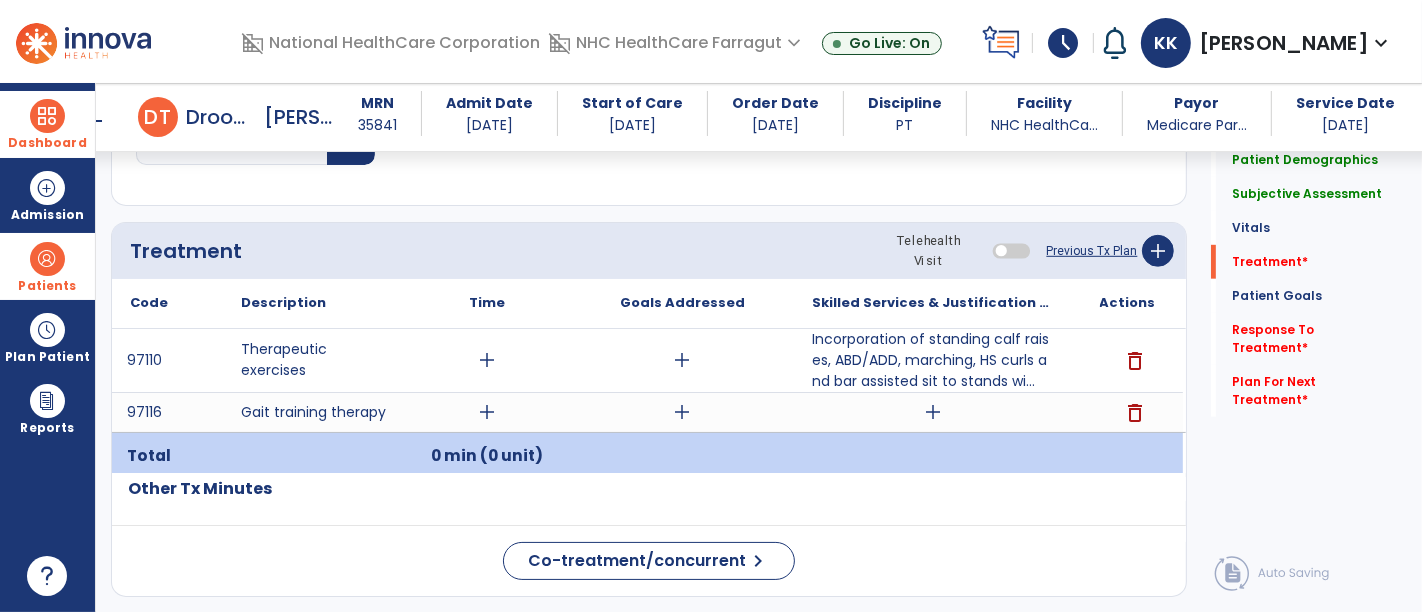 click at bounding box center (47, 116) 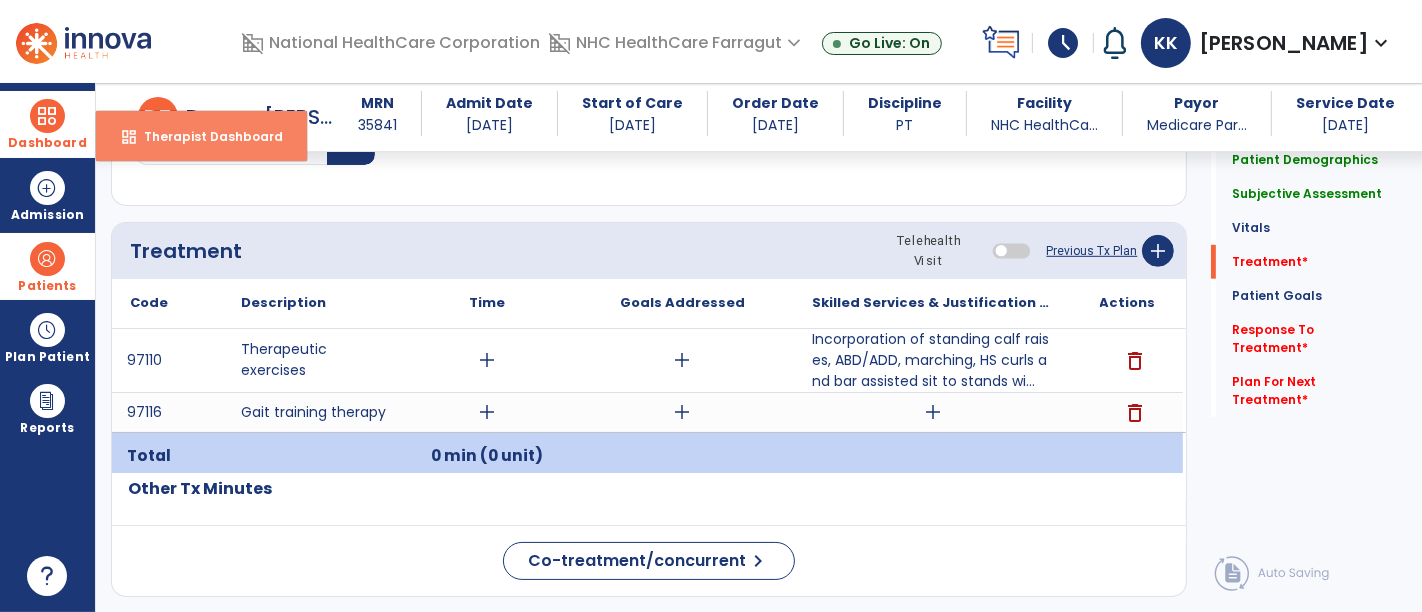 click on "dashboard  Therapist Dashboard" at bounding box center [201, 136] 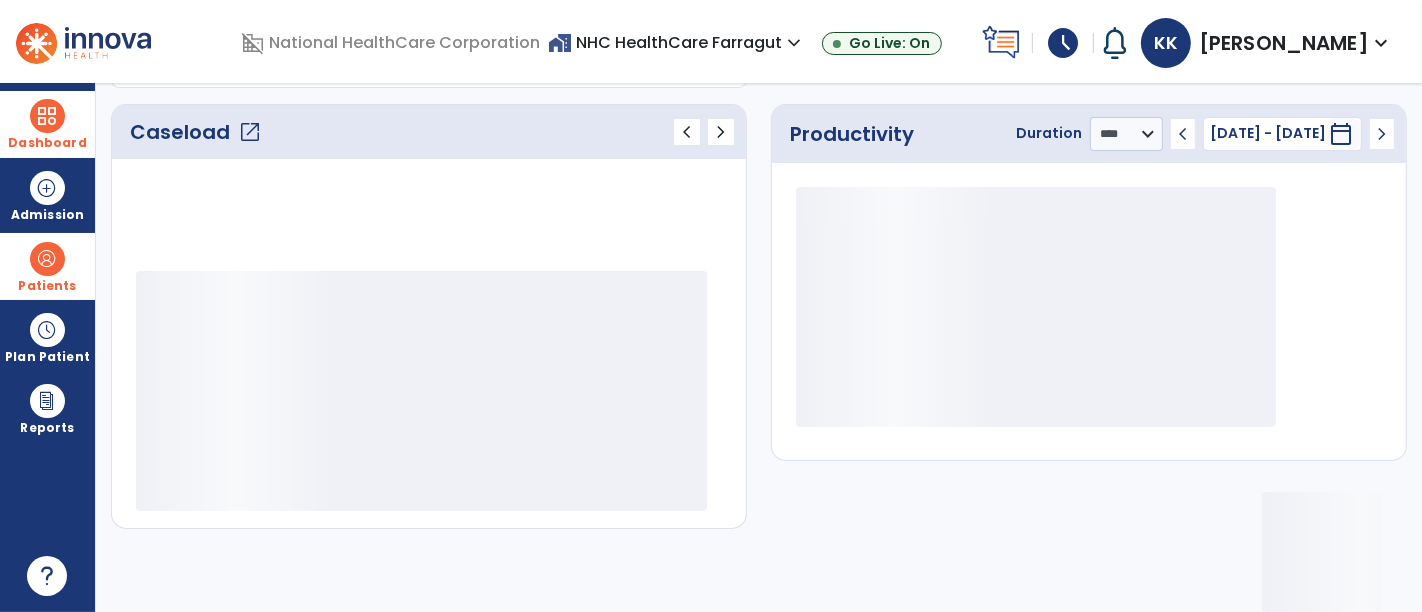 scroll, scrollTop: 259, scrollLeft: 0, axis: vertical 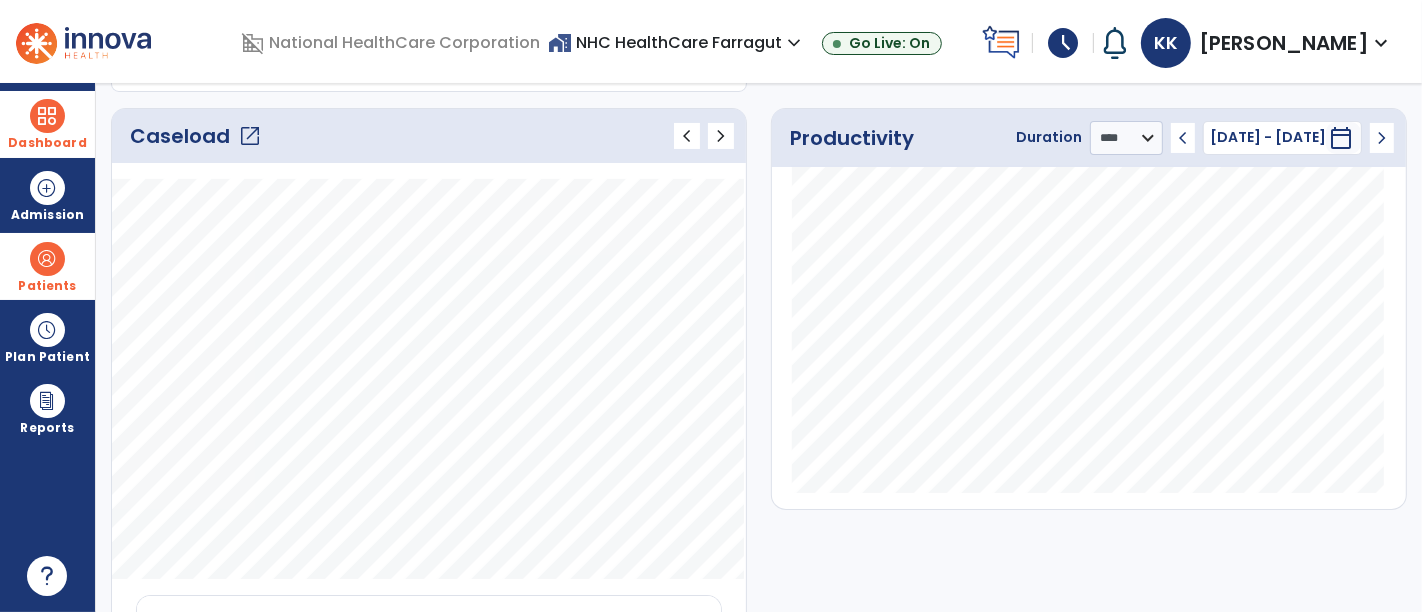 click on "open_in_new" 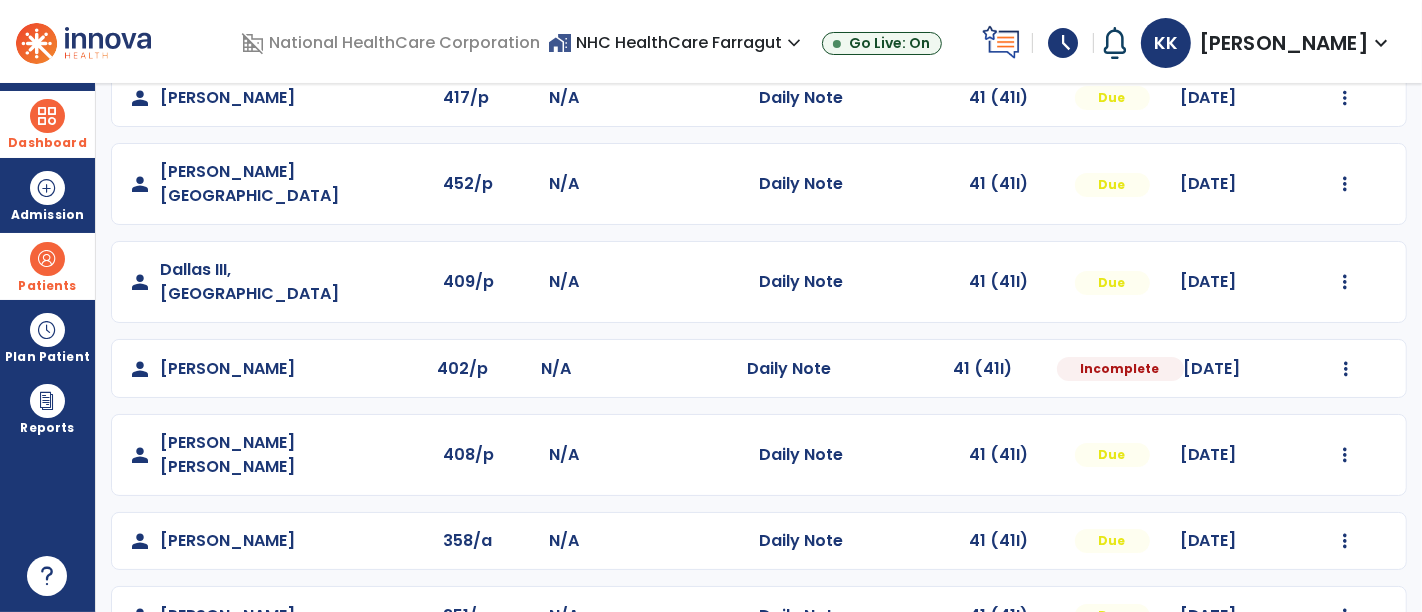 scroll, scrollTop: 271, scrollLeft: 0, axis: vertical 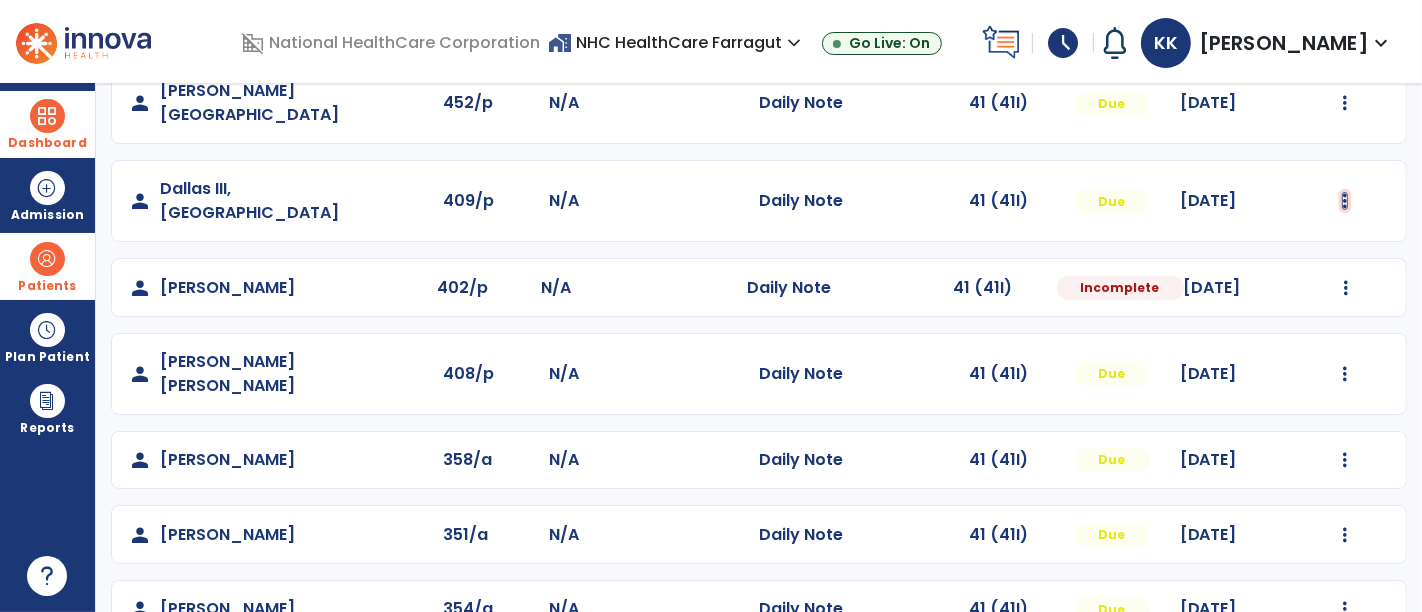 click at bounding box center (1345, 17) 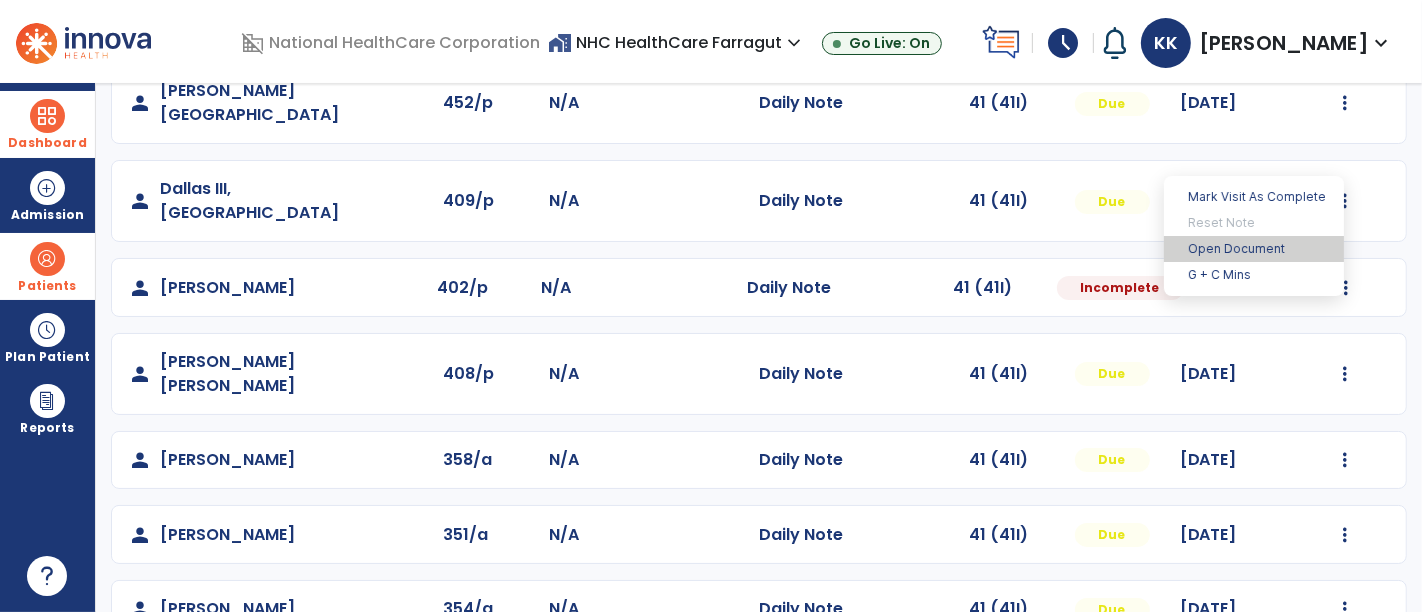 click on "Open Document" at bounding box center [1254, 249] 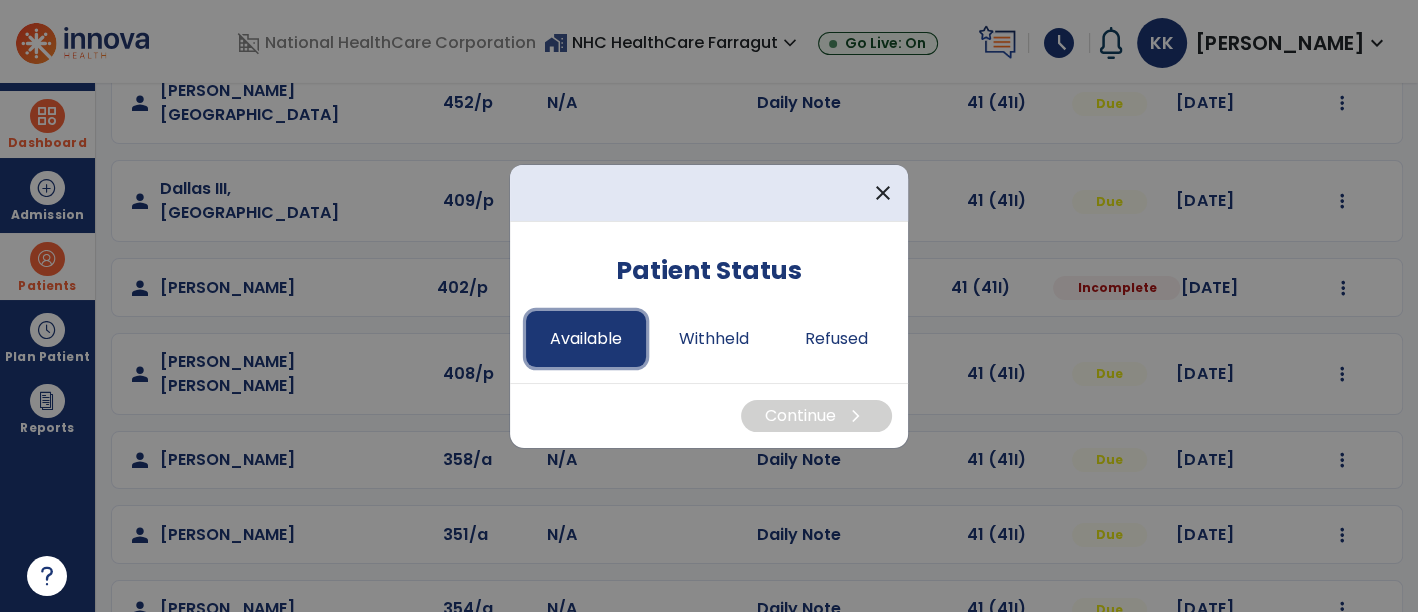 click on "Available" at bounding box center (586, 339) 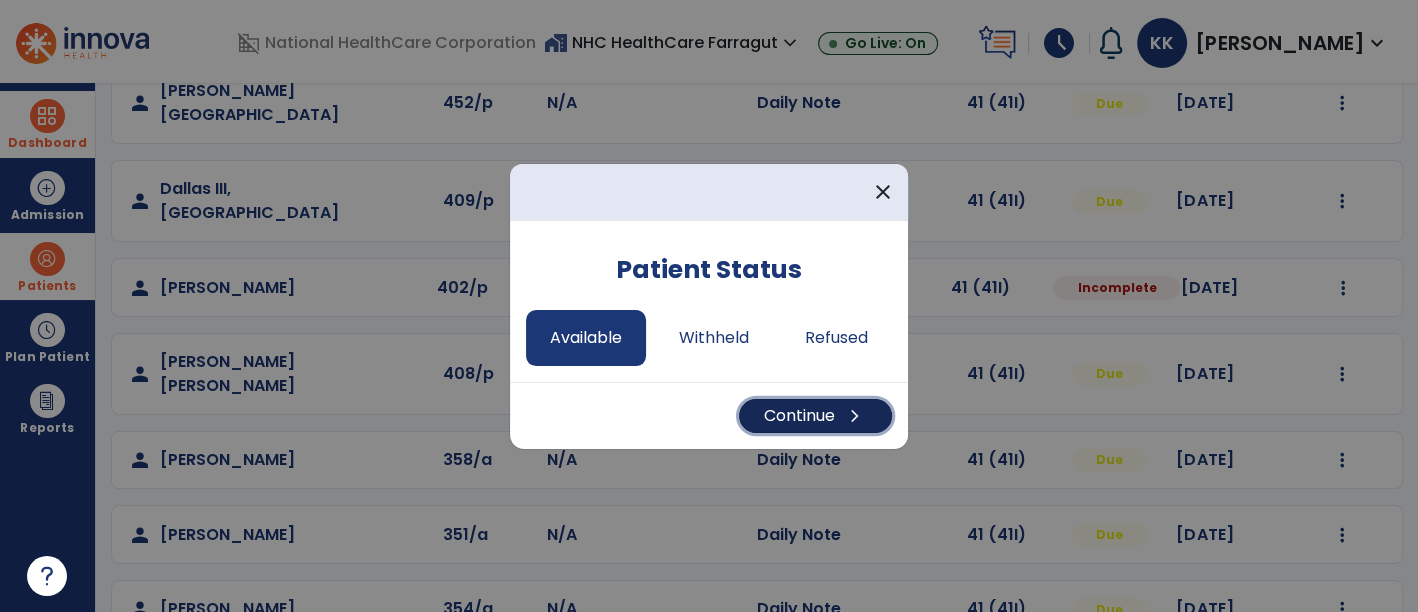 click on "chevron_right" at bounding box center (855, 416) 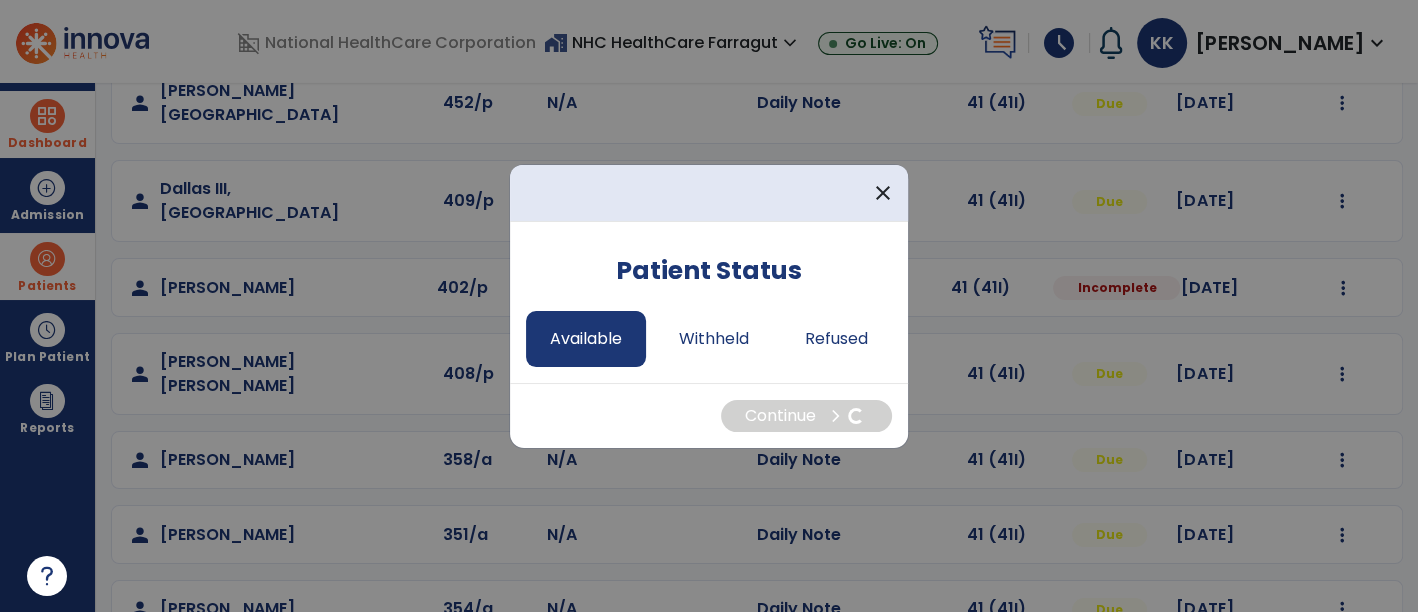 select on "*" 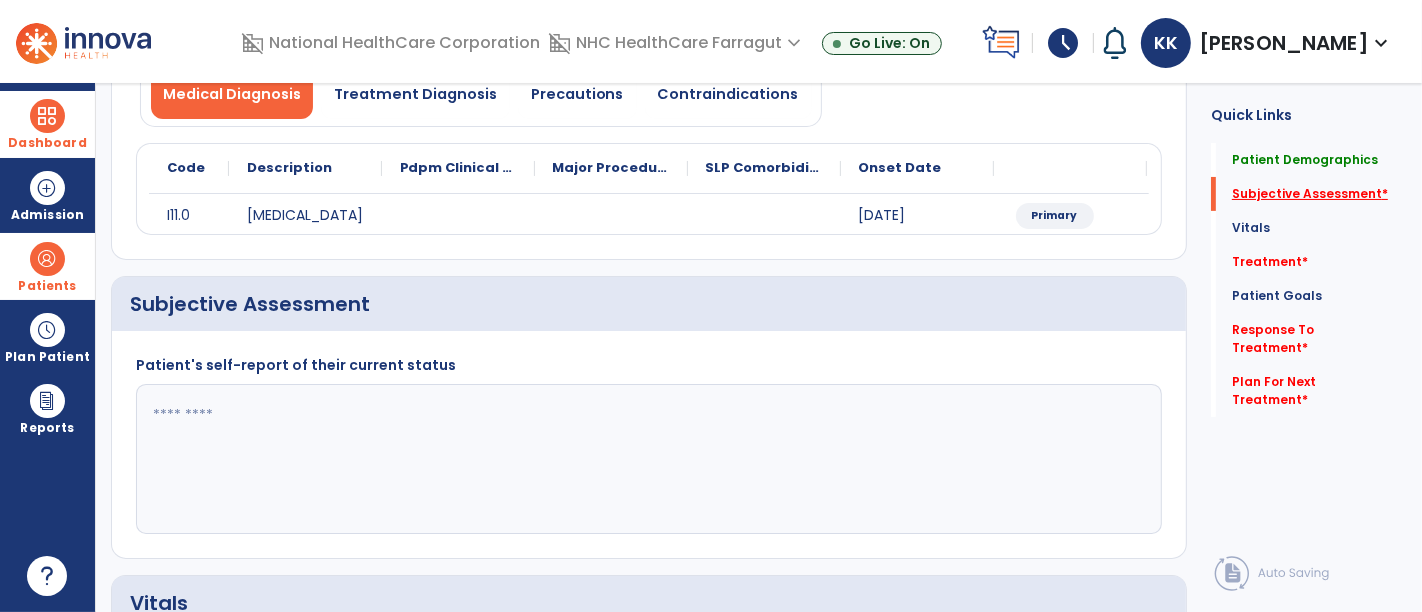 click on "Subjective Assessment   *" 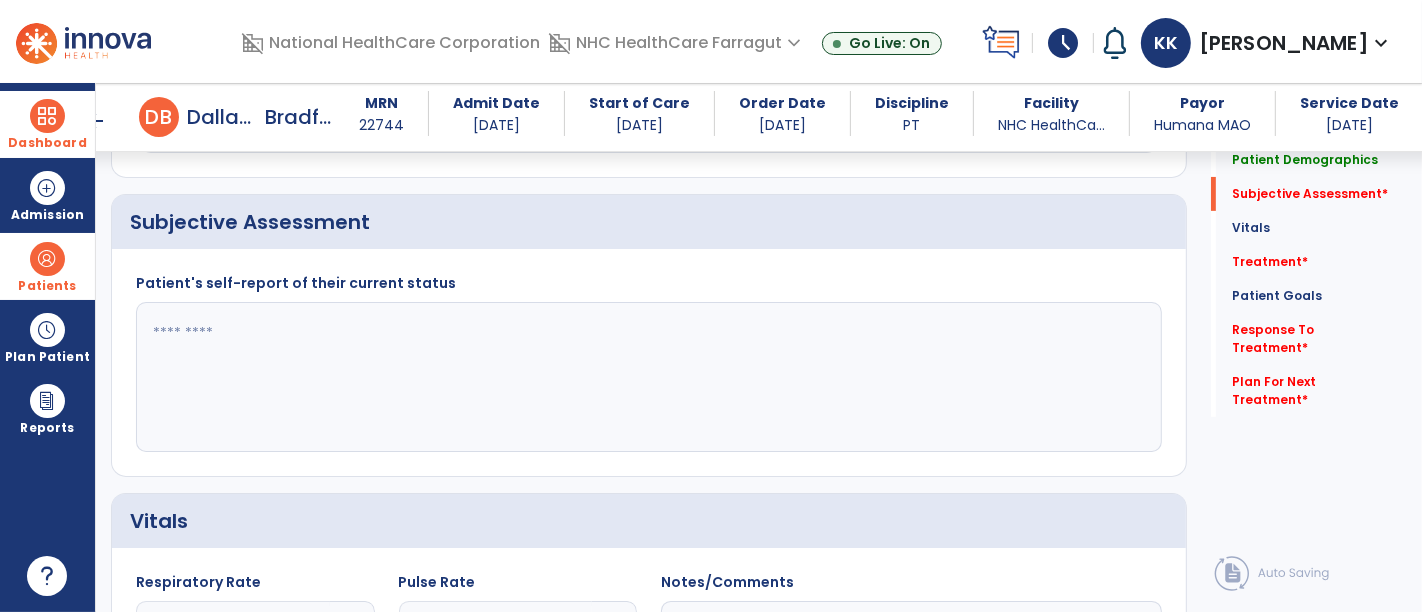 scroll, scrollTop: 338, scrollLeft: 0, axis: vertical 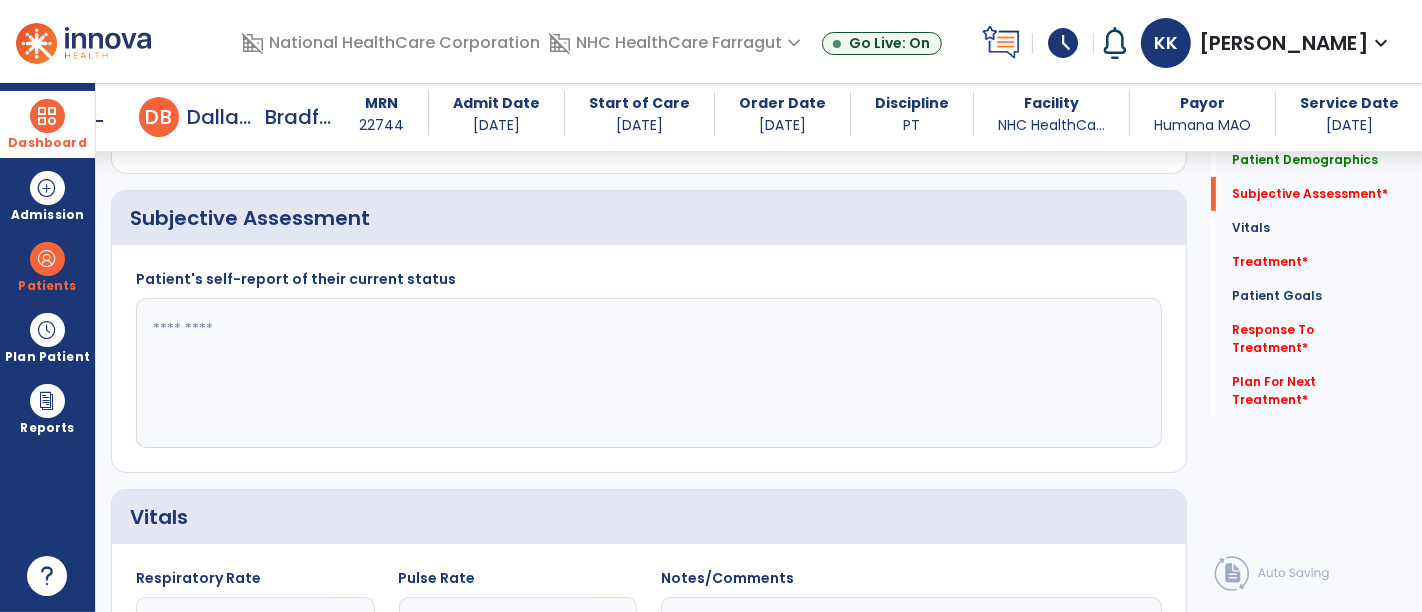 click 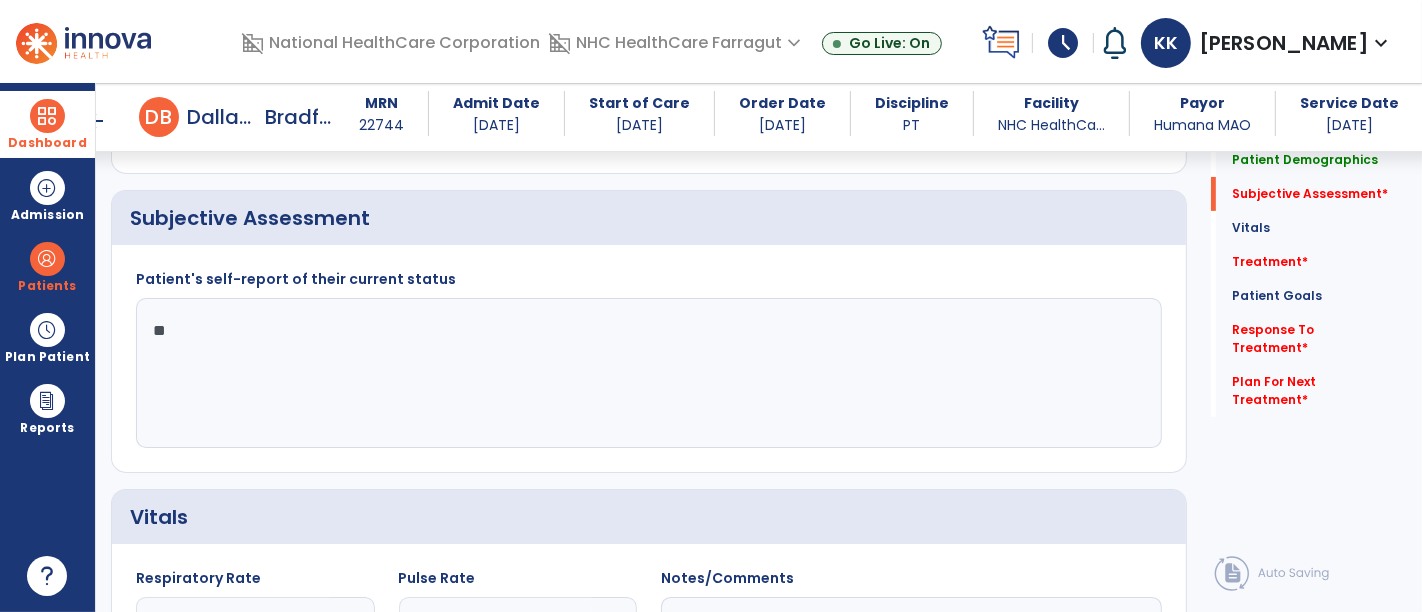 type on "*" 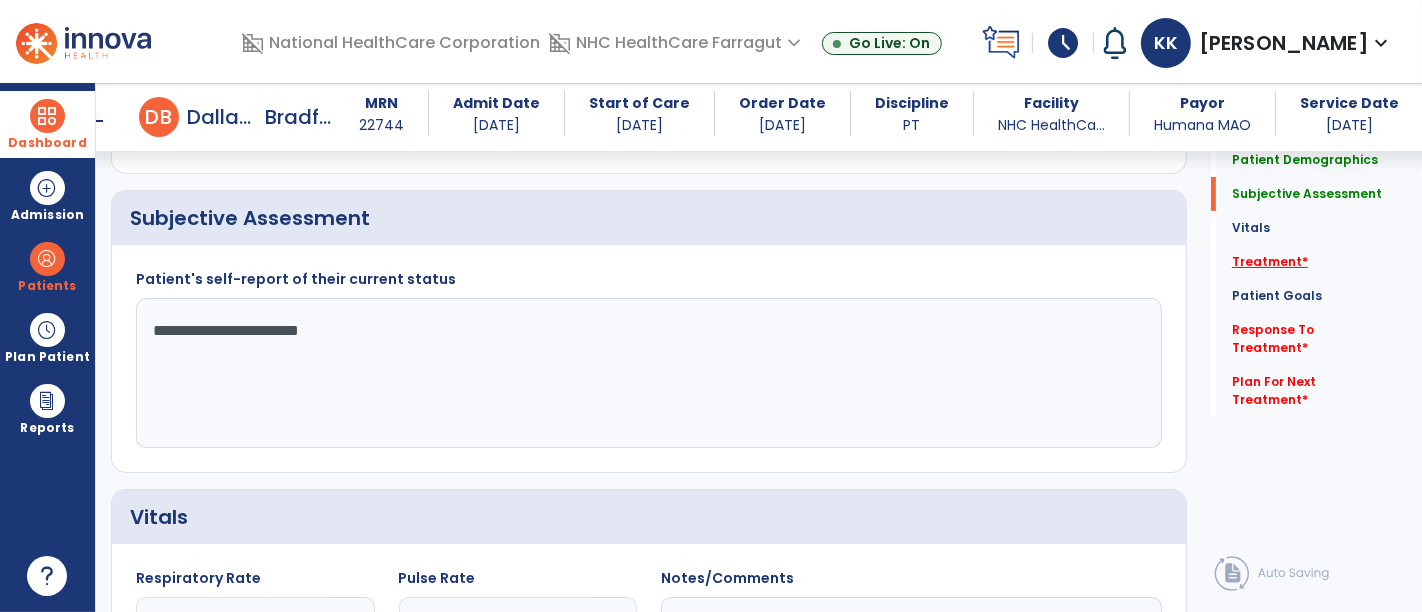 type on "**********" 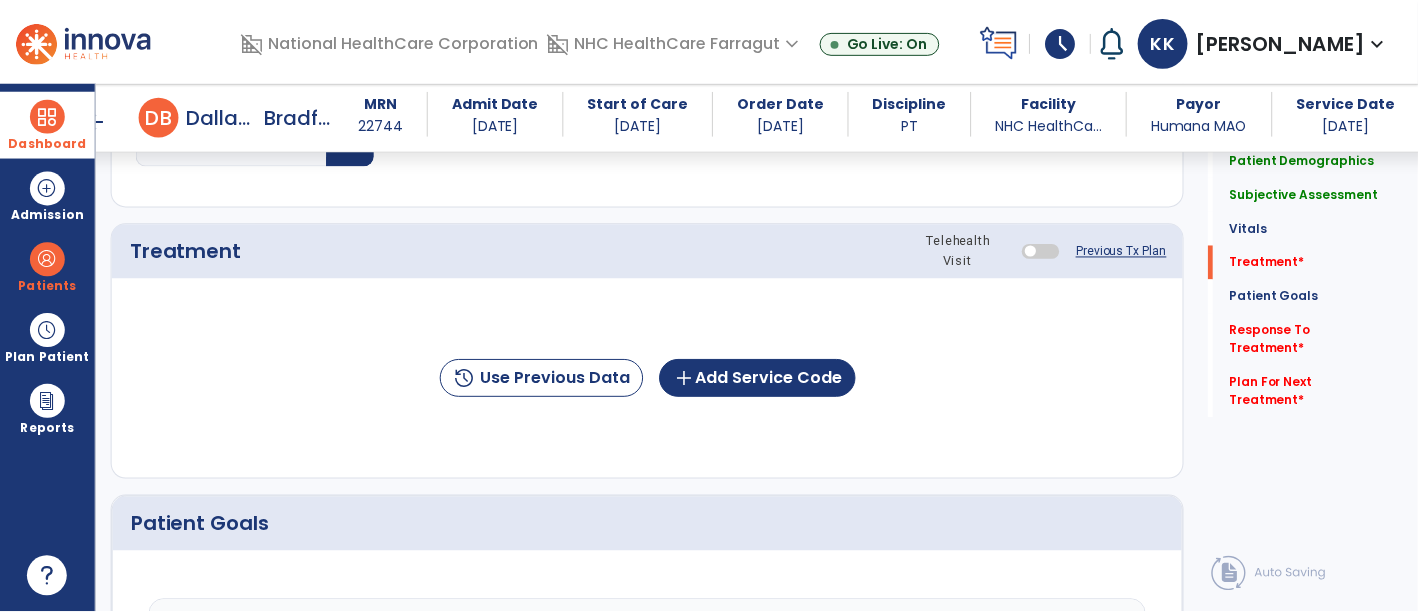 scroll, scrollTop: 1027, scrollLeft: 0, axis: vertical 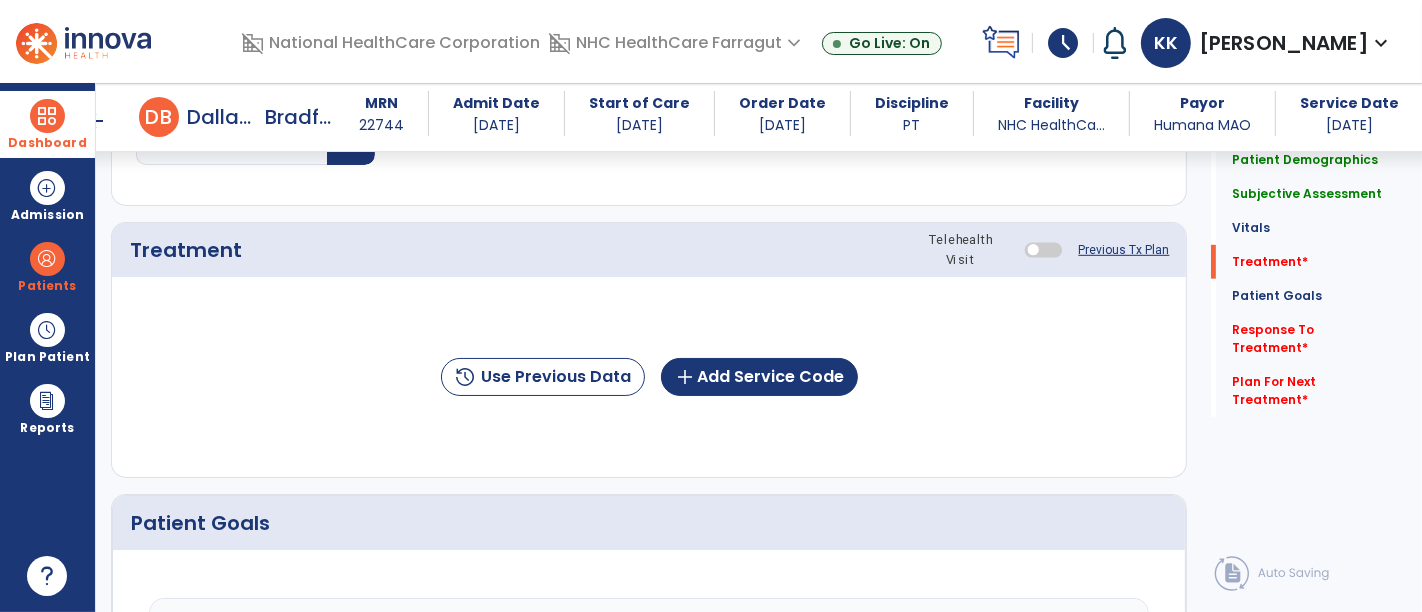 click on "history  Use Previous Data  add  Add Service Code" 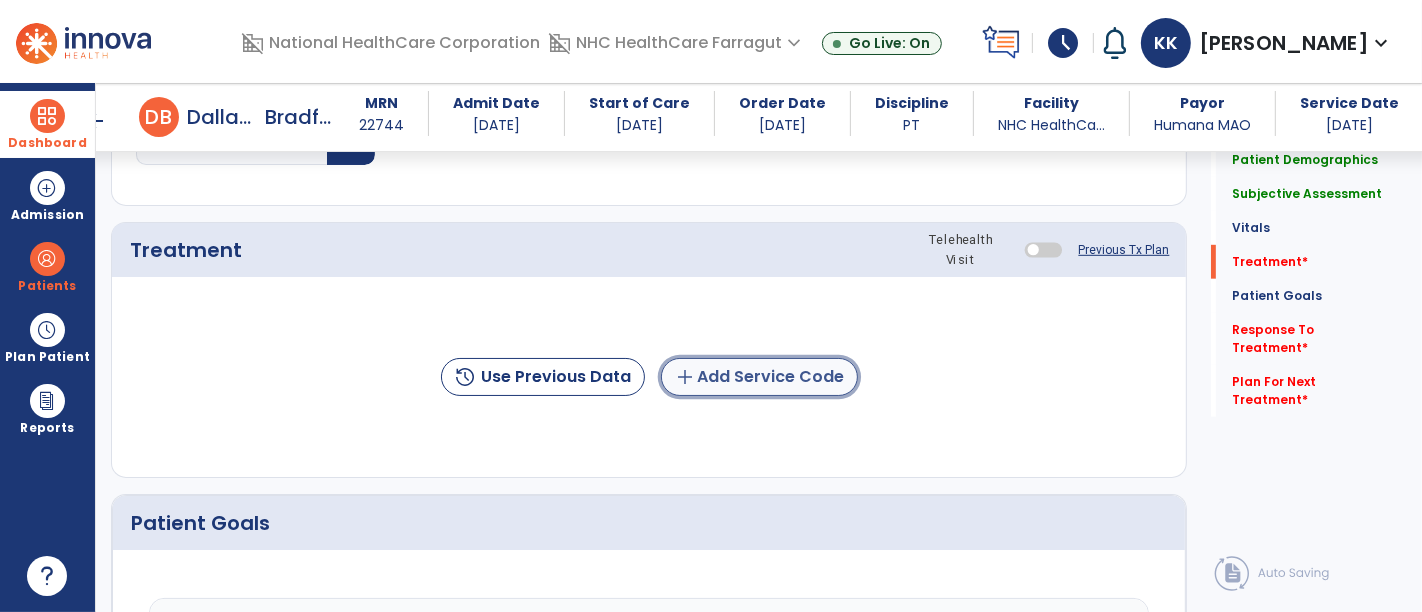 click on "add  Add Service Code" 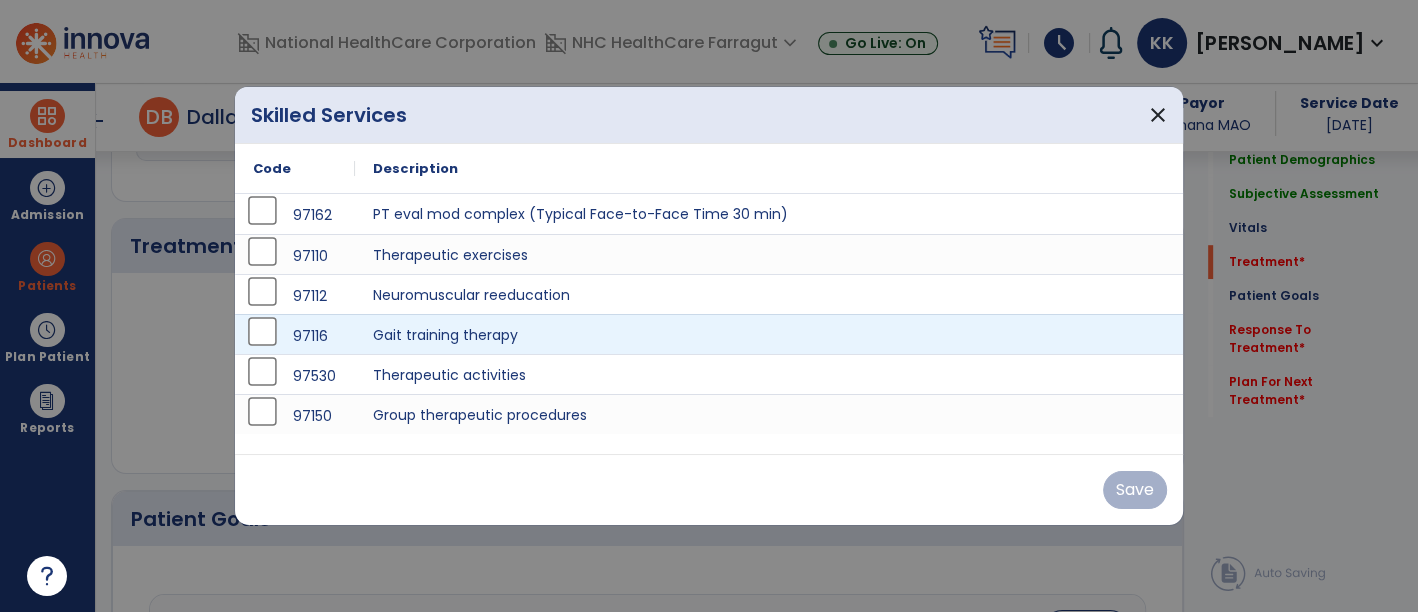 scroll, scrollTop: 1027, scrollLeft: 0, axis: vertical 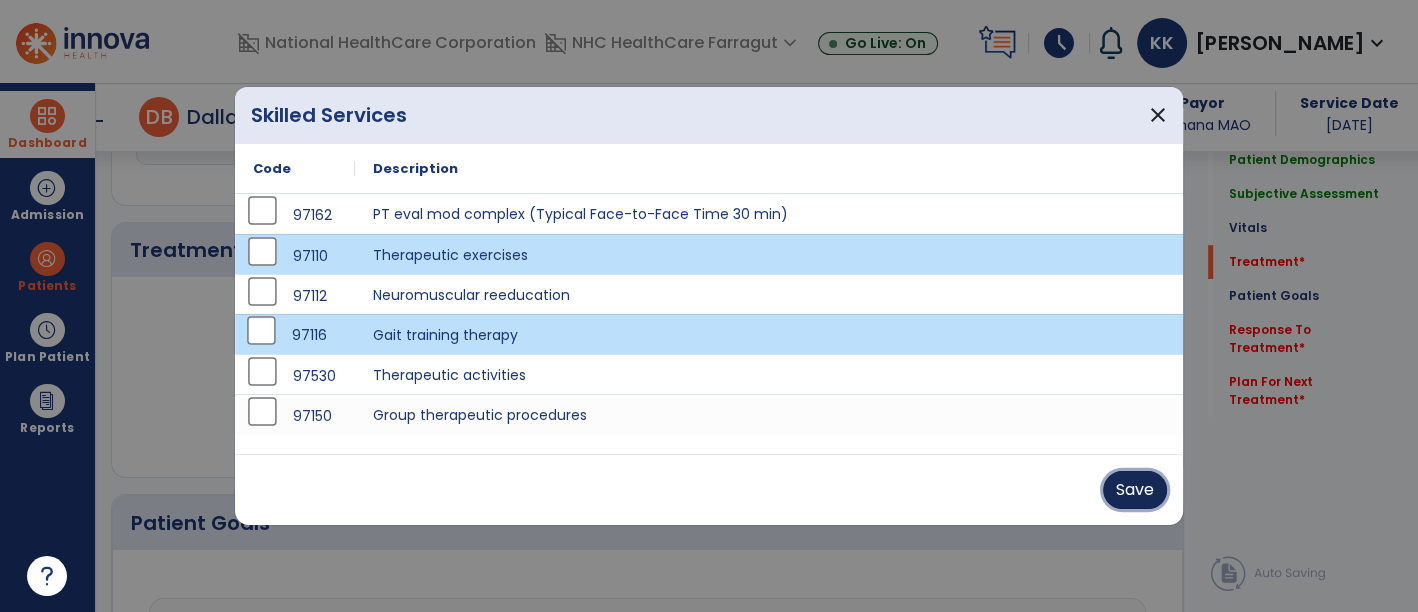 click on "Save" at bounding box center (1135, 490) 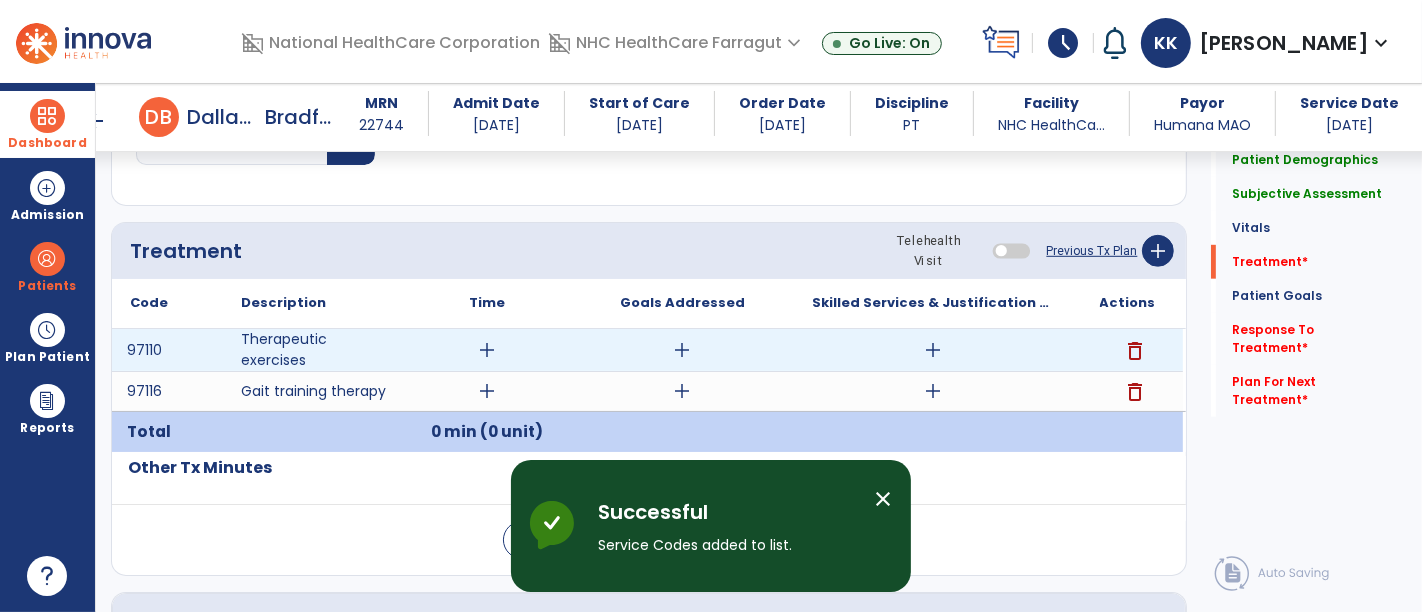 click on "add" at bounding box center [933, 350] 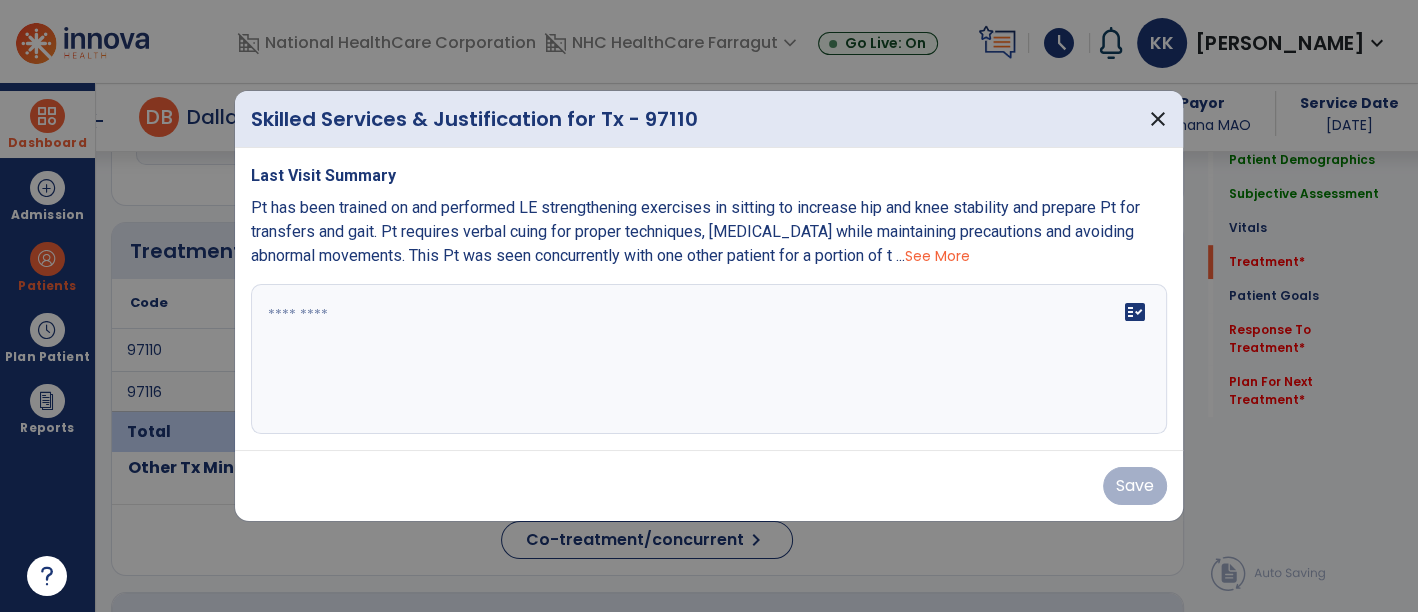 scroll, scrollTop: 1027, scrollLeft: 0, axis: vertical 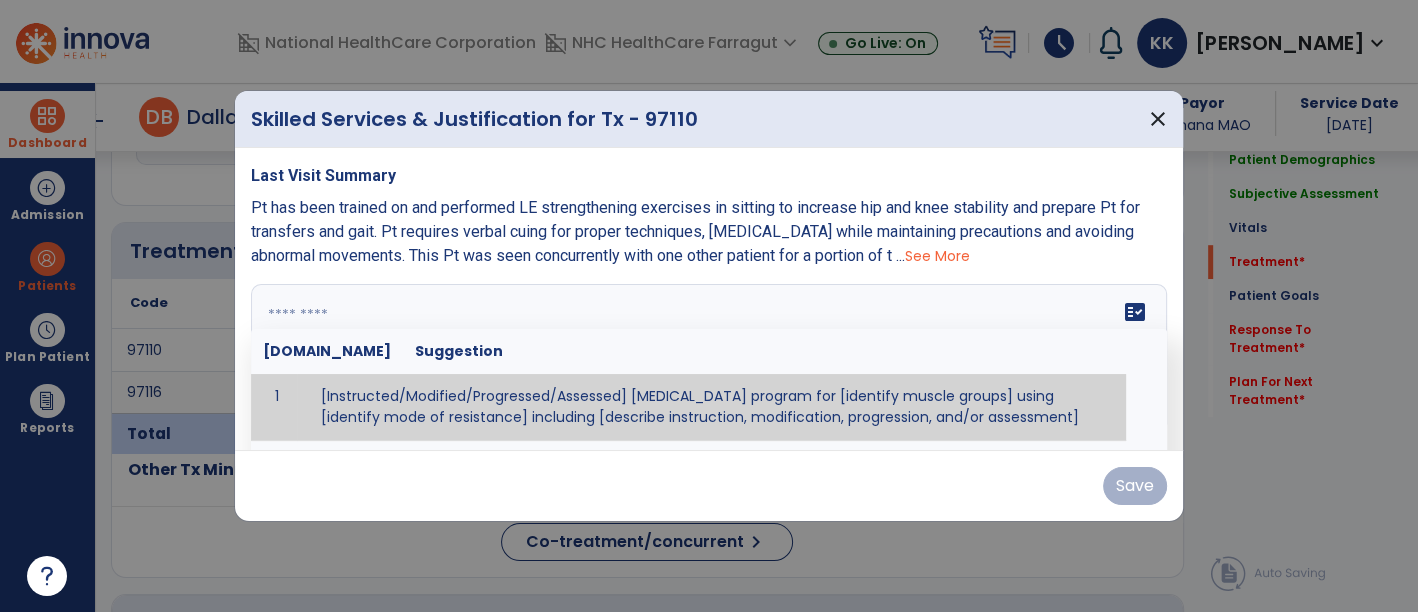 click at bounding box center (707, 359) 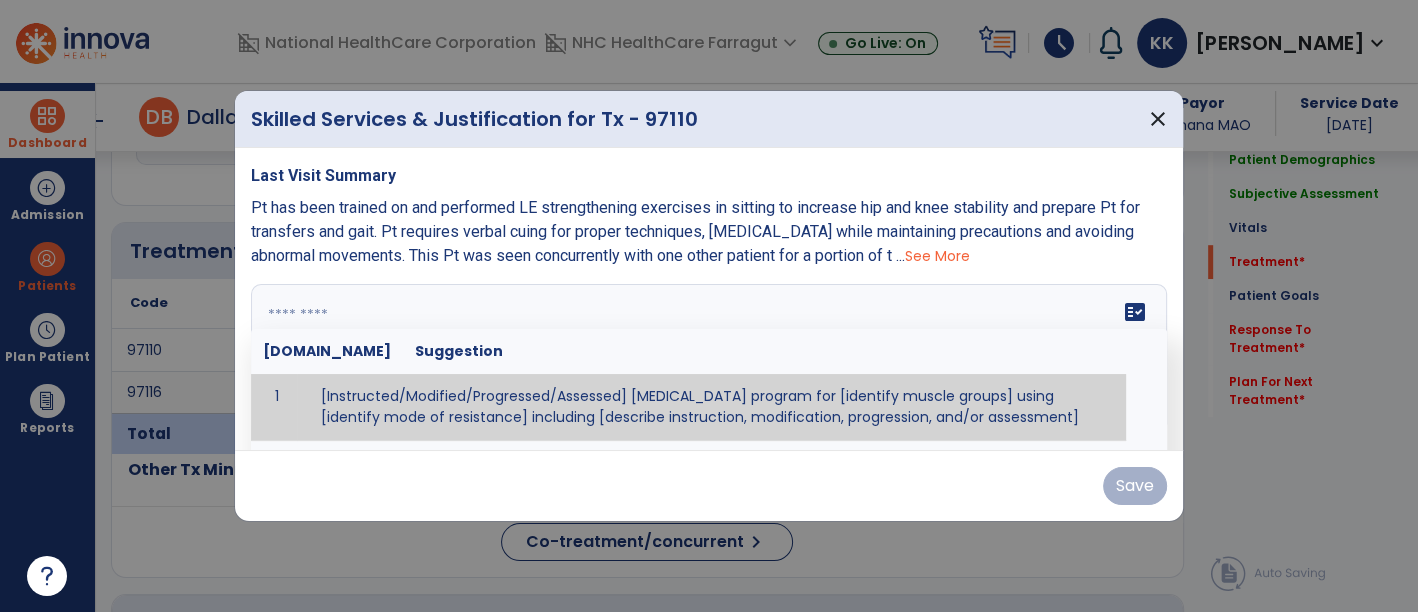 paste on "**********" 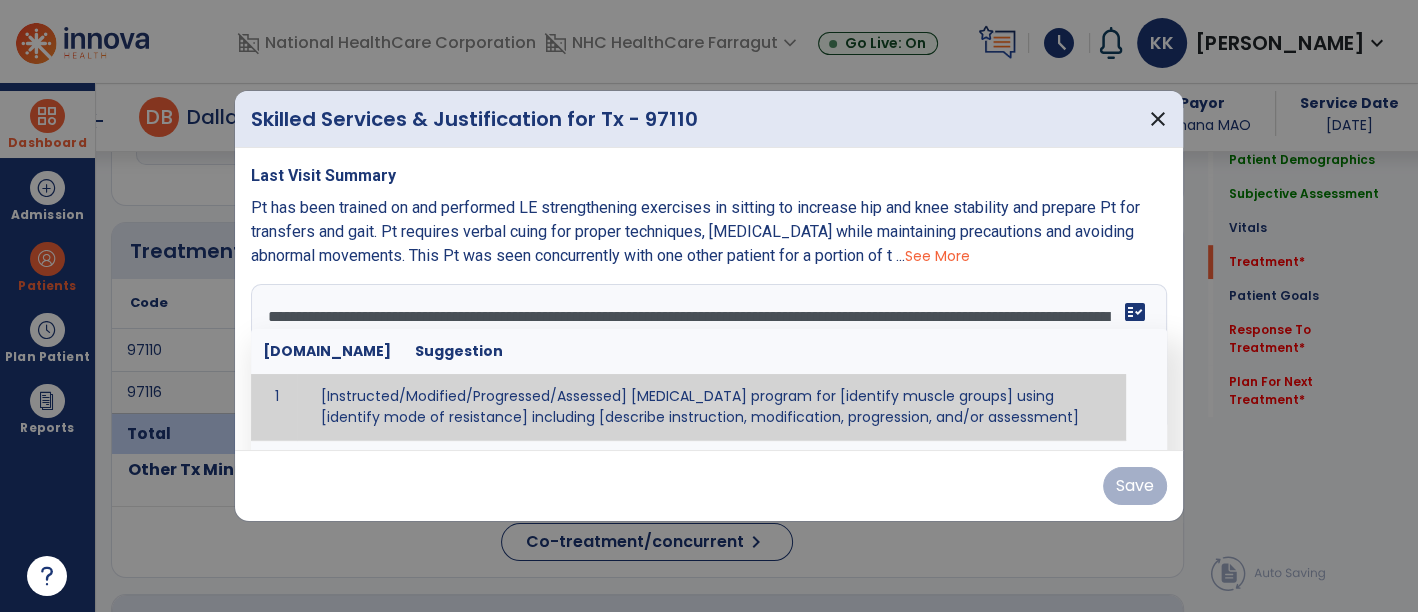 scroll, scrollTop: 15, scrollLeft: 0, axis: vertical 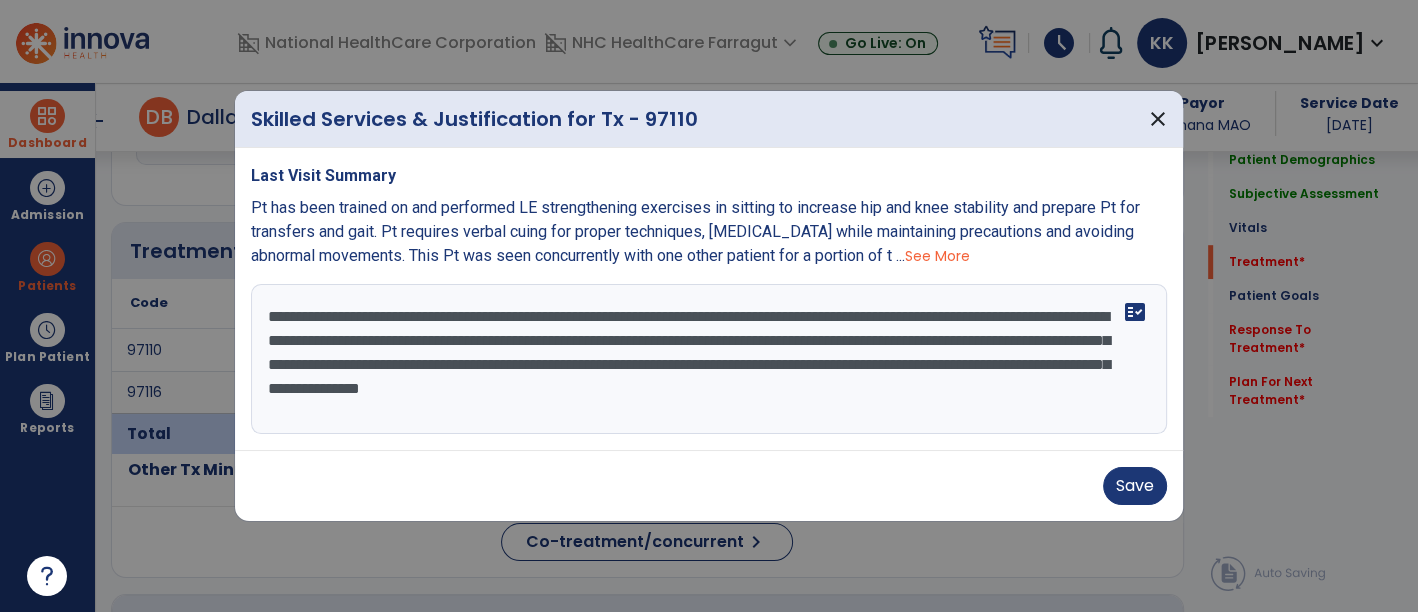 click on "**********" at bounding box center [709, 359] 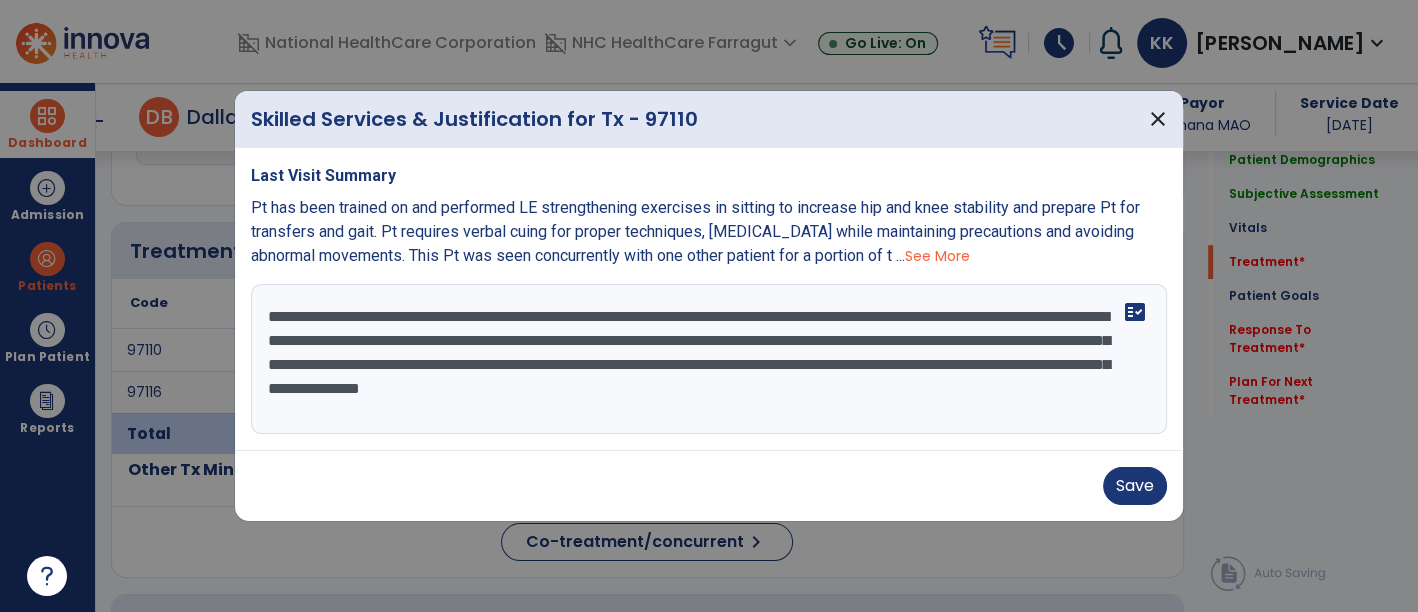 click on "**********" at bounding box center (709, 359) 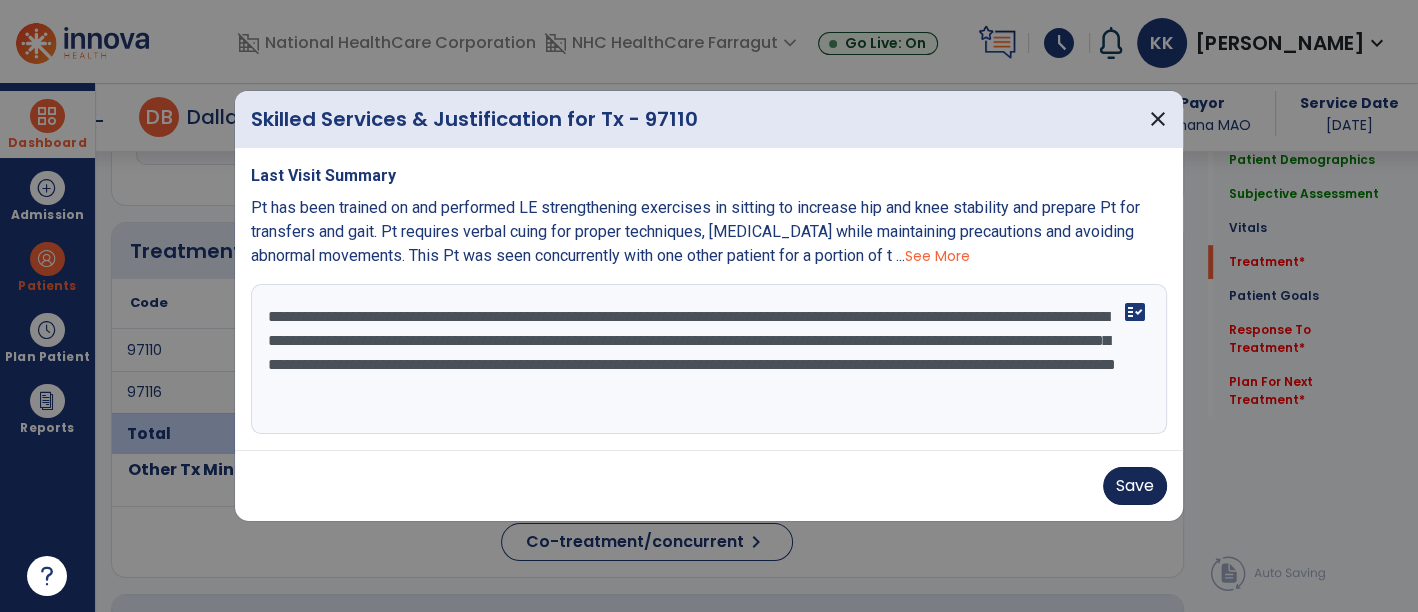type on "**********" 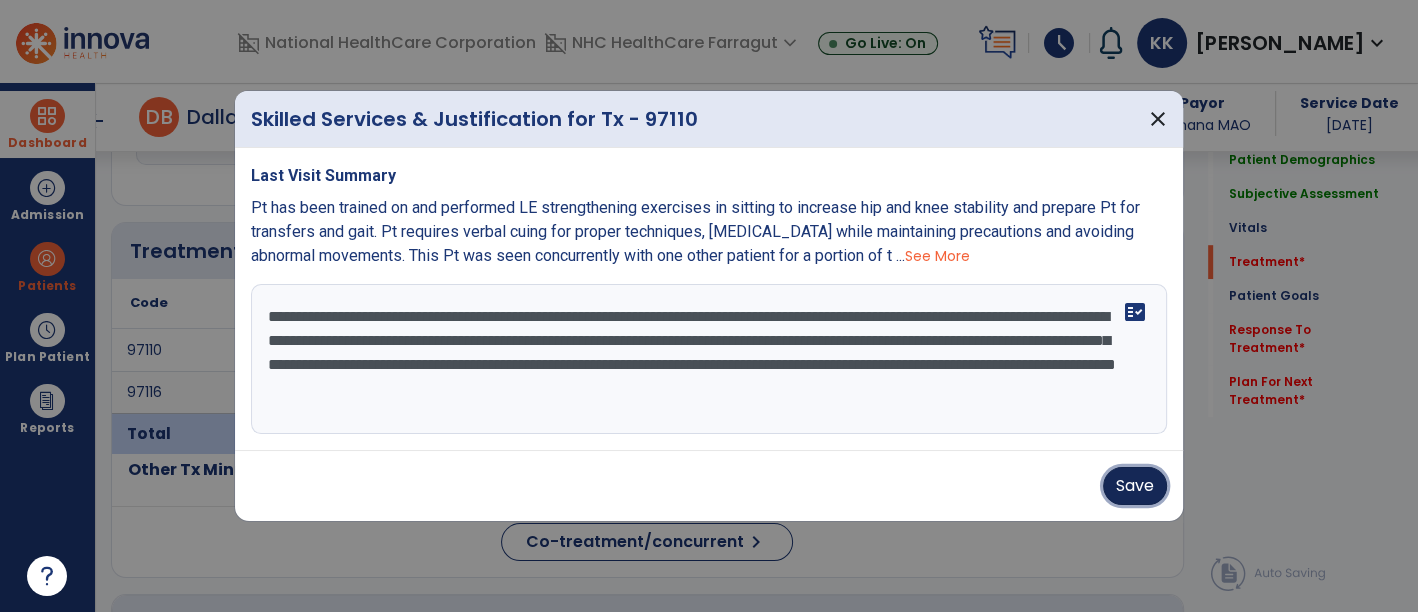 click on "Save" at bounding box center (1135, 486) 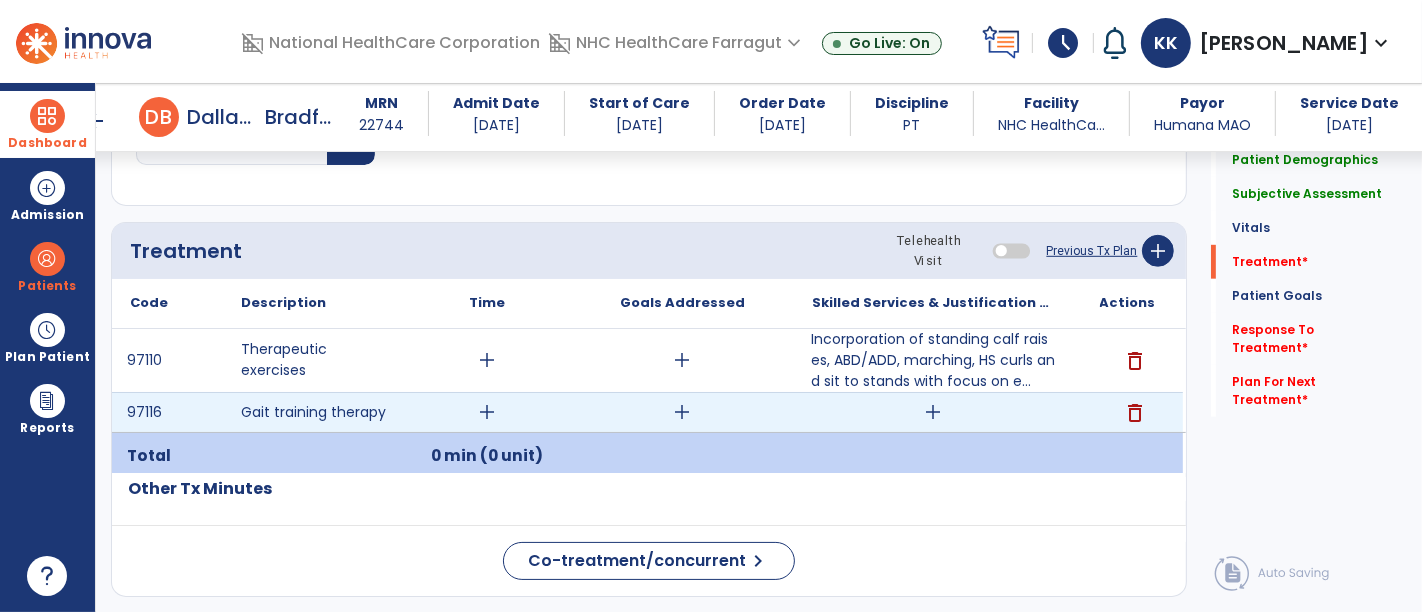 click on "add" at bounding box center [933, 412] 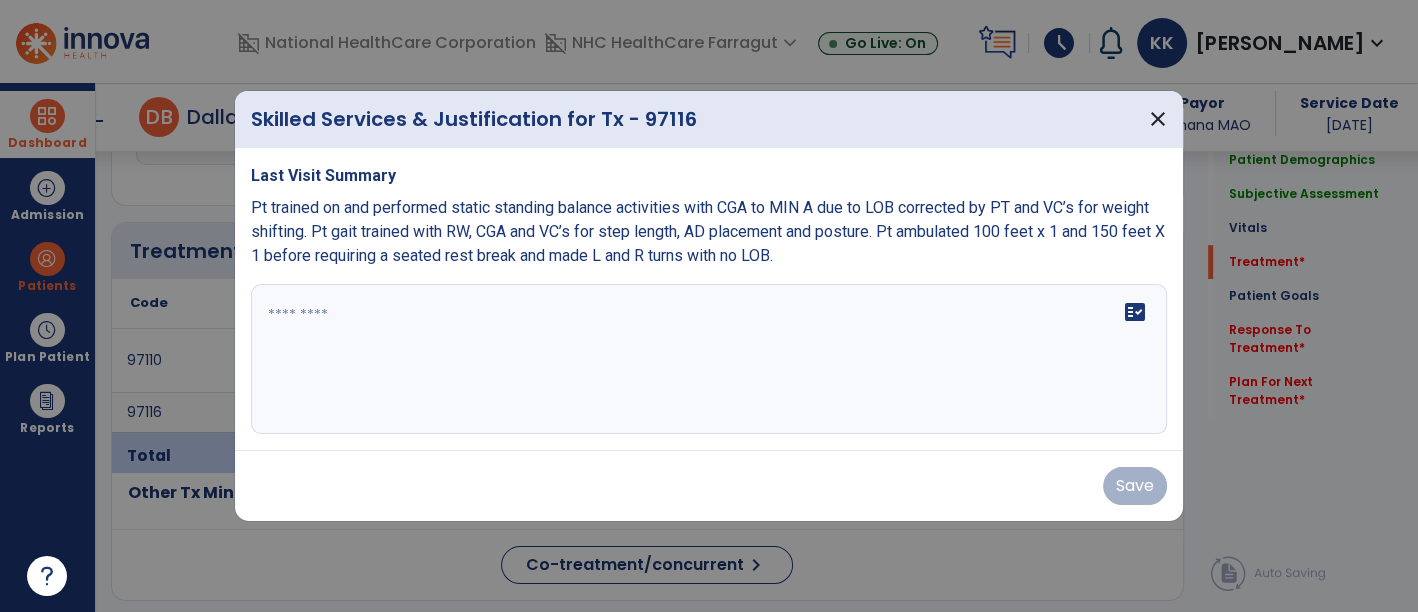 scroll, scrollTop: 1027, scrollLeft: 0, axis: vertical 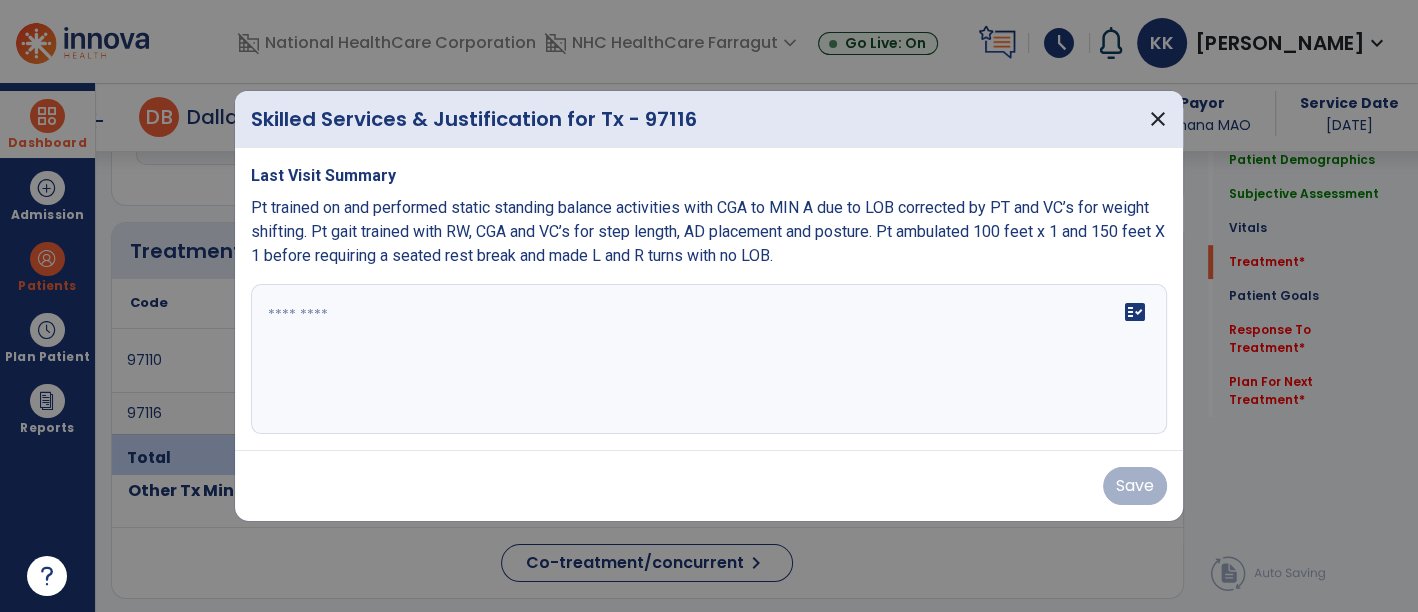 click at bounding box center [709, 359] 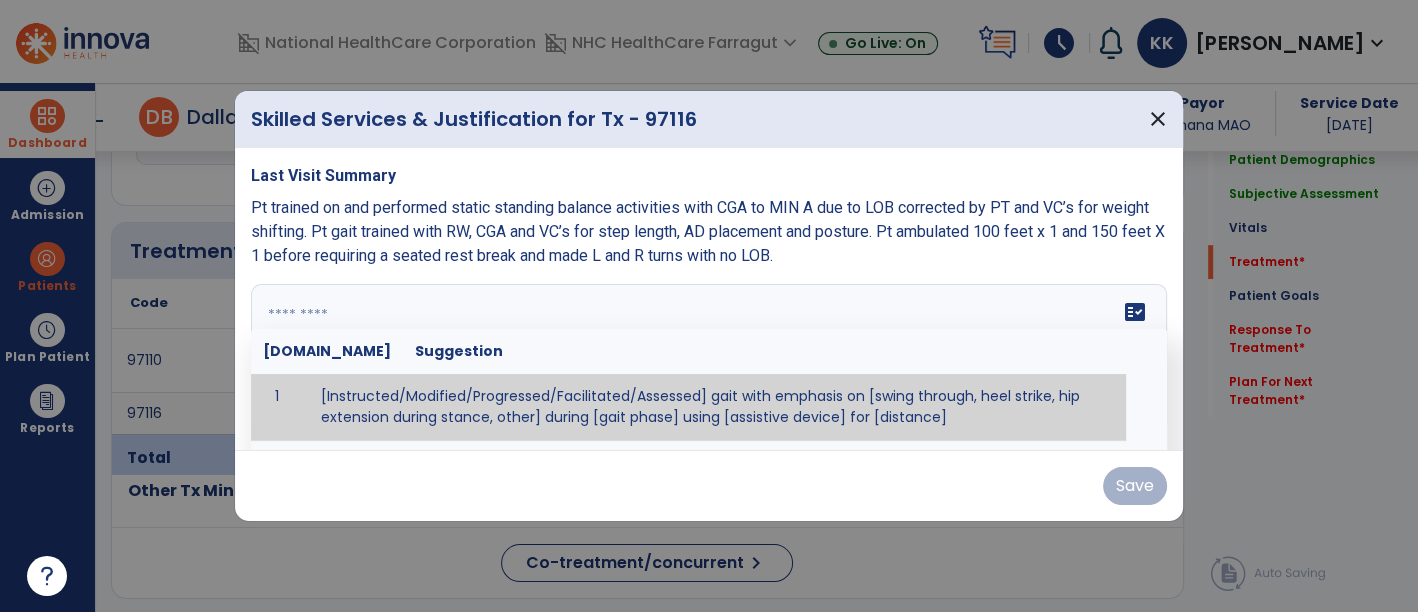 paste on "**********" 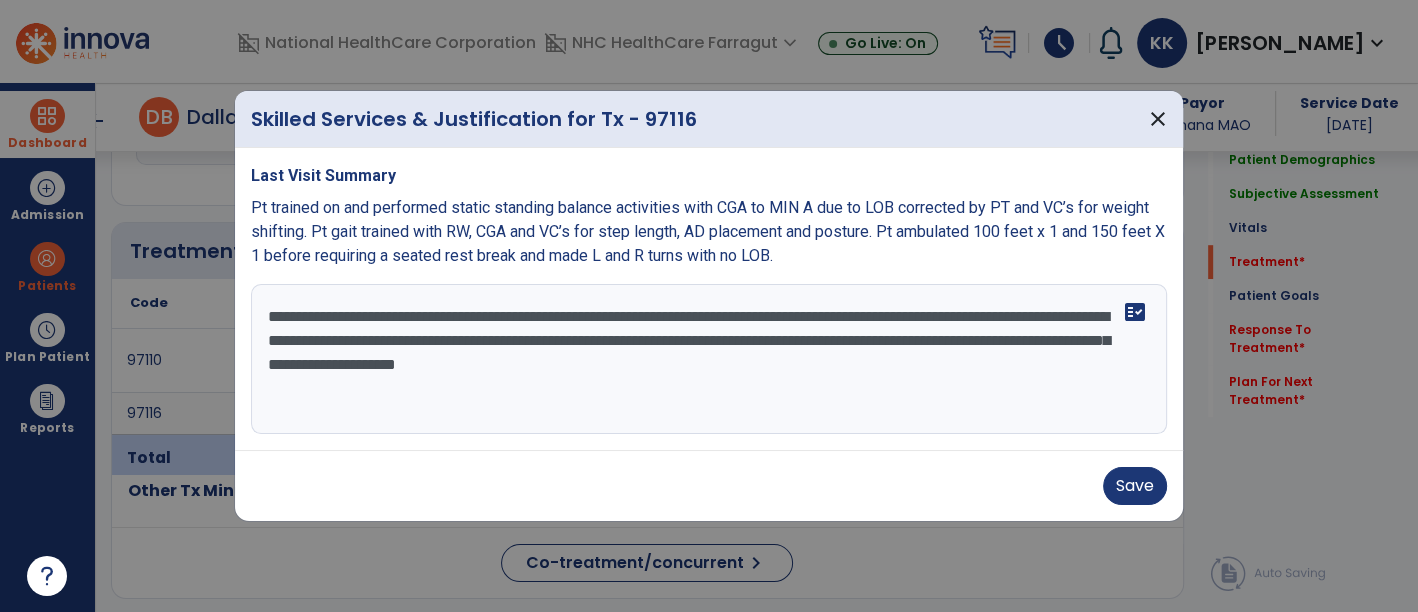 click on "**********" at bounding box center (709, 359) 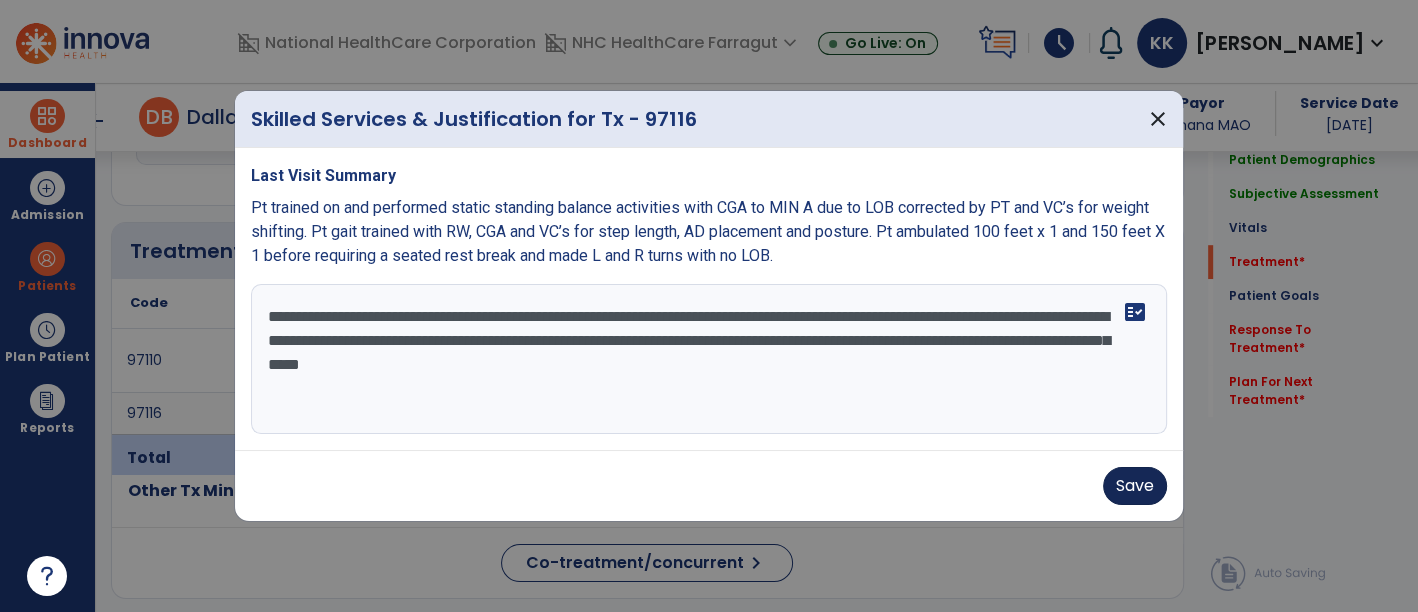 type on "**********" 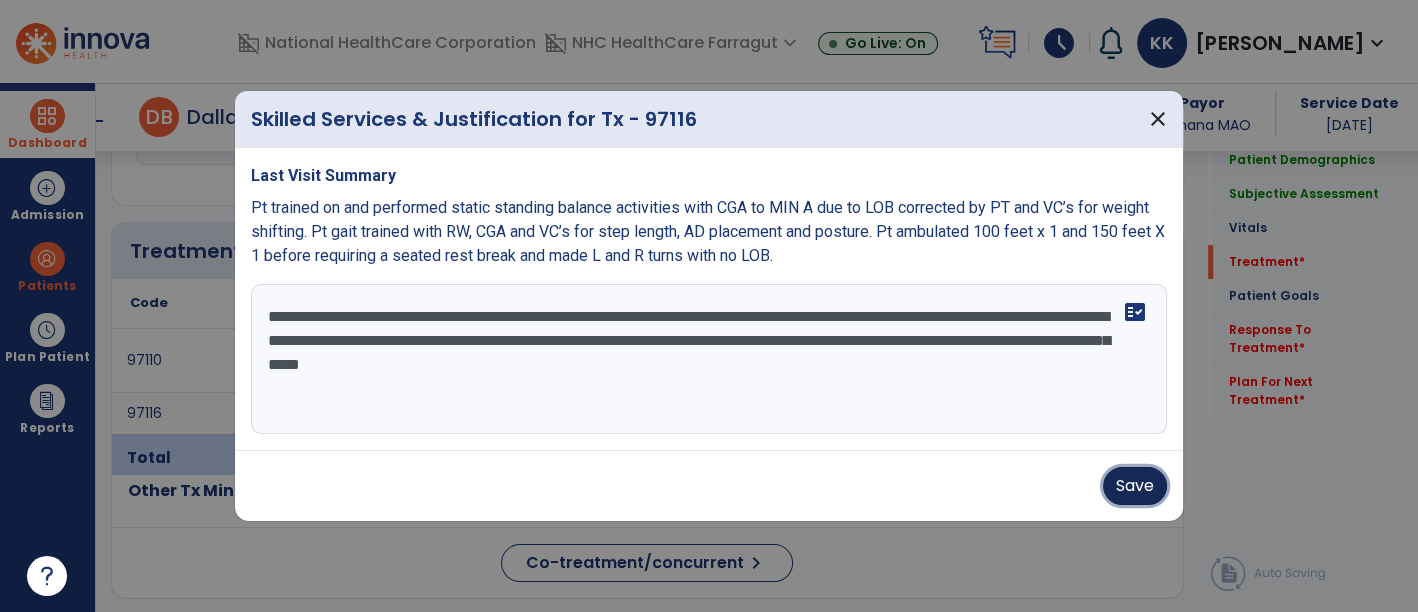 click on "Save" at bounding box center (1135, 486) 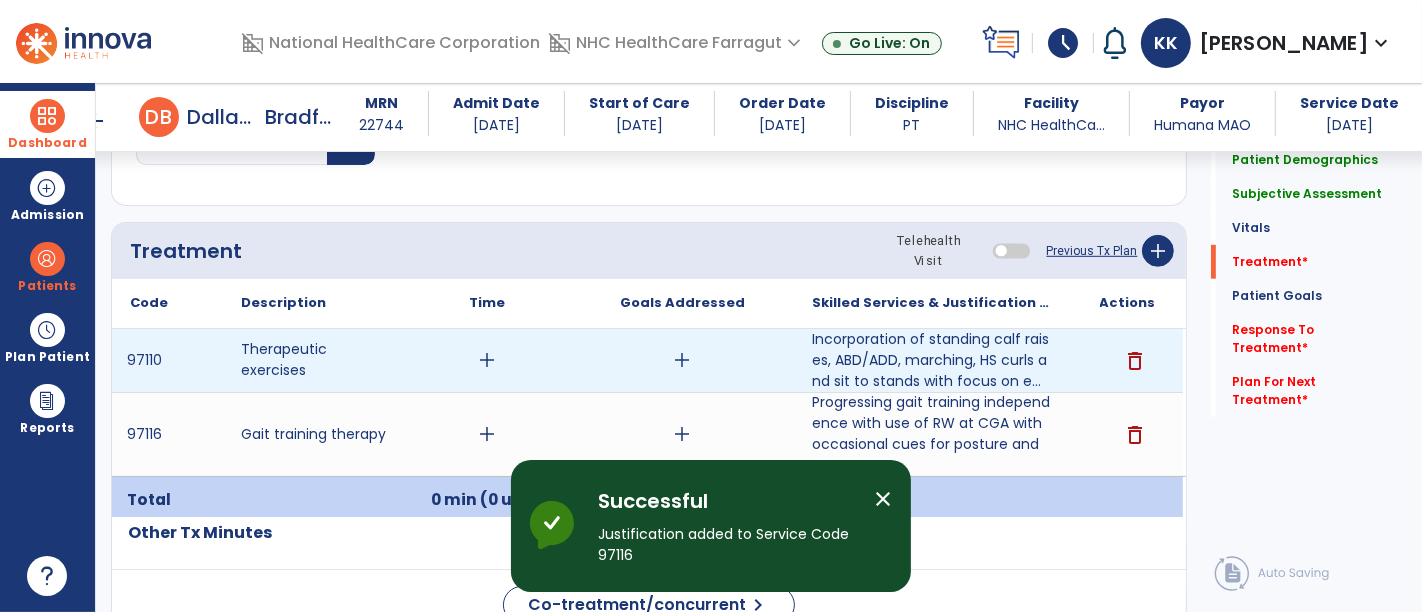 click on "add" at bounding box center (488, 360) 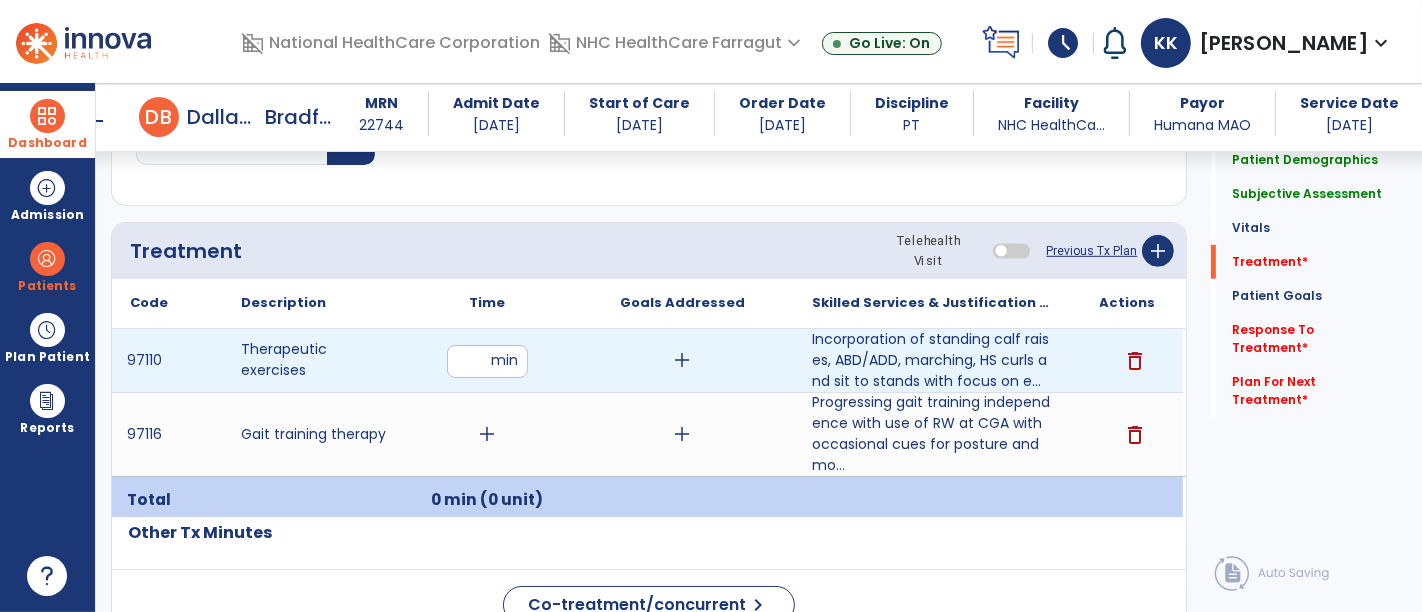 type on "**" 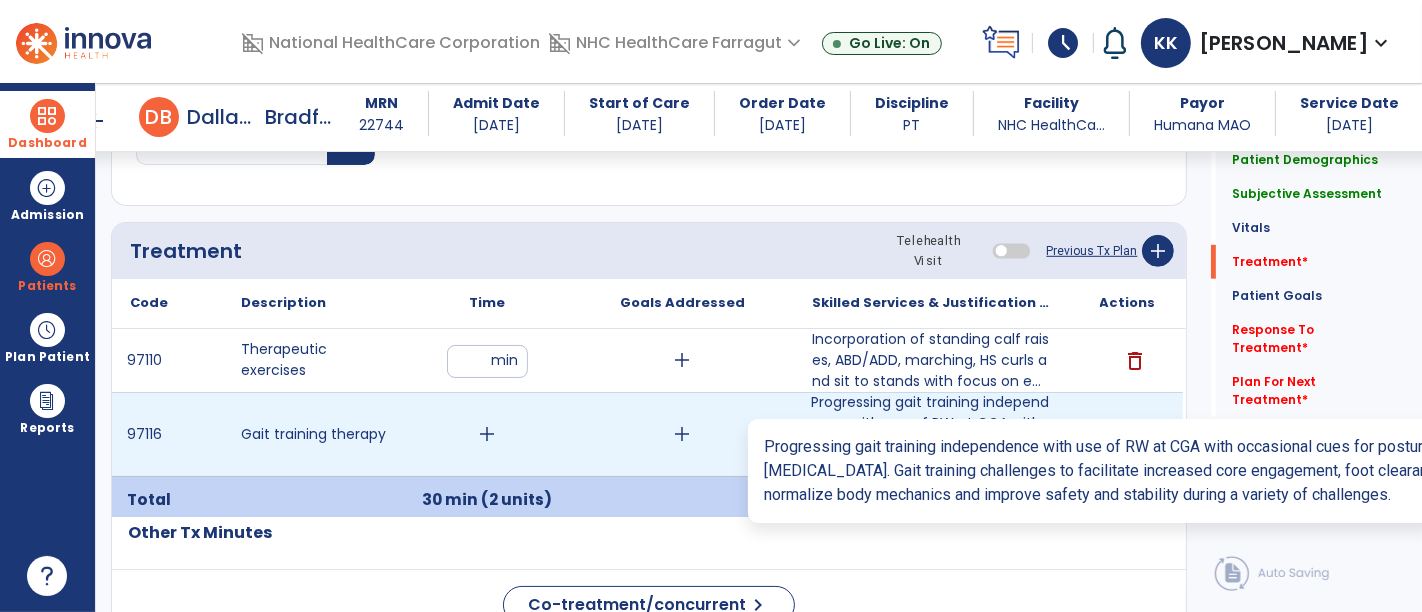 click on "Progressing gait training independence with use of RW at CGA with occasional cues for posture and mo..." at bounding box center [933, 434] 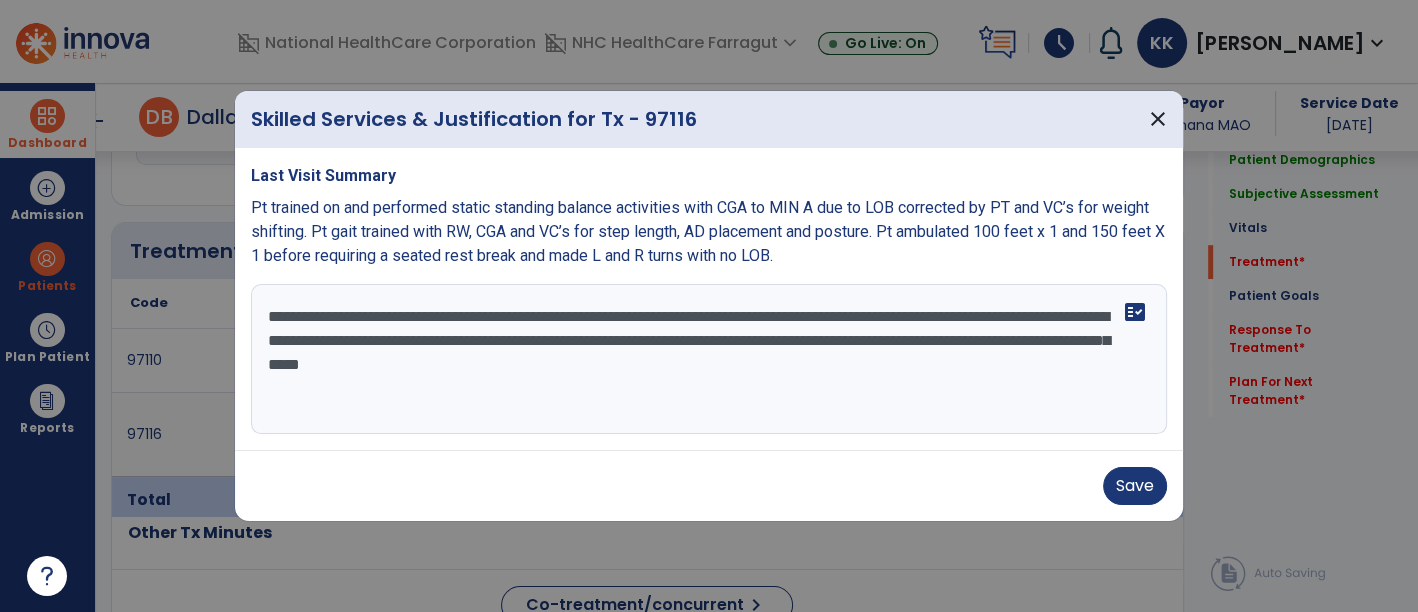 scroll, scrollTop: 1027, scrollLeft: 0, axis: vertical 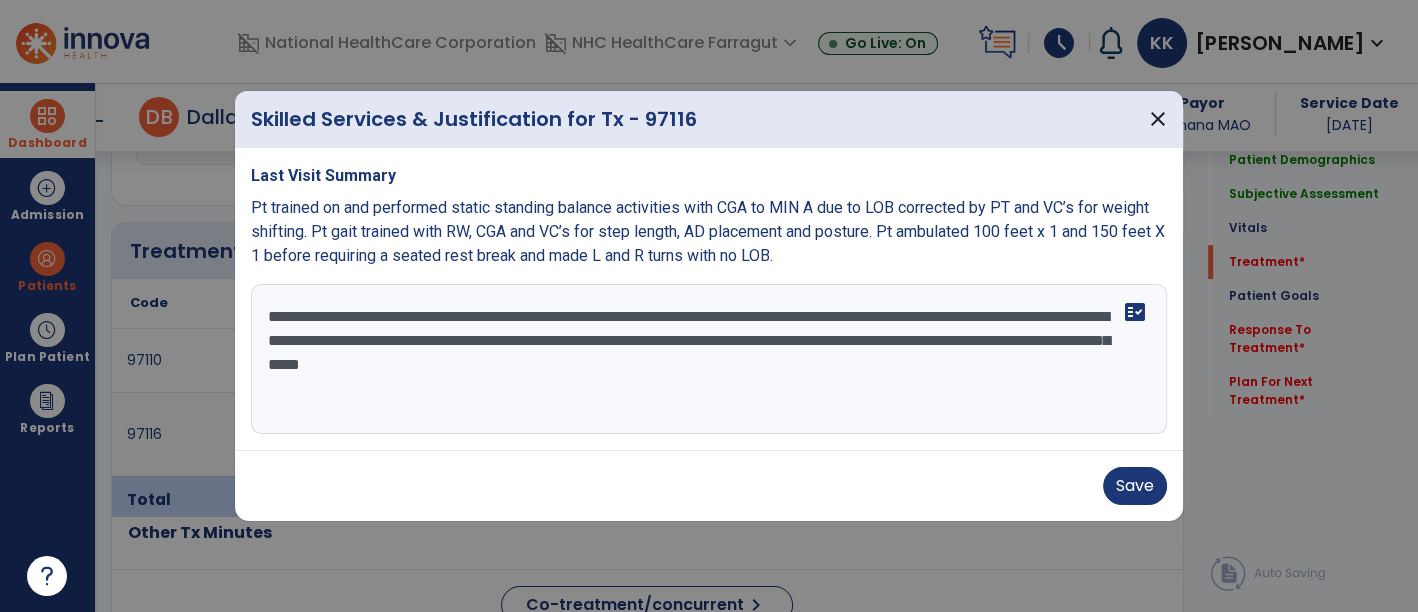 click on "**********" at bounding box center [709, 359] 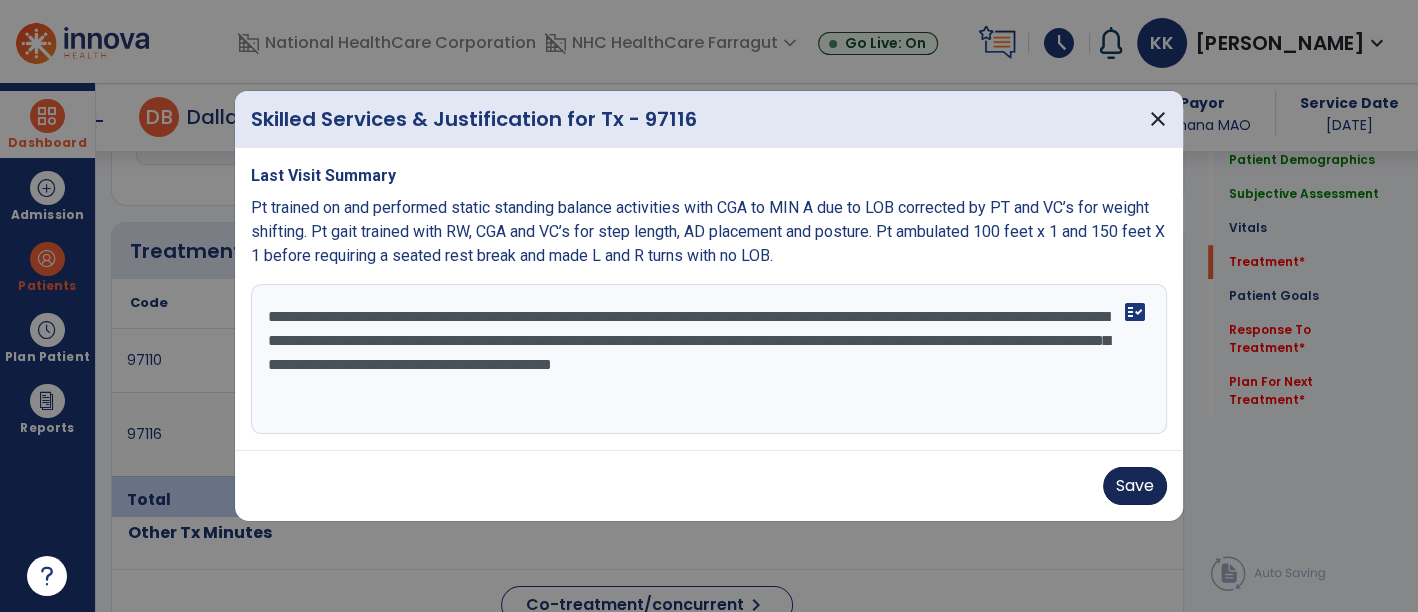 type on "**********" 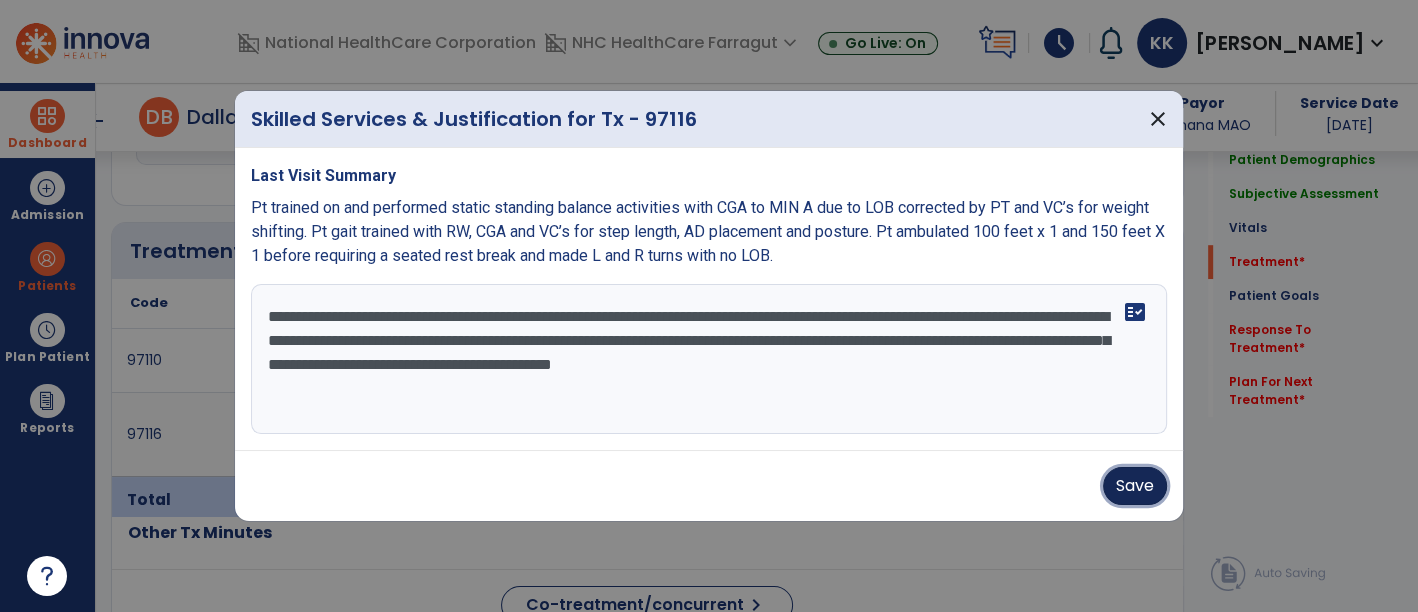 click on "Save" at bounding box center (1135, 486) 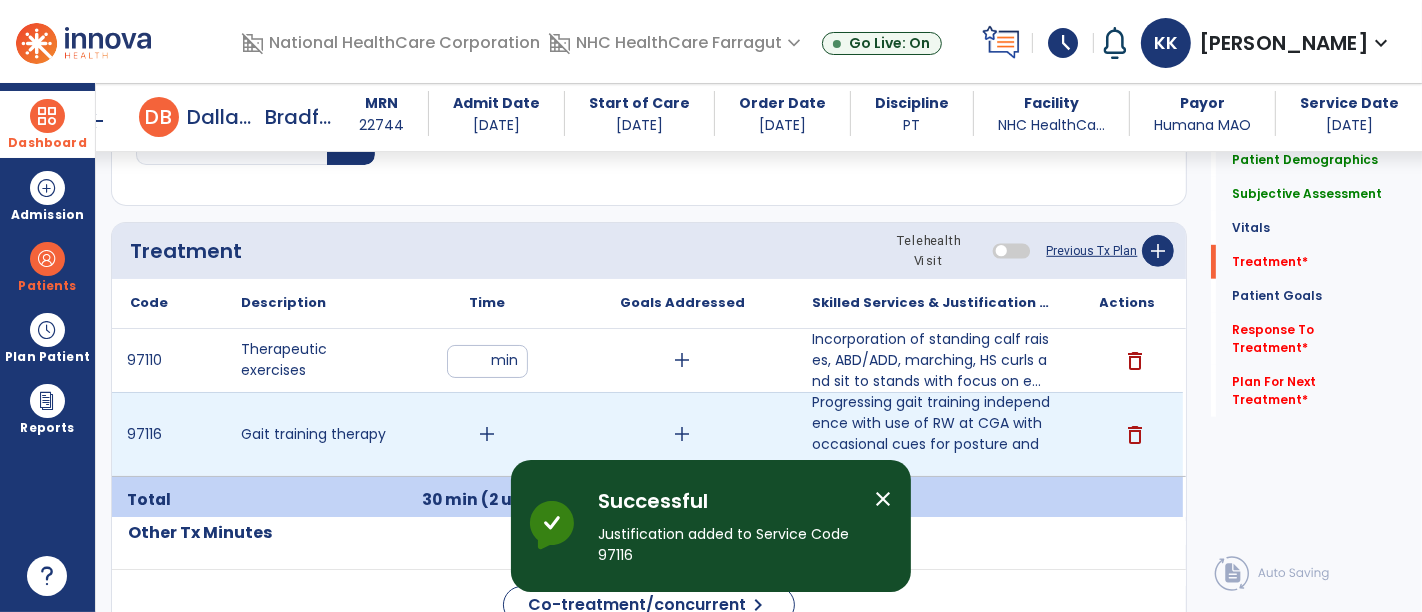 click on "add" at bounding box center [488, 434] 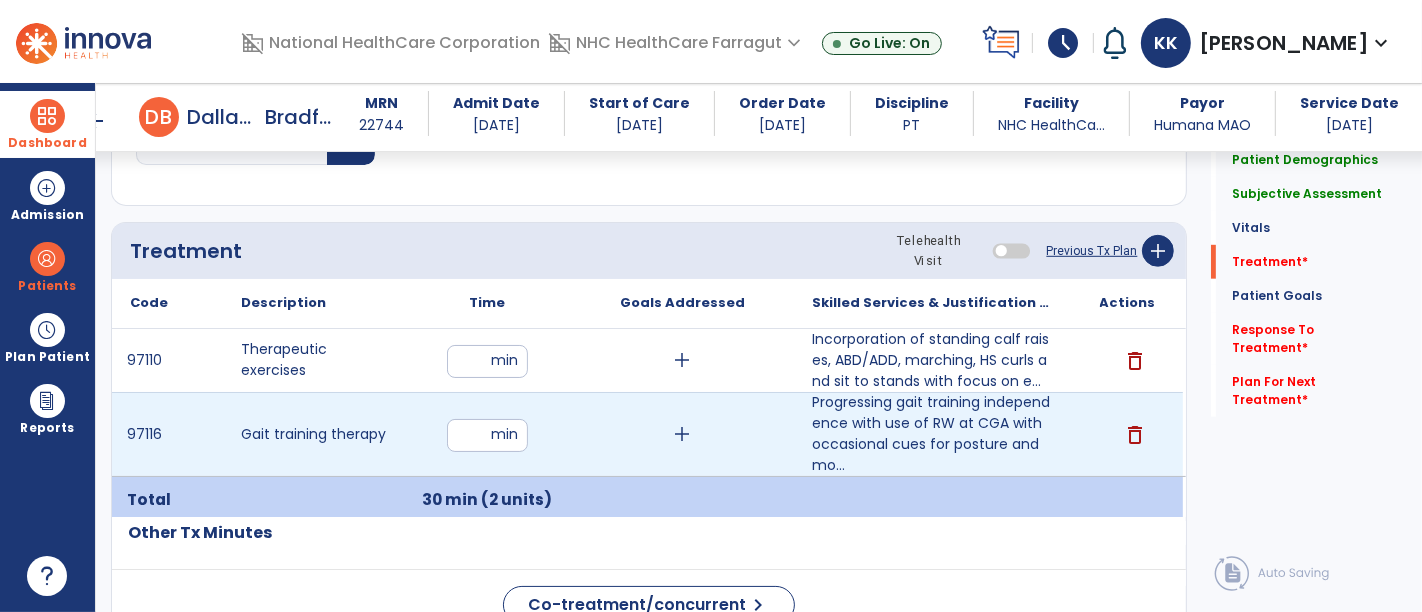 type on "**" 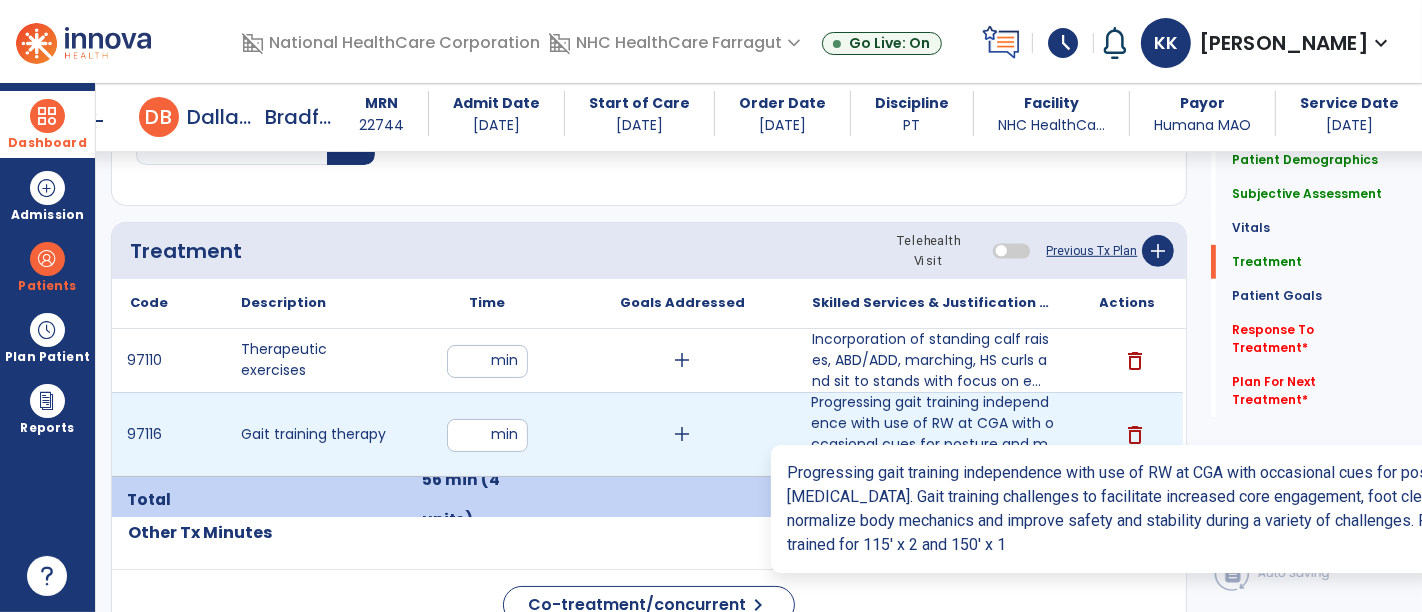 click on "Progressing gait training independence with use of RW at CGA with occasional cues for posture and mo..." at bounding box center [933, 434] 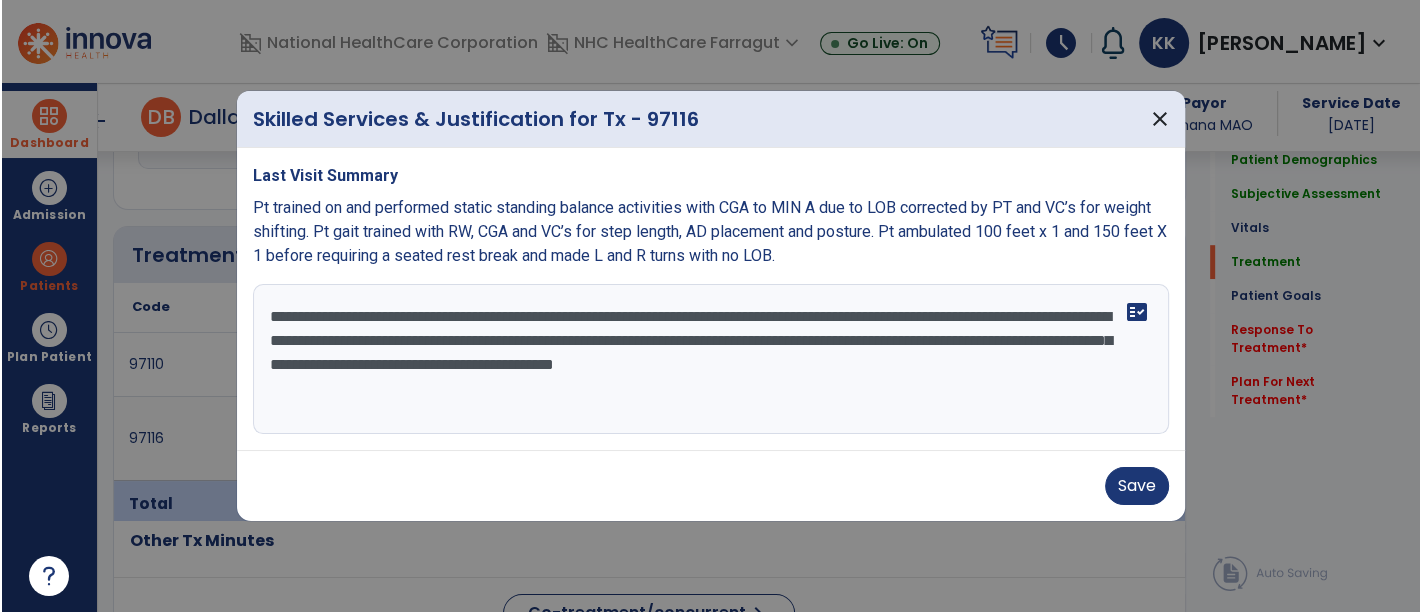 scroll, scrollTop: 1027, scrollLeft: 0, axis: vertical 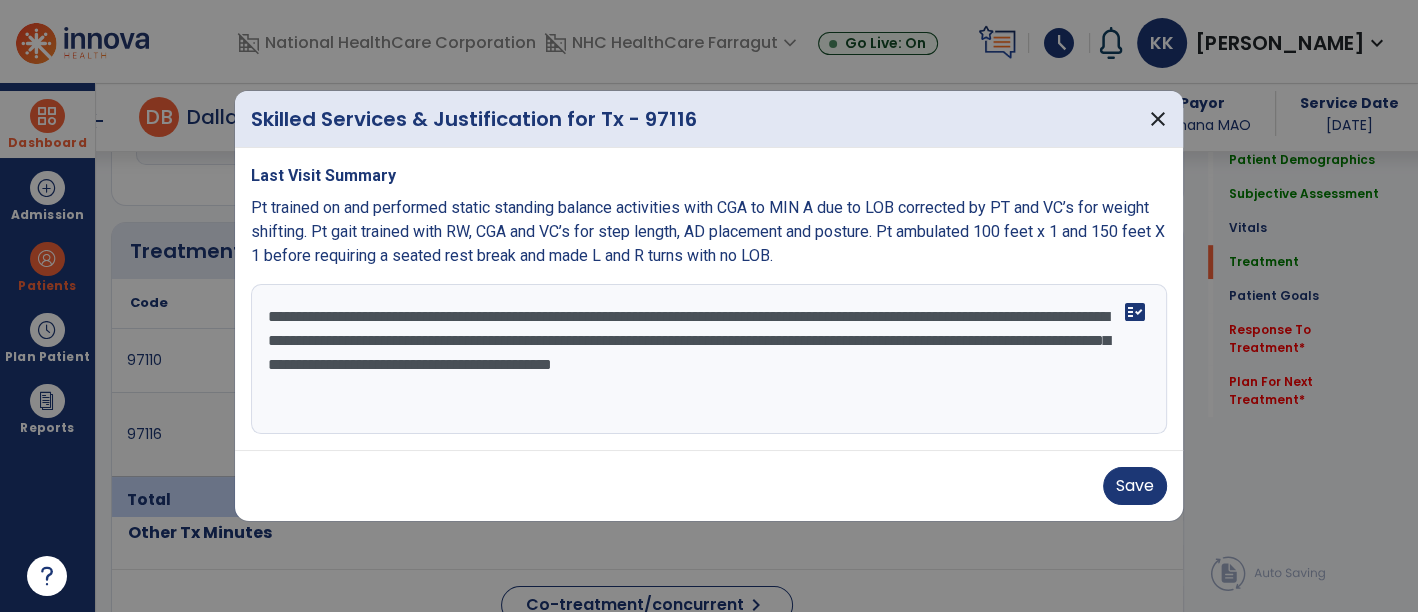 click on "**********" at bounding box center (709, 359) 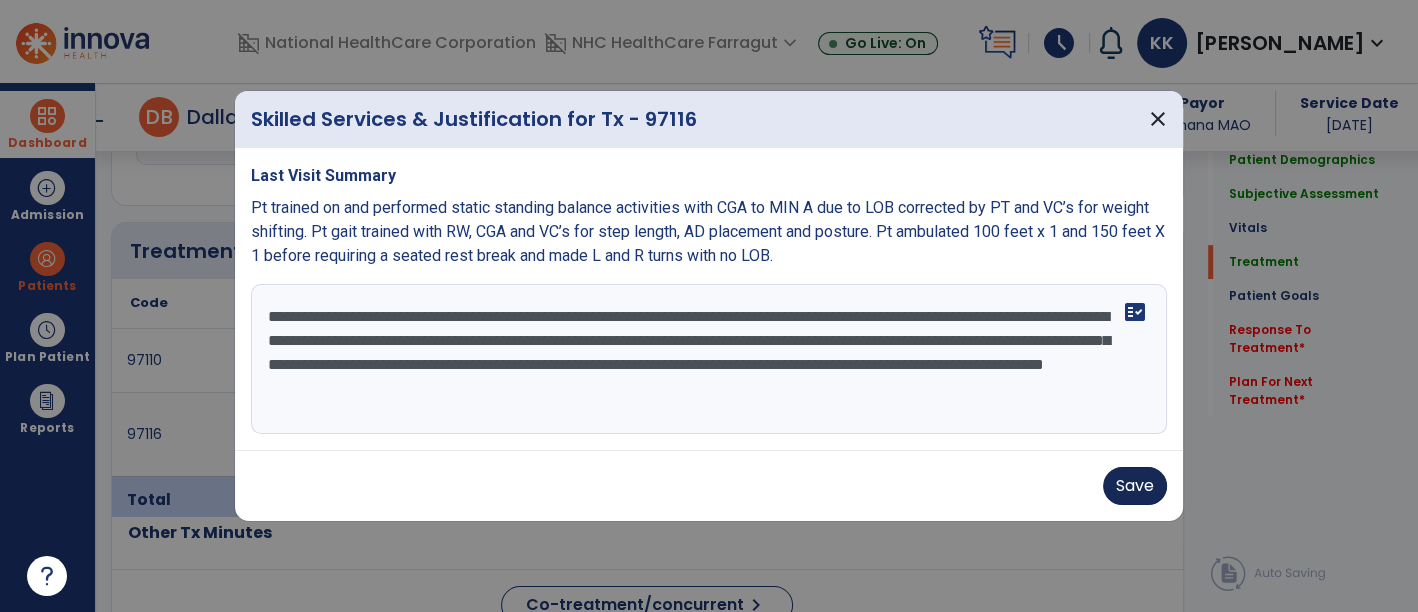 type on "**********" 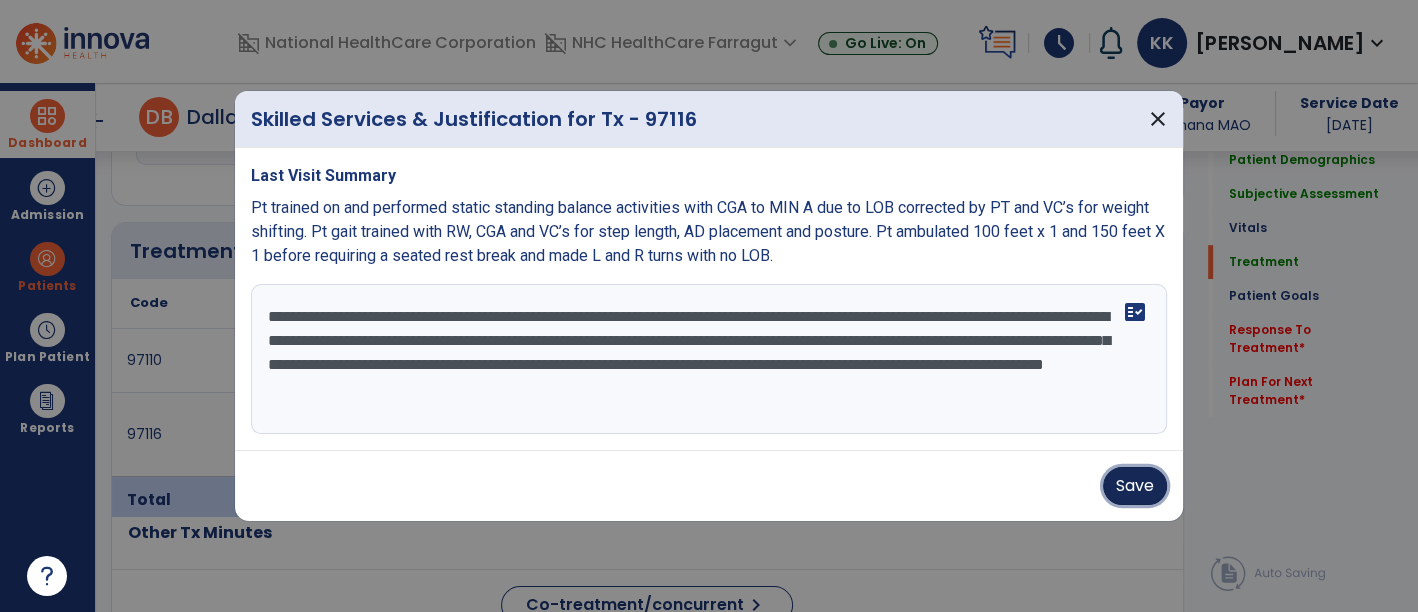 click on "Save" at bounding box center (1135, 486) 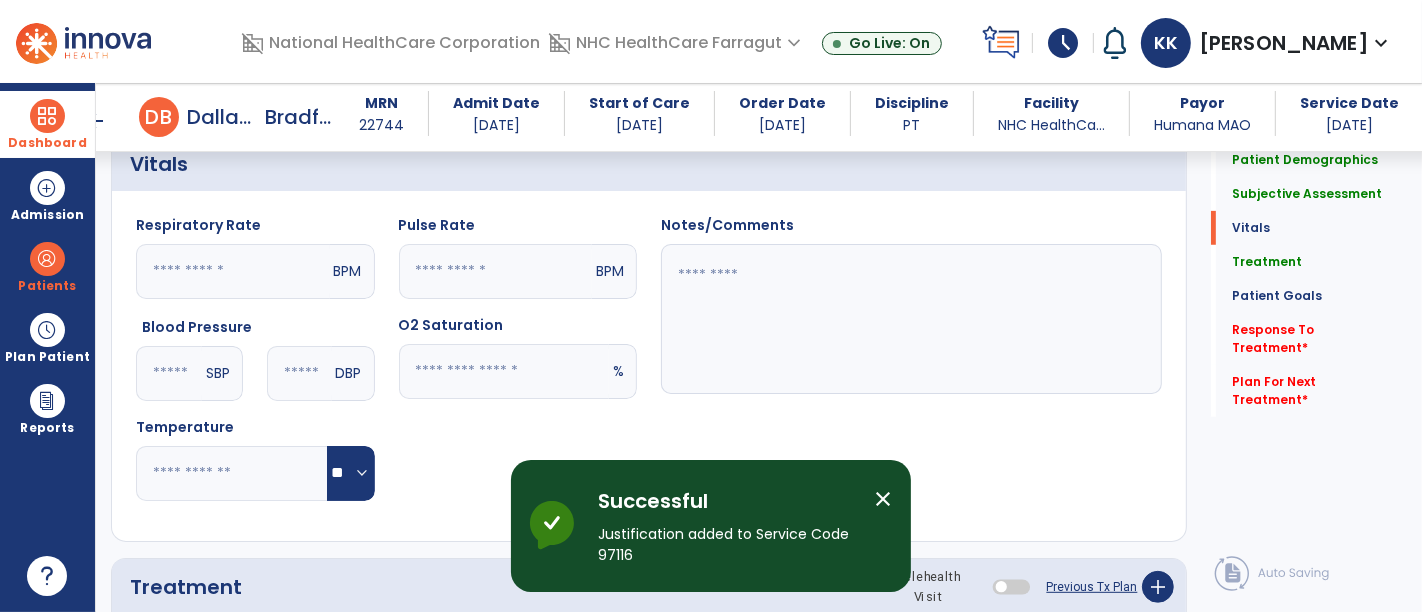 scroll, scrollTop: 694, scrollLeft: 0, axis: vertical 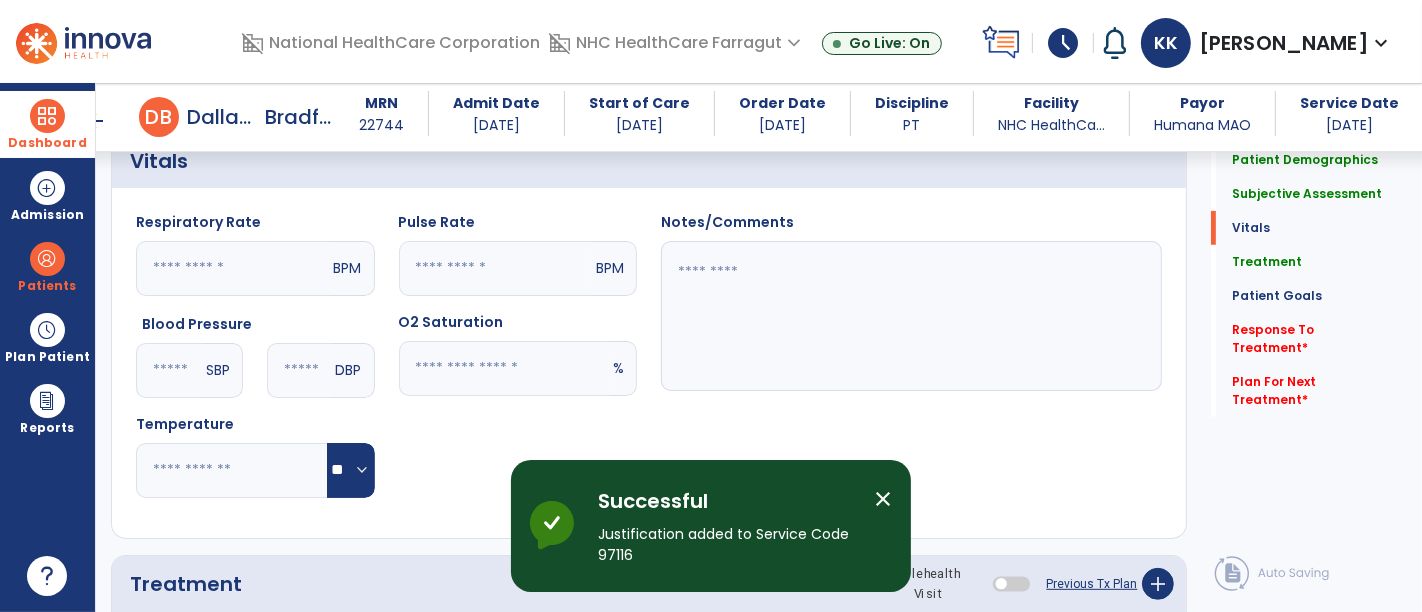 click 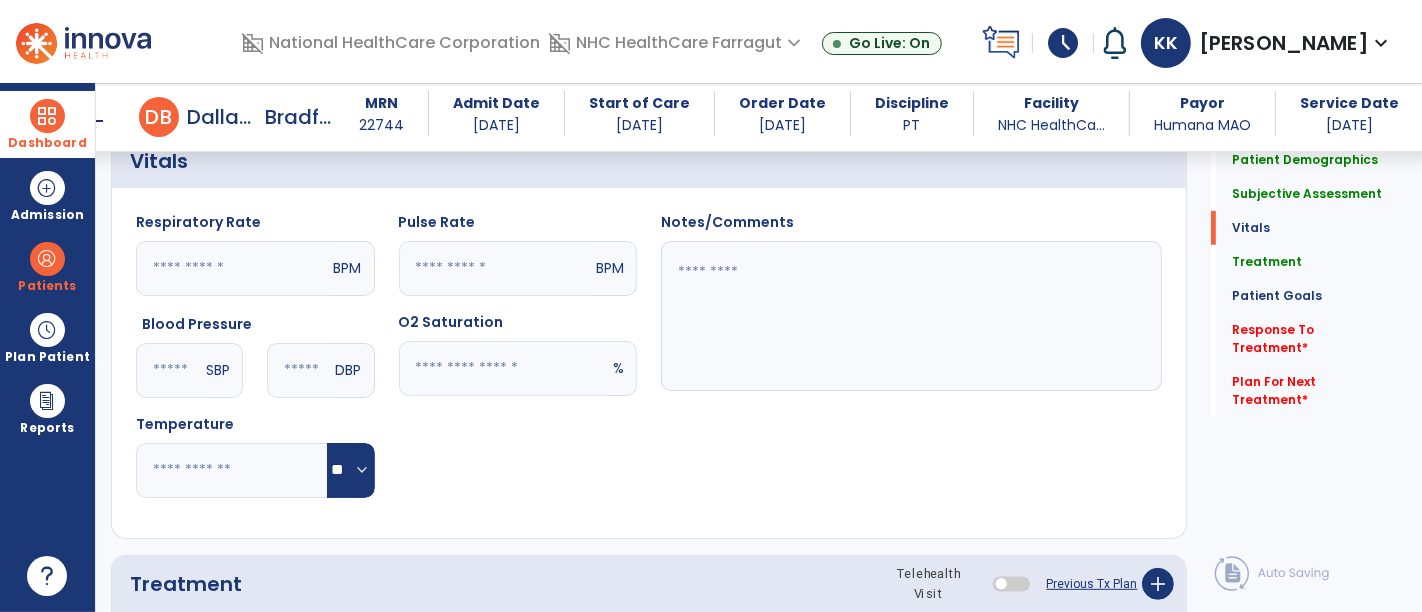 click 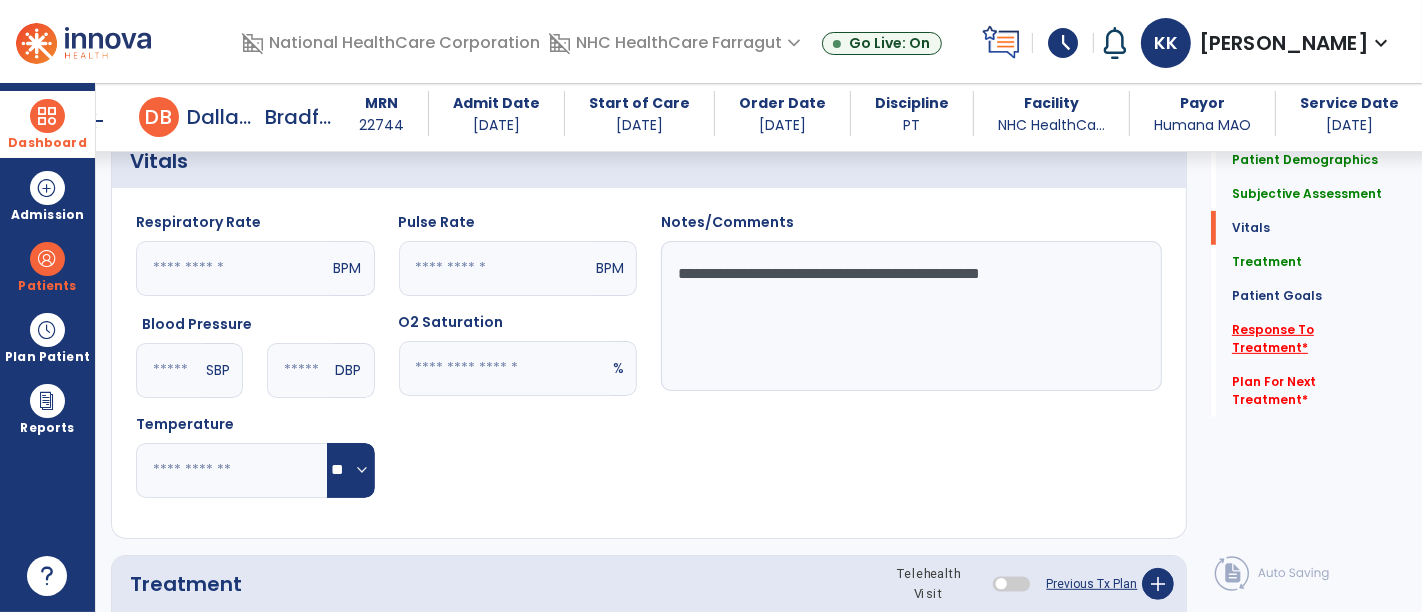 type on "**********" 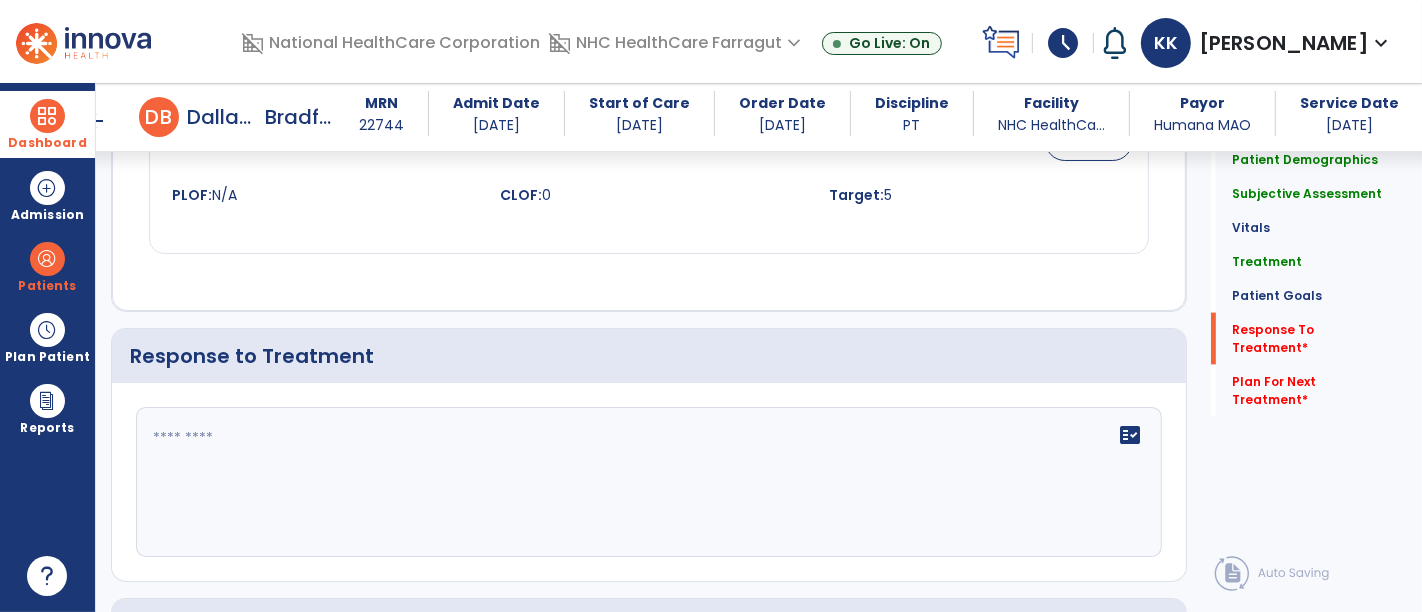 scroll, scrollTop: 2457, scrollLeft: 0, axis: vertical 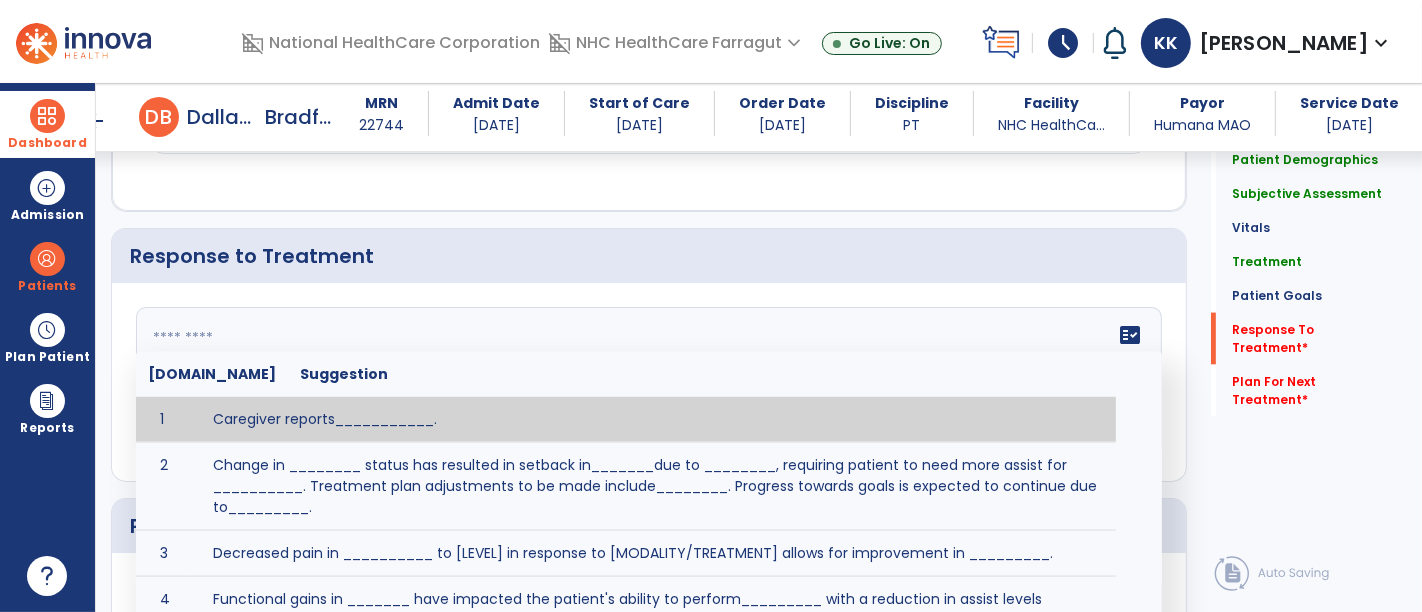 click 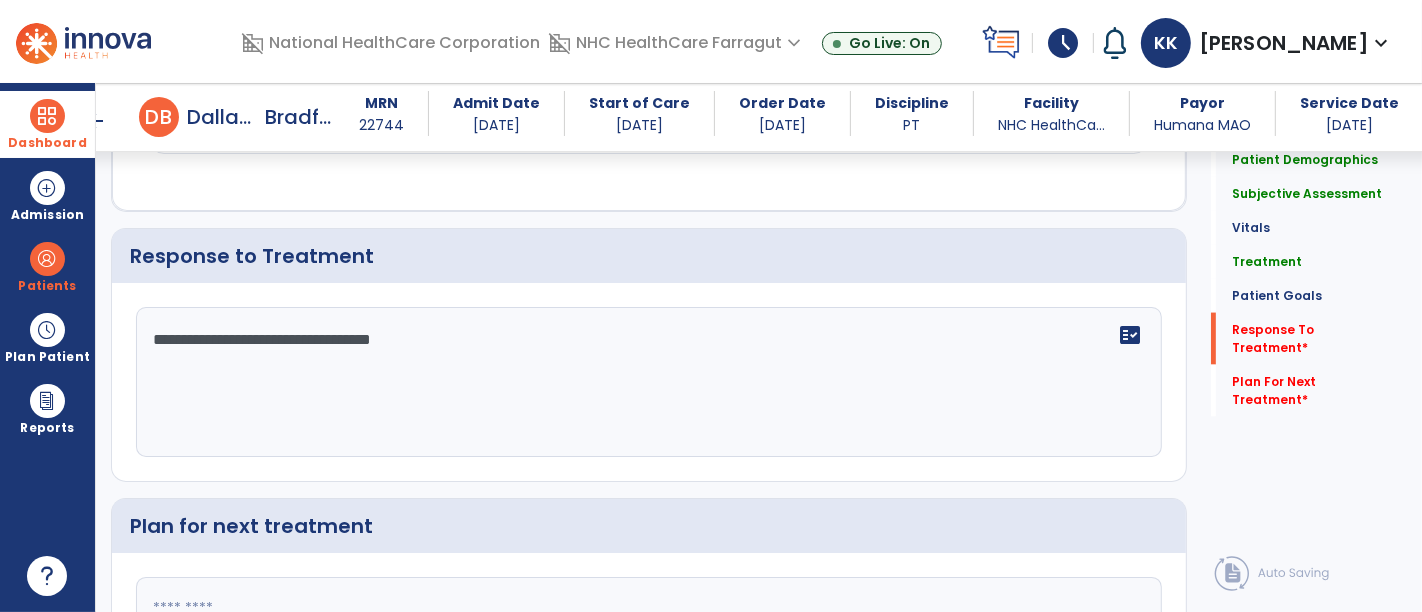type on "**********" 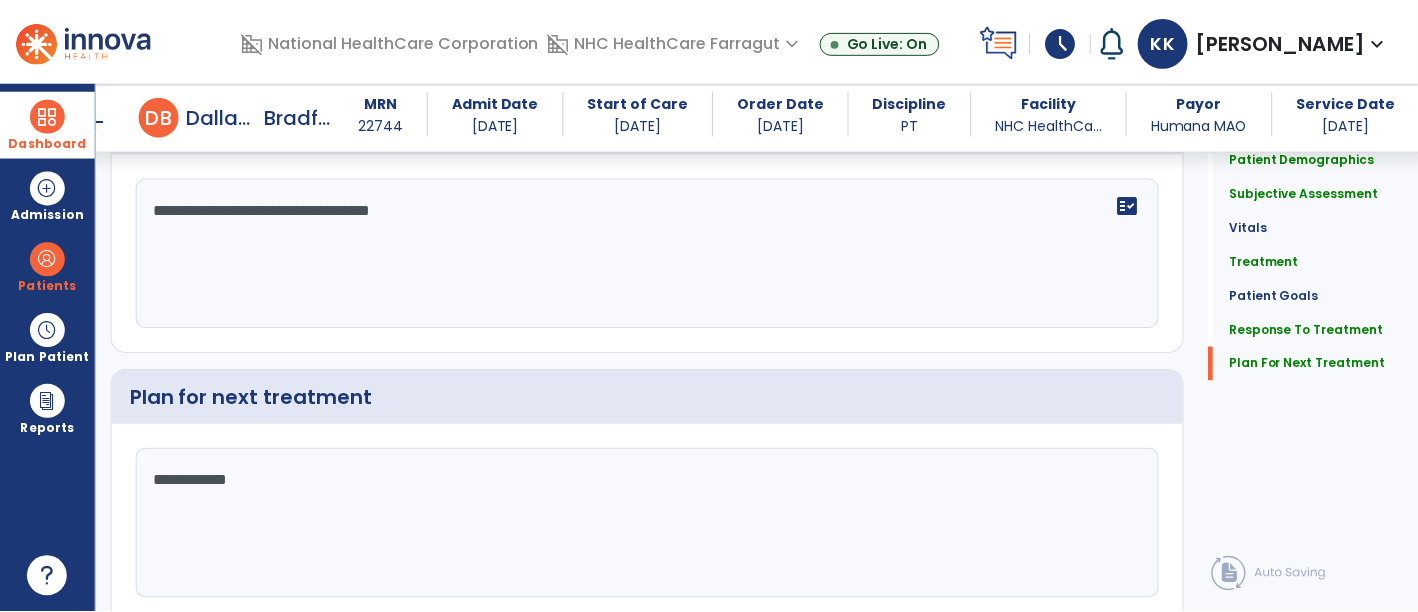 scroll, scrollTop: 2654, scrollLeft: 0, axis: vertical 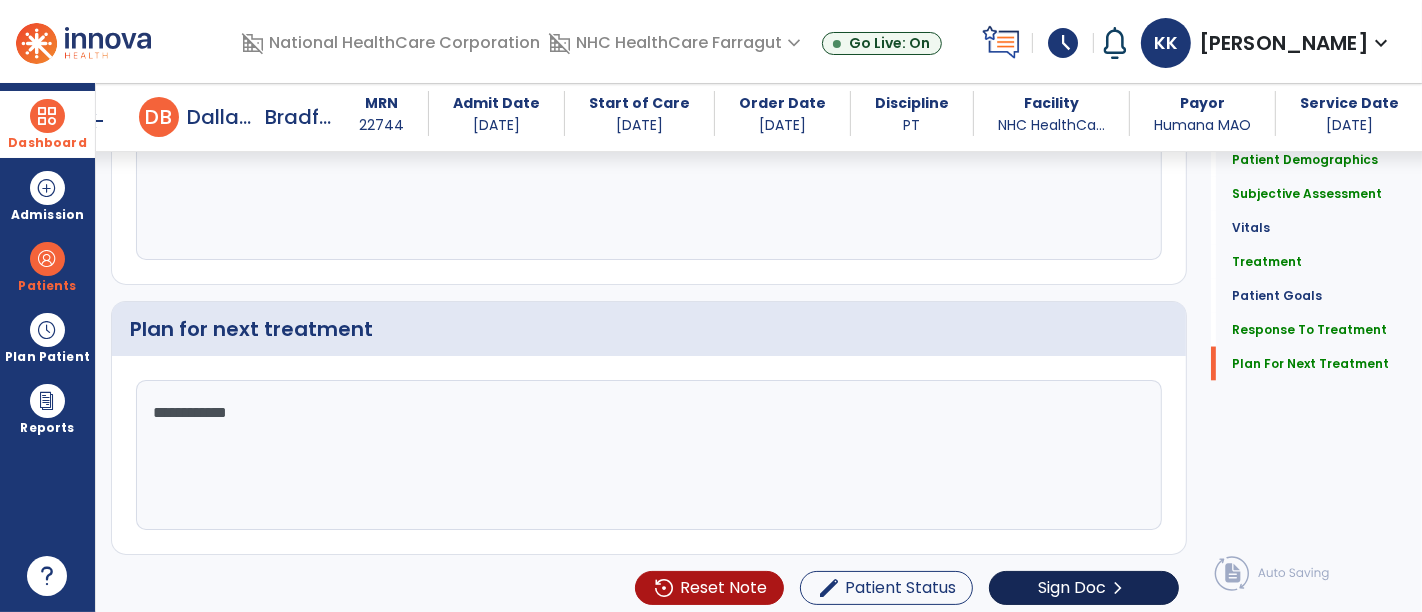 type on "**********" 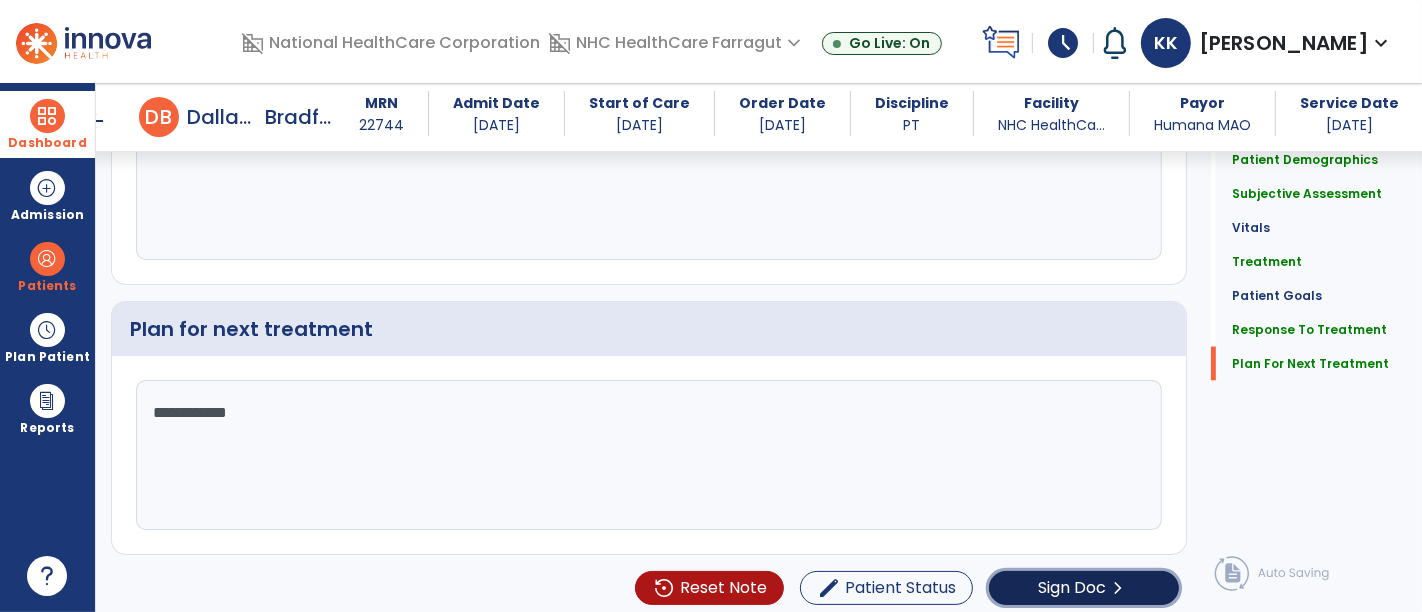 click on "Sign Doc" 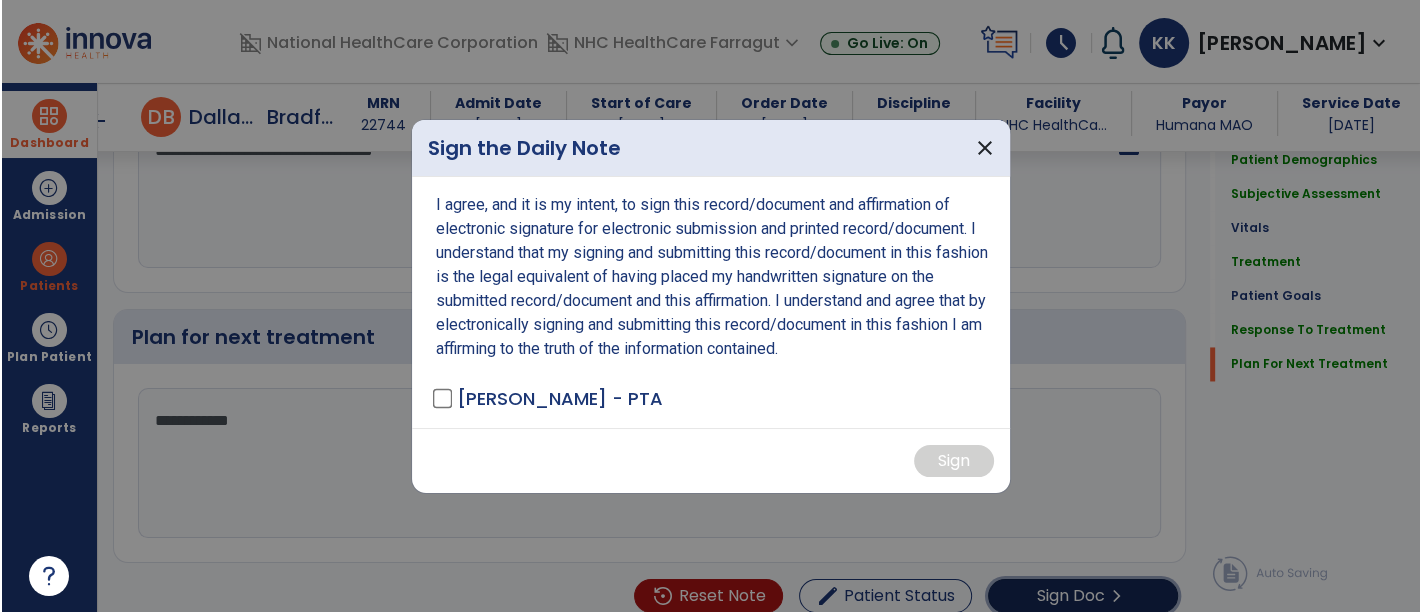 scroll, scrollTop: 2654, scrollLeft: 0, axis: vertical 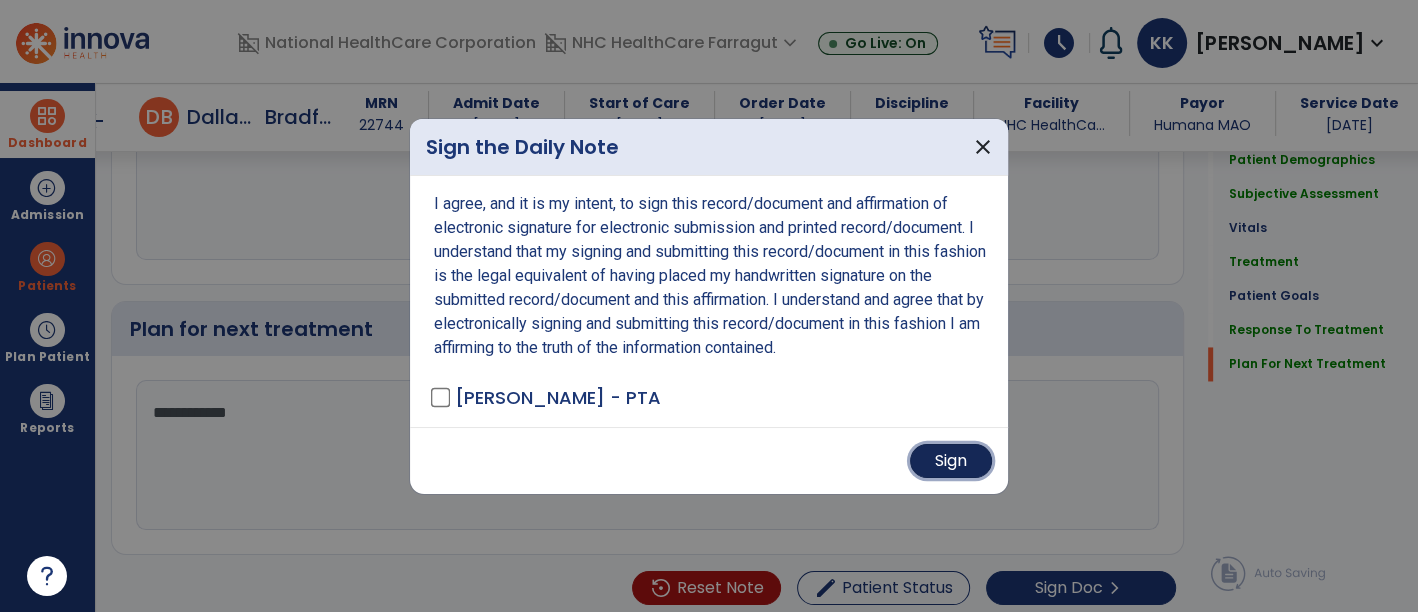 click on "Sign" at bounding box center [951, 461] 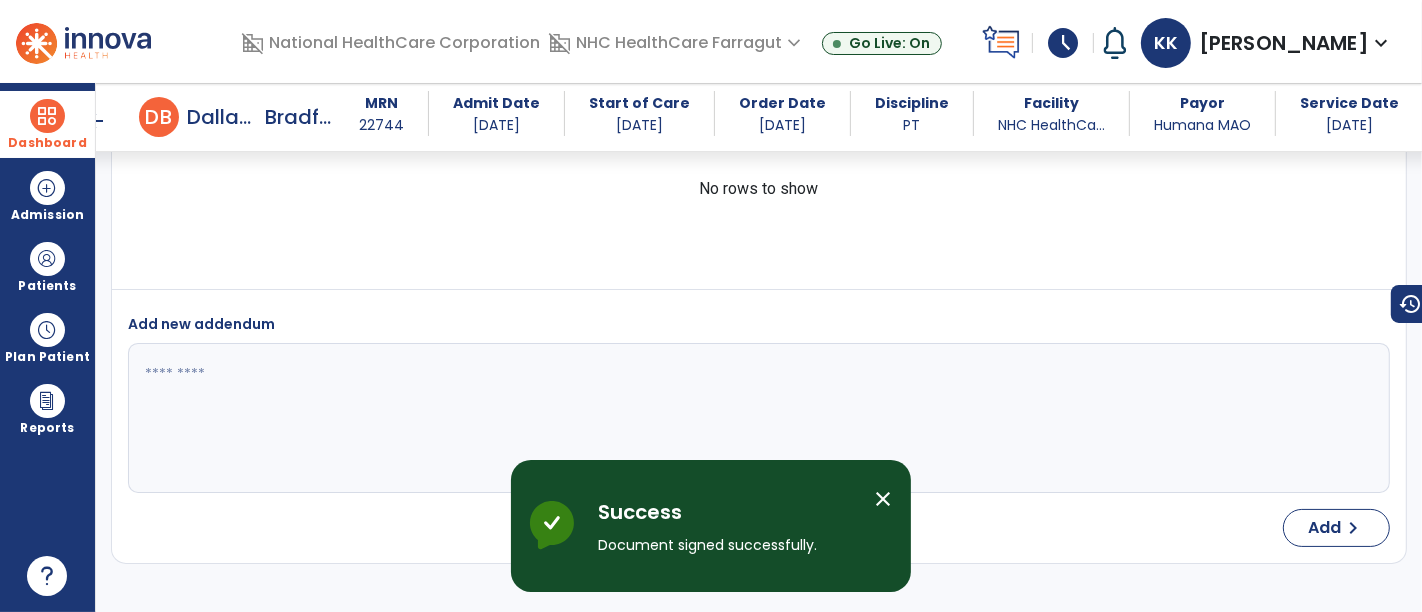 click at bounding box center (47, 116) 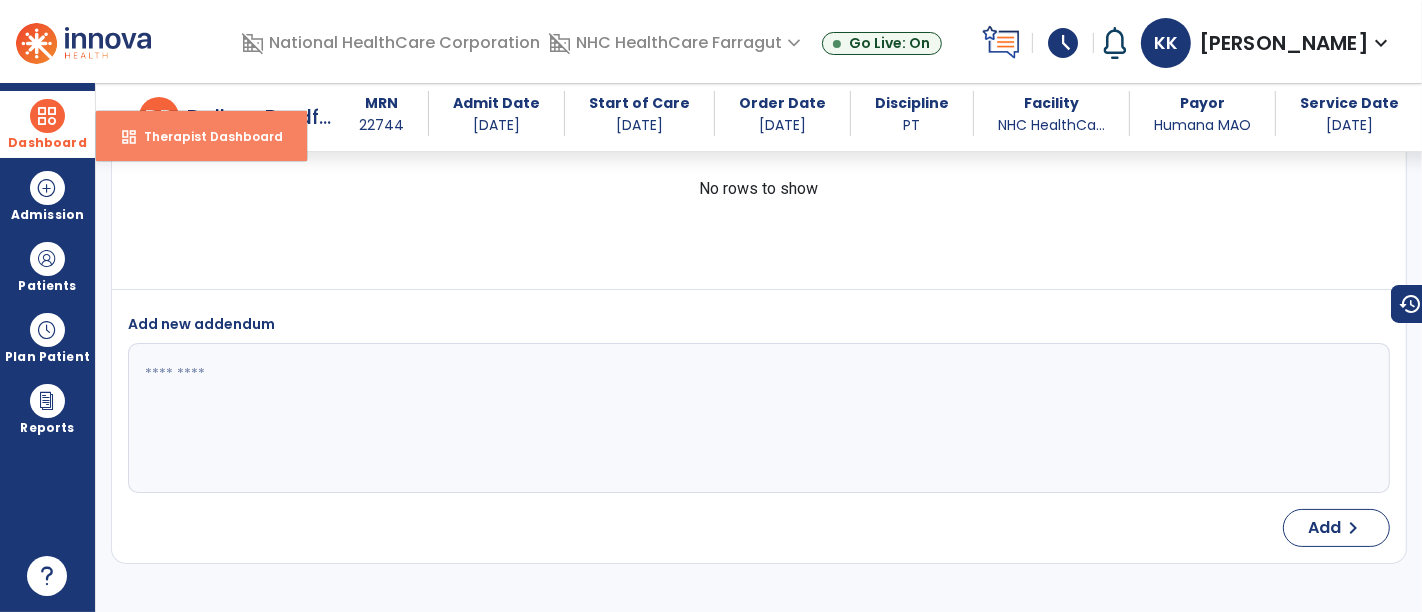 click on "Therapist Dashboard" at bounding box center [205, 136] 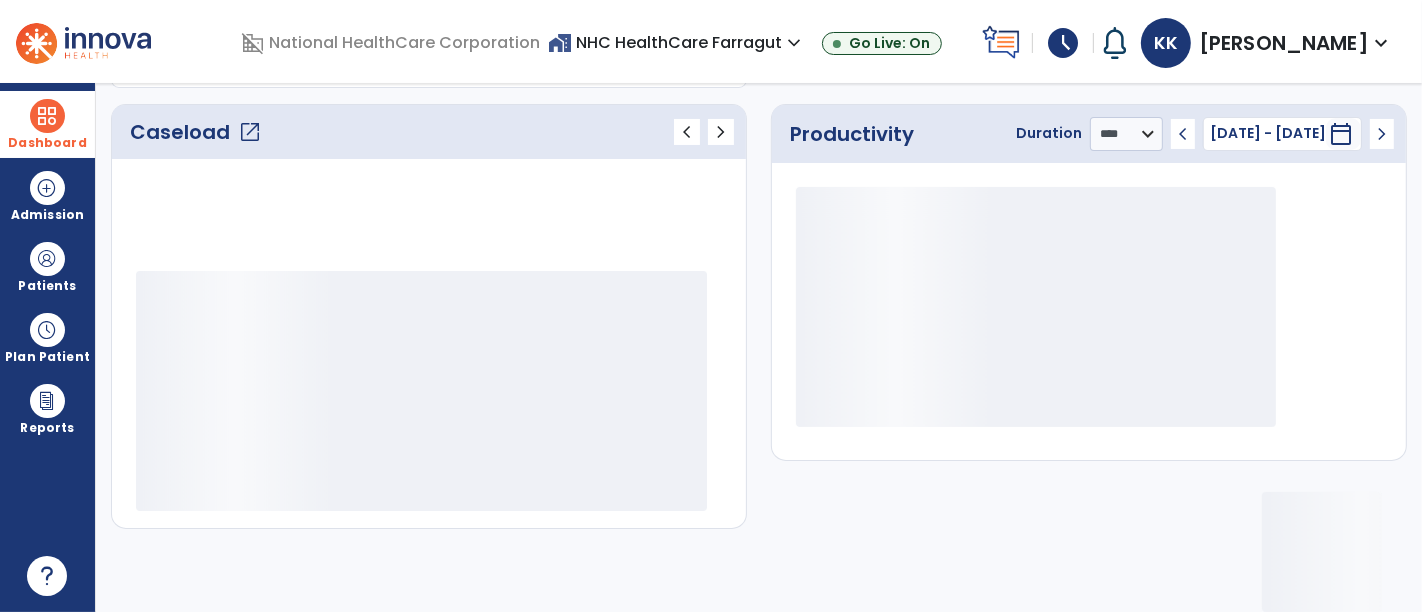 scroll, scrollTop: 259, scrollLeft: 0, axis: vertical 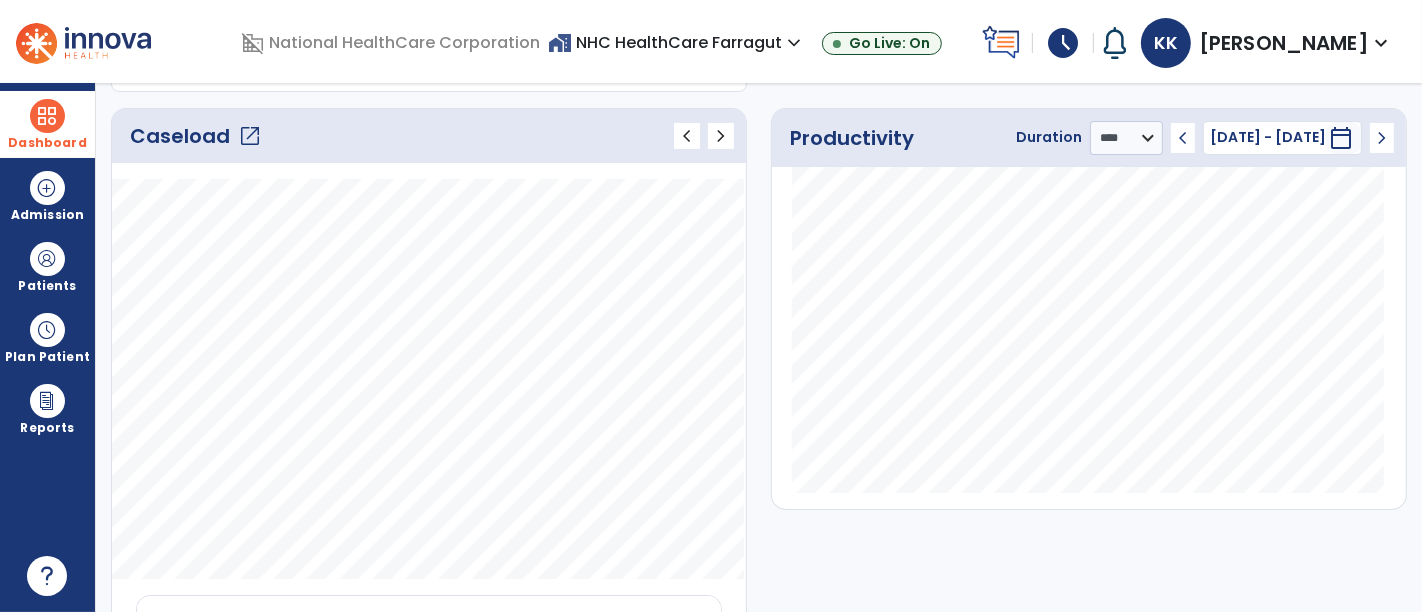 click on "open_in_new" 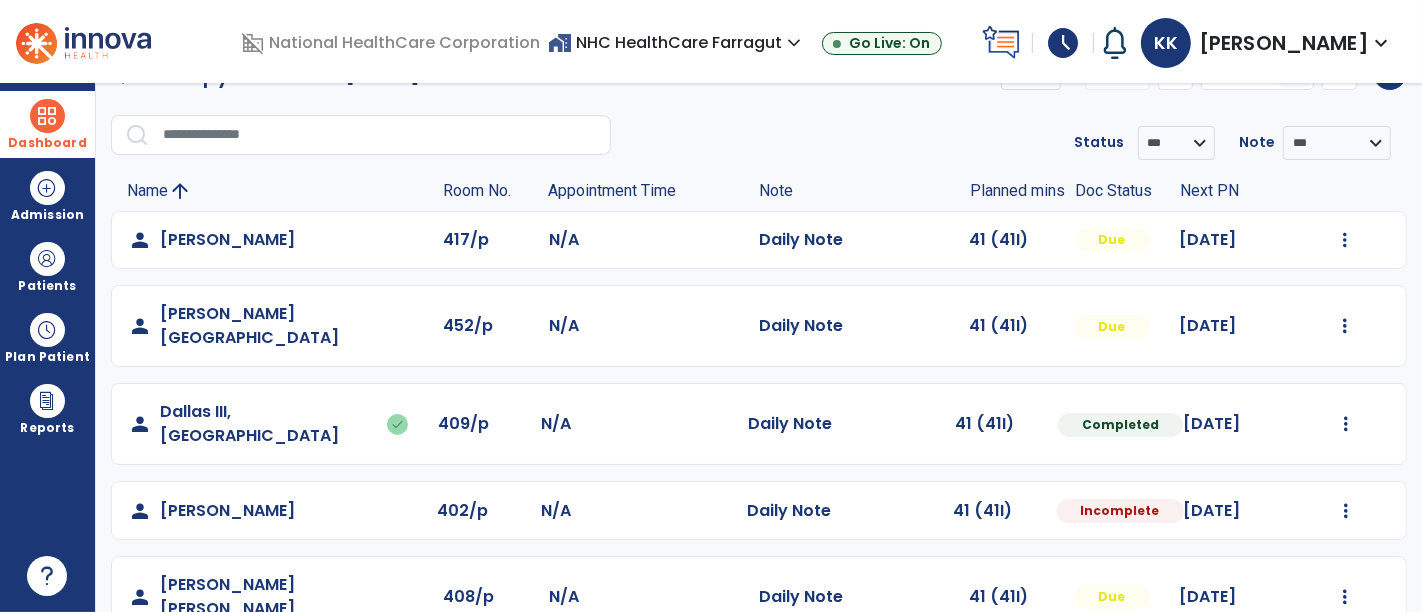 scroll, scrollTop: 160, scrollLeft: 0, axis: vertical 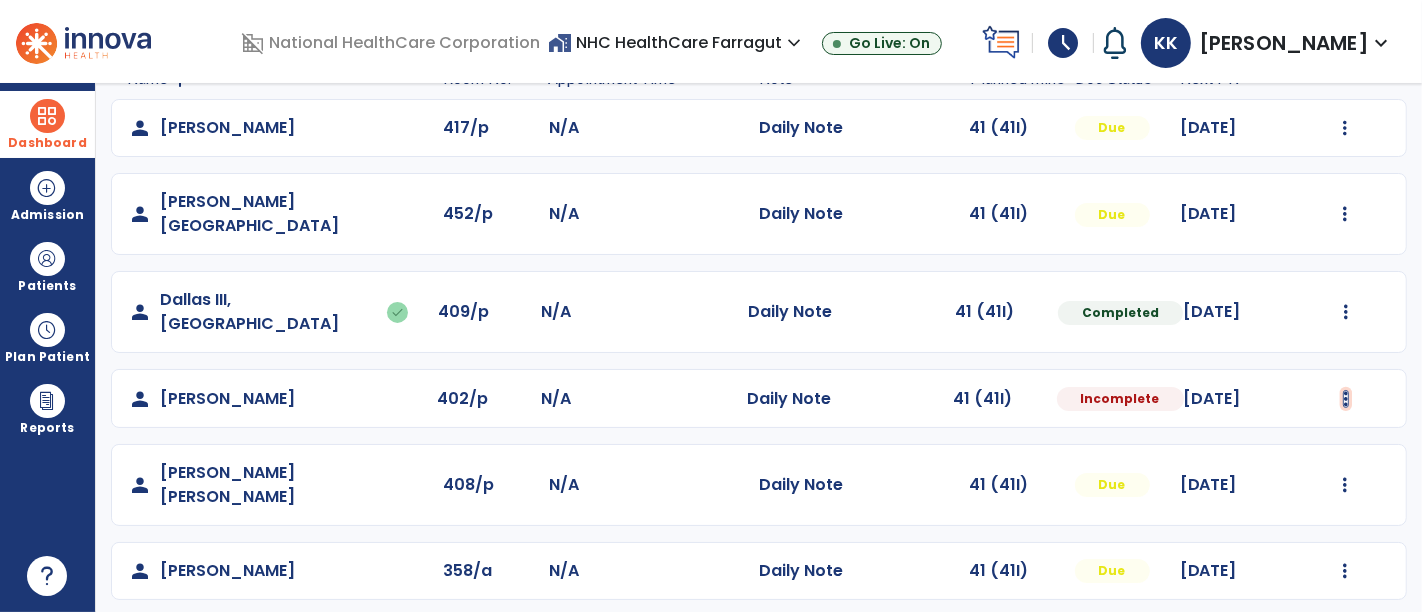 click at bounding box center (1345, 128) 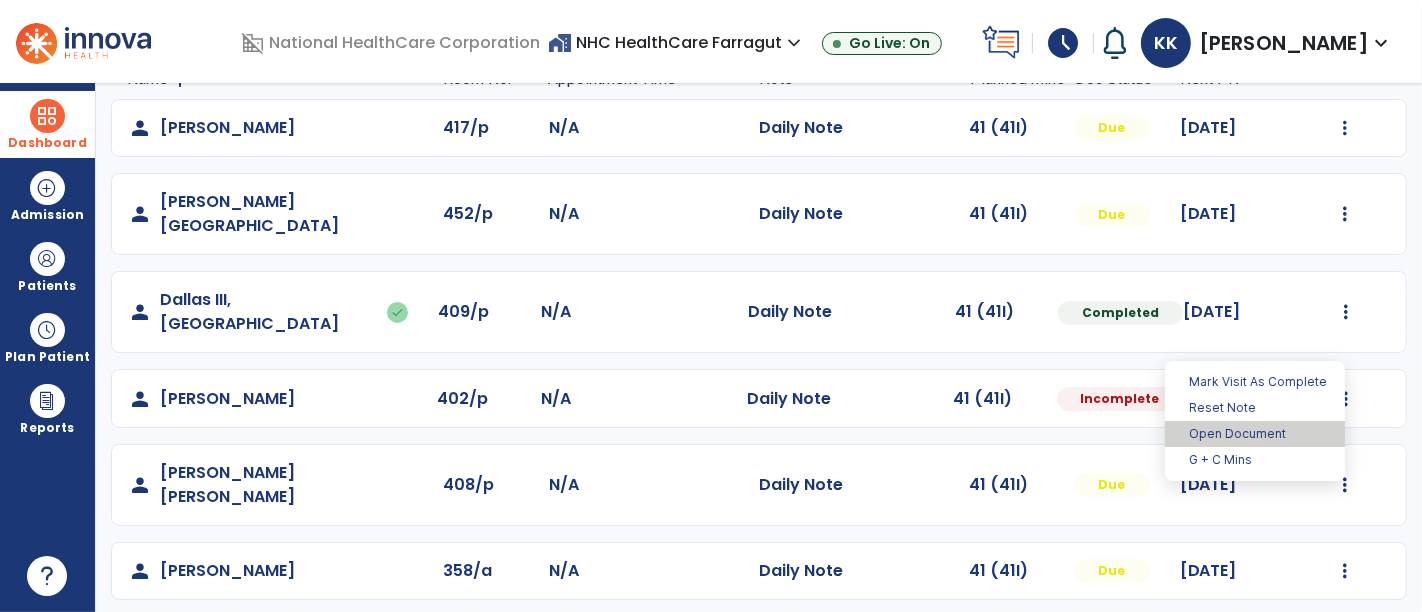 click on "Open Document" at bounding box center [1255, 434] 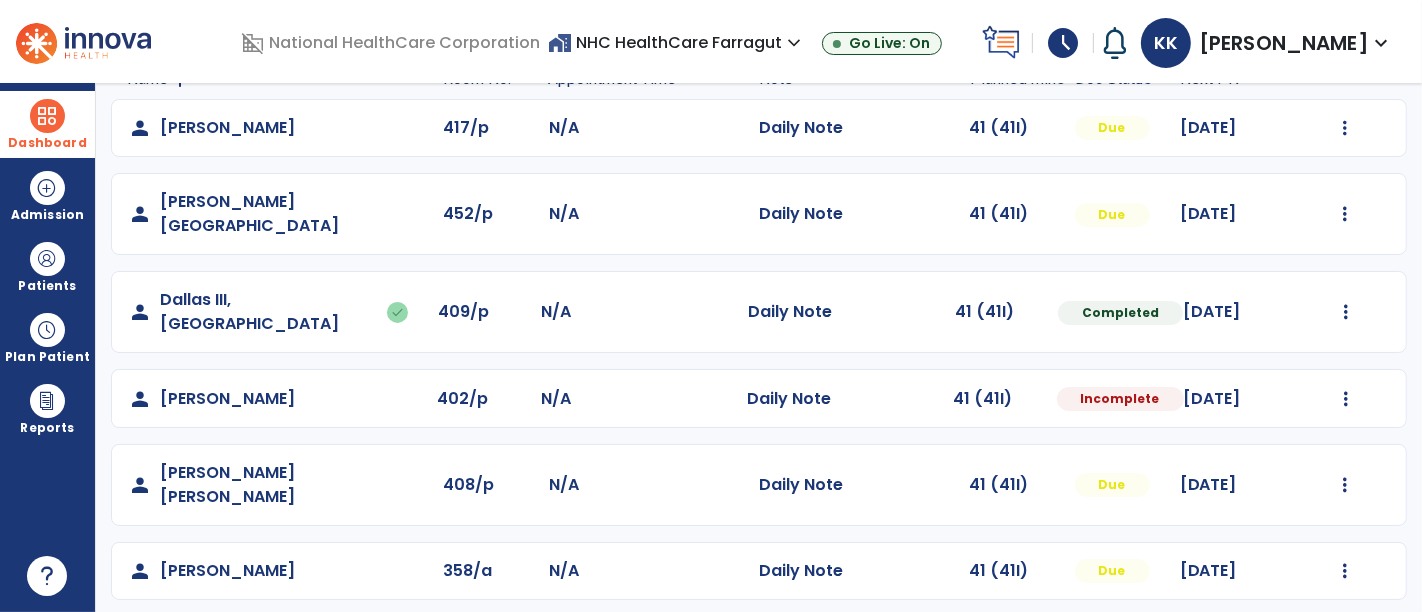 select on "*" 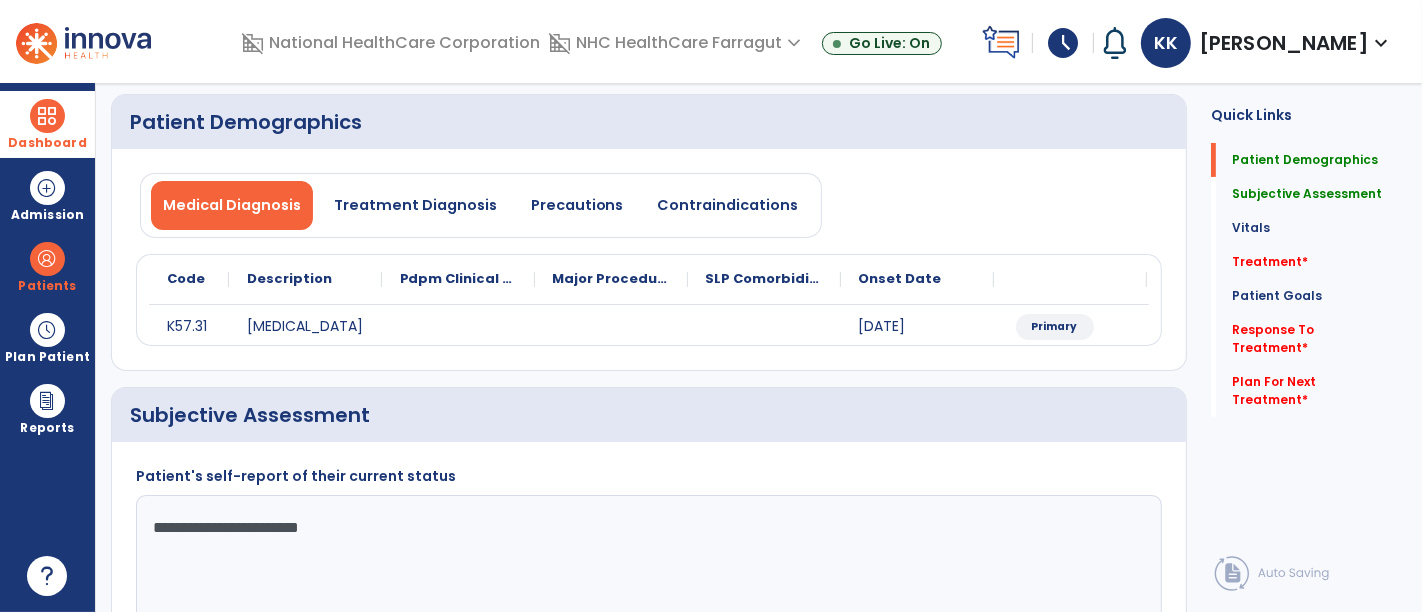 scroll, scrollTop: 271, scrollLeft: 0, axis: vertical 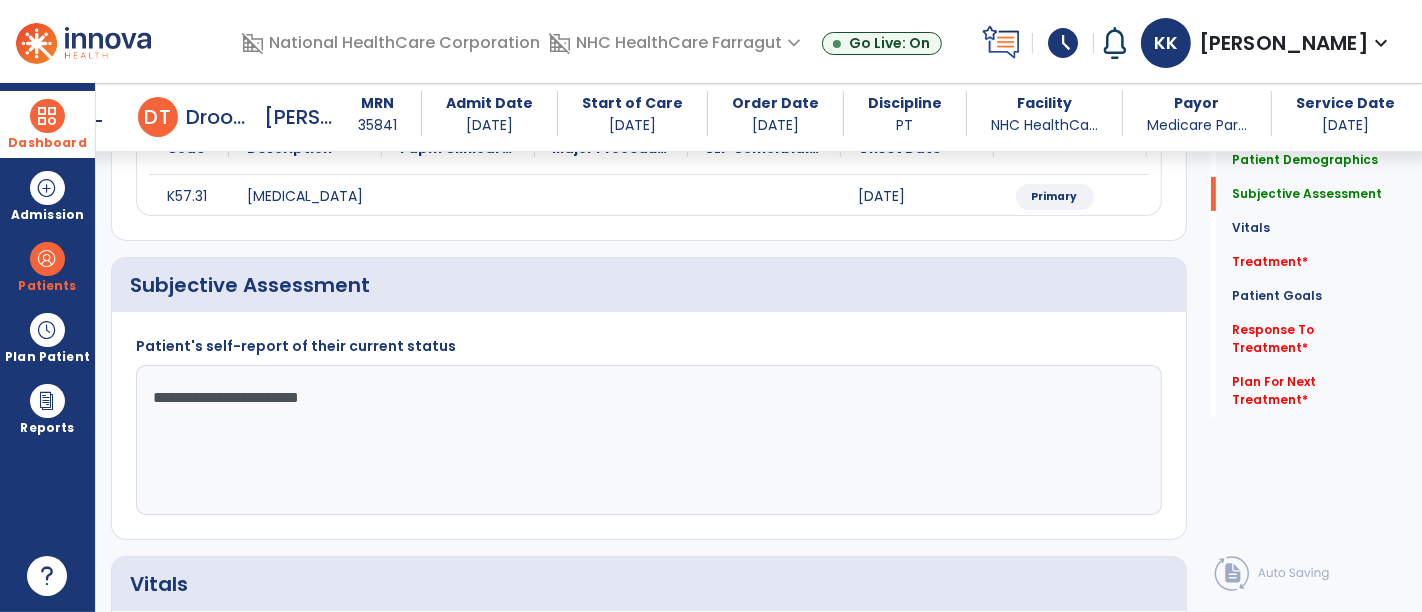 click on "**********" 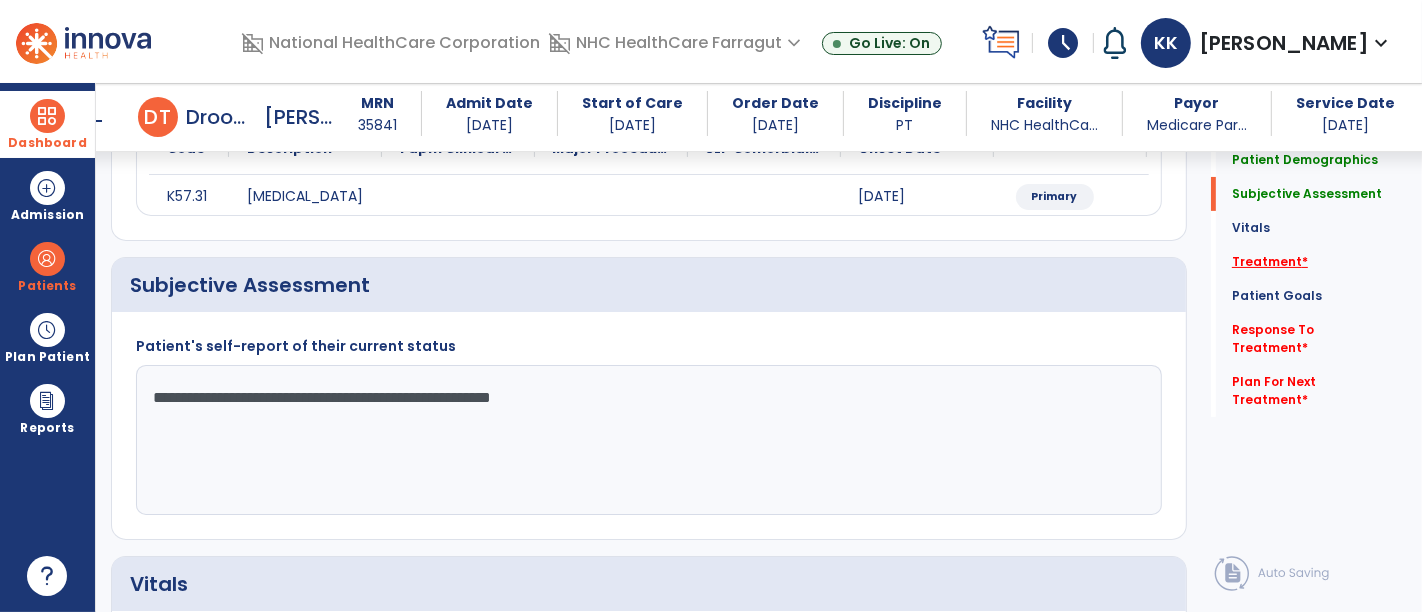 type on "**********" 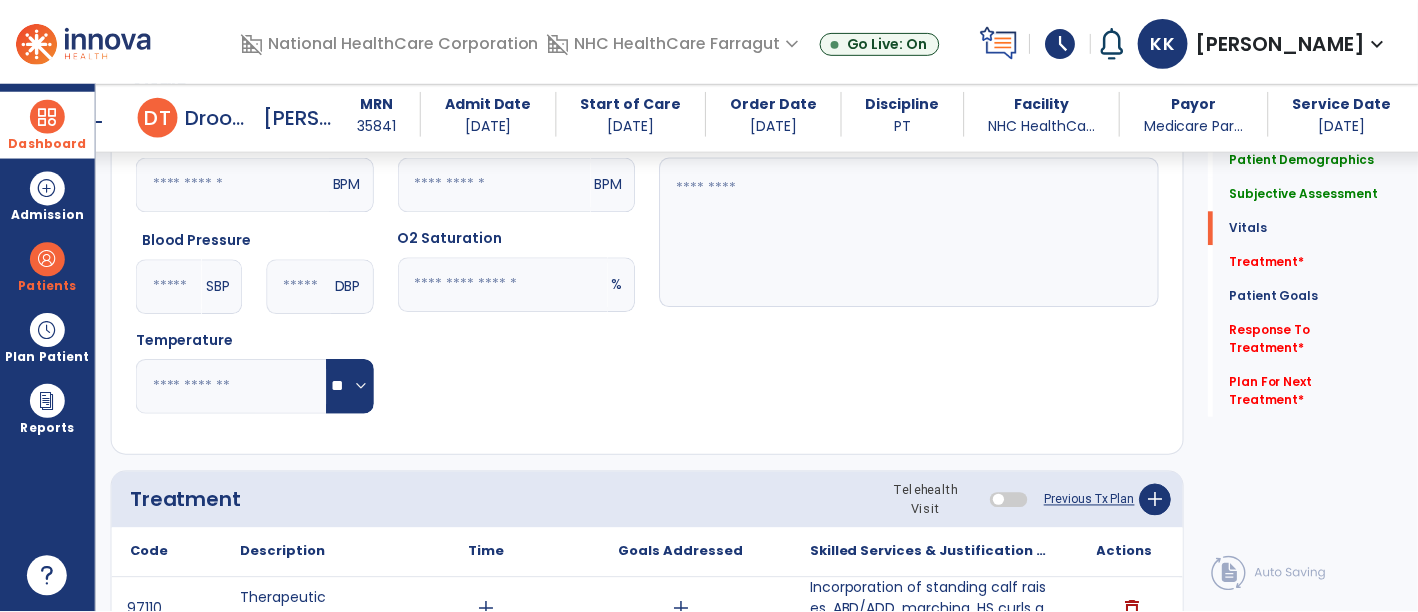 scroll, scrollTop: 1086, scrollLeft: 0, axis: vertical 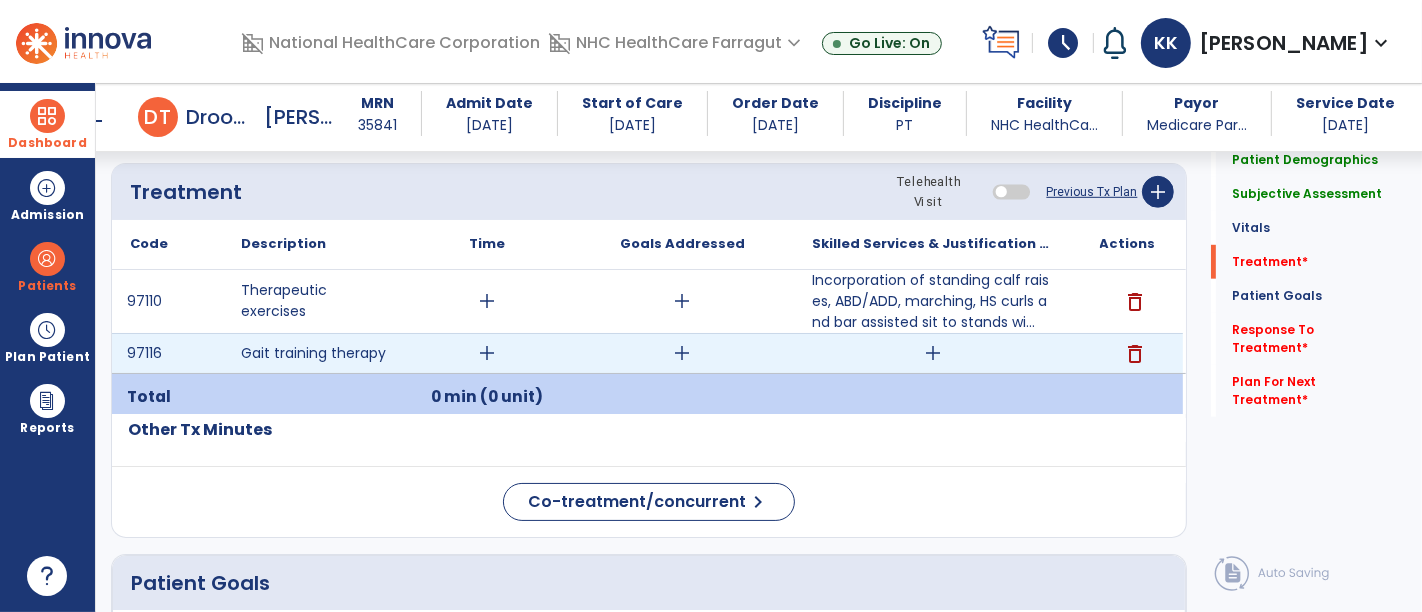 click on "add" at bounding box center [933, 353] 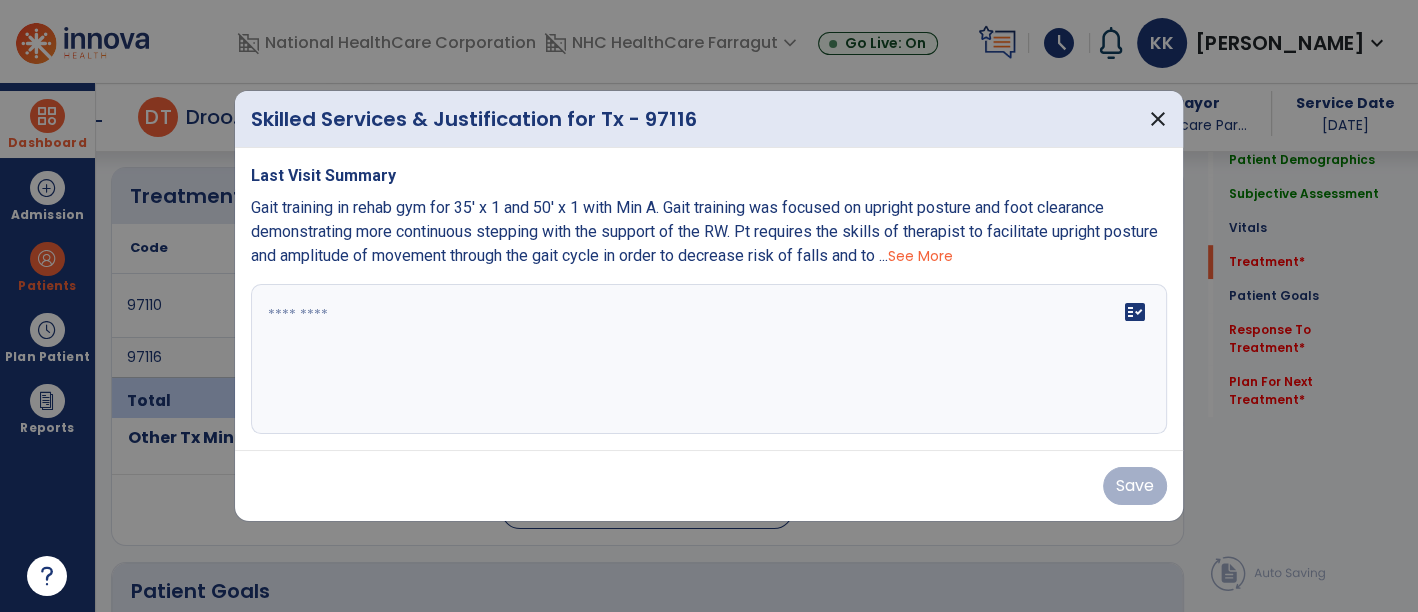 scroll, scrollTop: 1086, scrollLeft: 0, axis: vertical 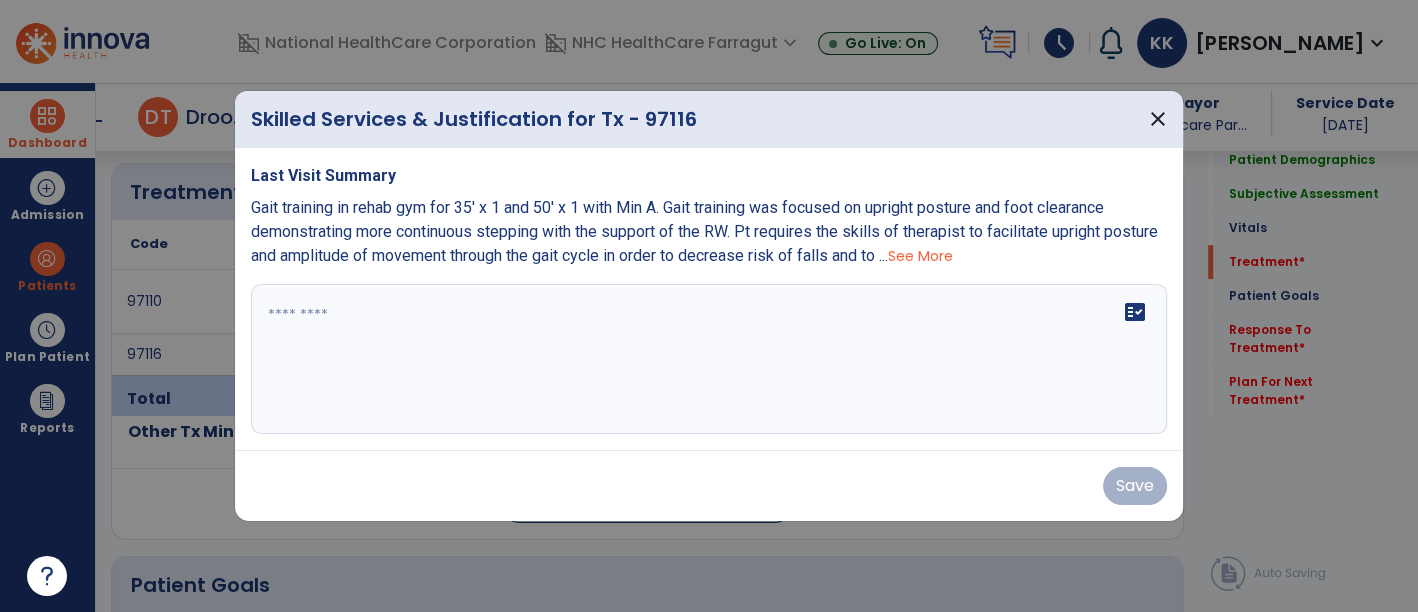 click on "See More" at bounding box center (920, 256) 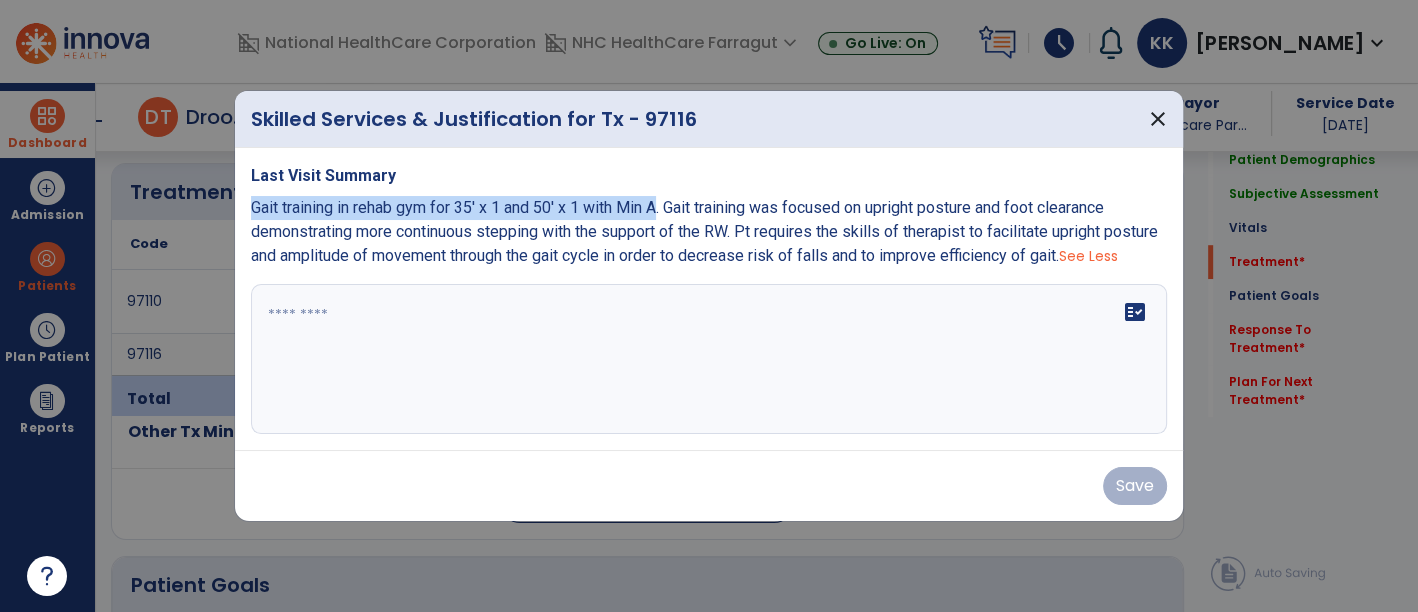 drag, startPoint x: 671, startPoint y: 194, endPoint x: 251, endPoint y: 184, distance: 420.11902 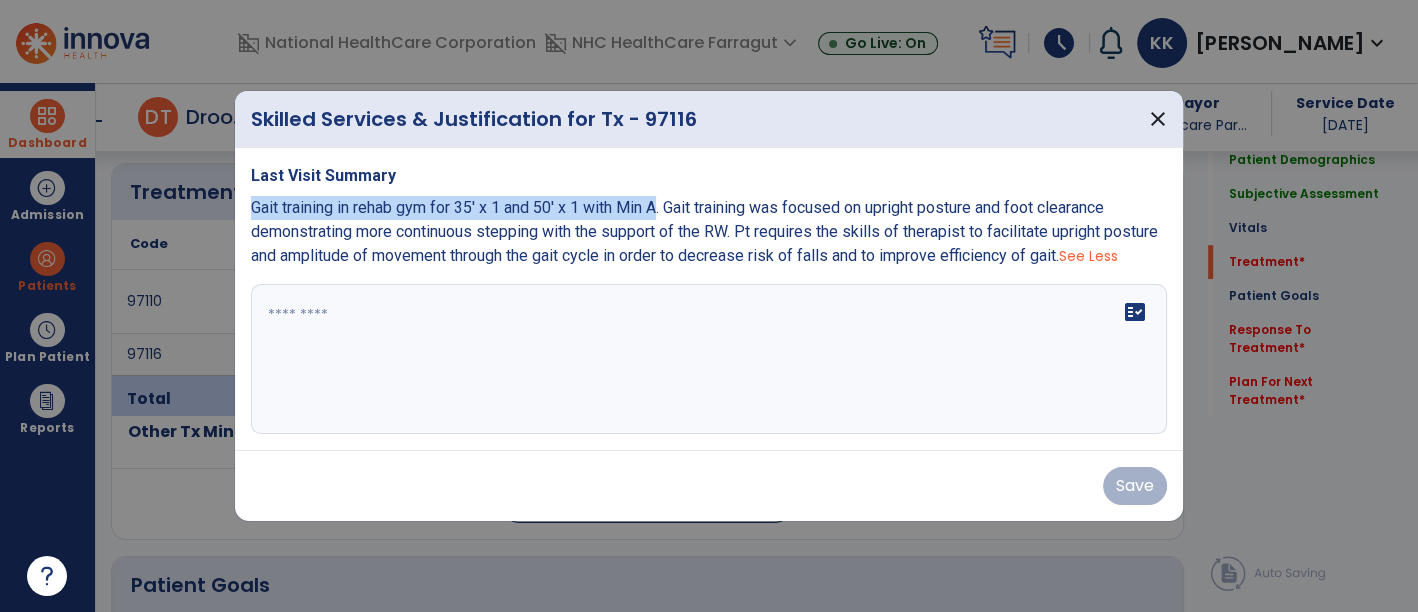 click on "Gait training in rehab gym for 35' x 1 and 50' x 1 with Min A. Gait training was focused on upright posture and foot clearance demonstrating more continuous stepping with the support of the RW. Pt requires the skills of therapist to facilitate upright posture and amplitude of movement through the gait cycle in order to decrease risk of falls and to improve efficiency of gait.
See Less" at bounding box center (709, 232) 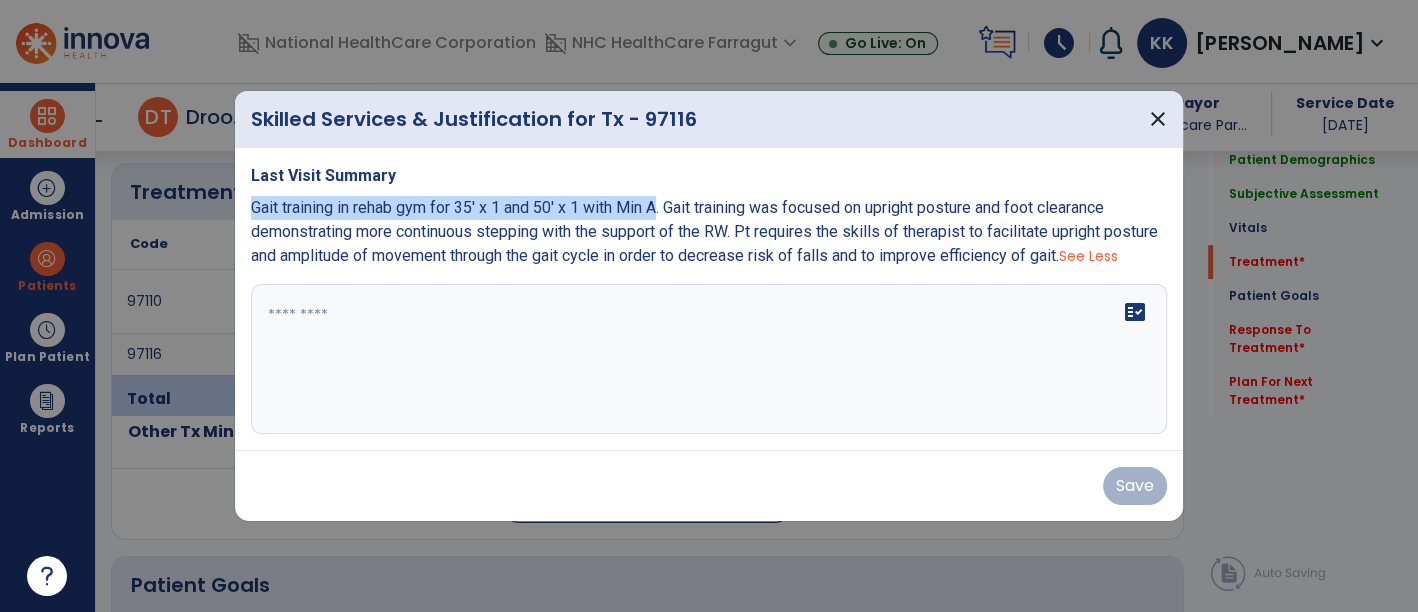 copy on "Gait training in rehab gym for 35' x 1 and 50' x 1 with Min A" 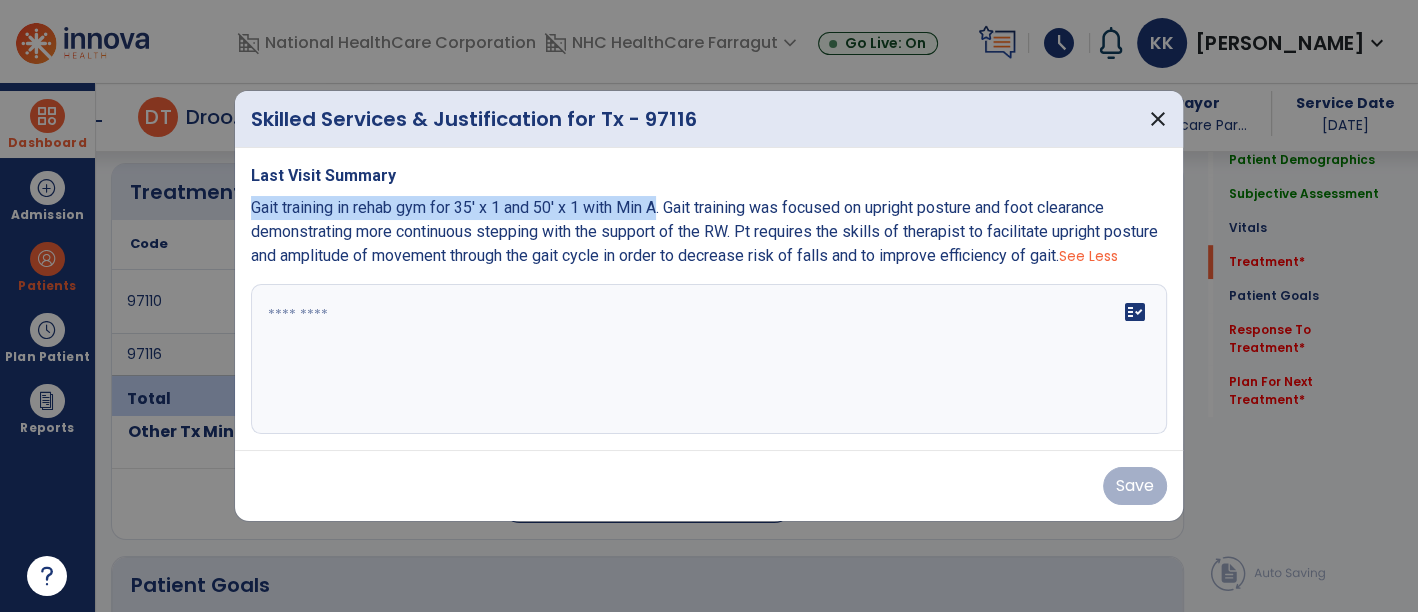 click at bounding box center [709, 359] 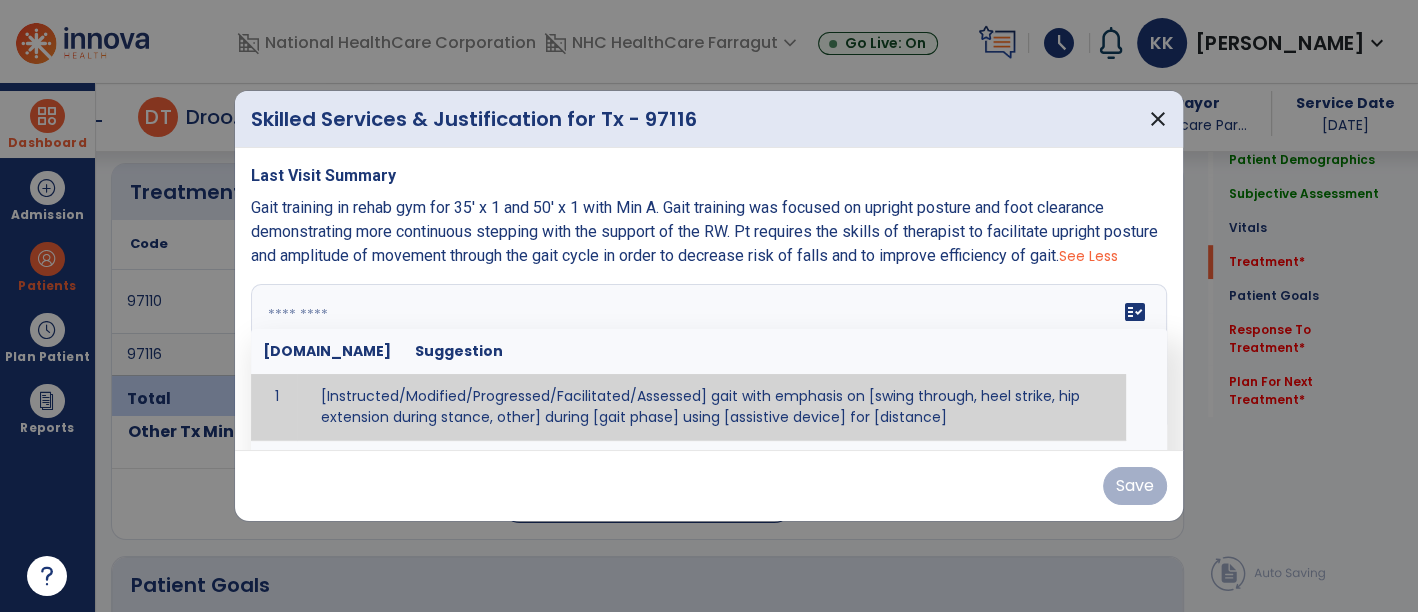paste on "**********" 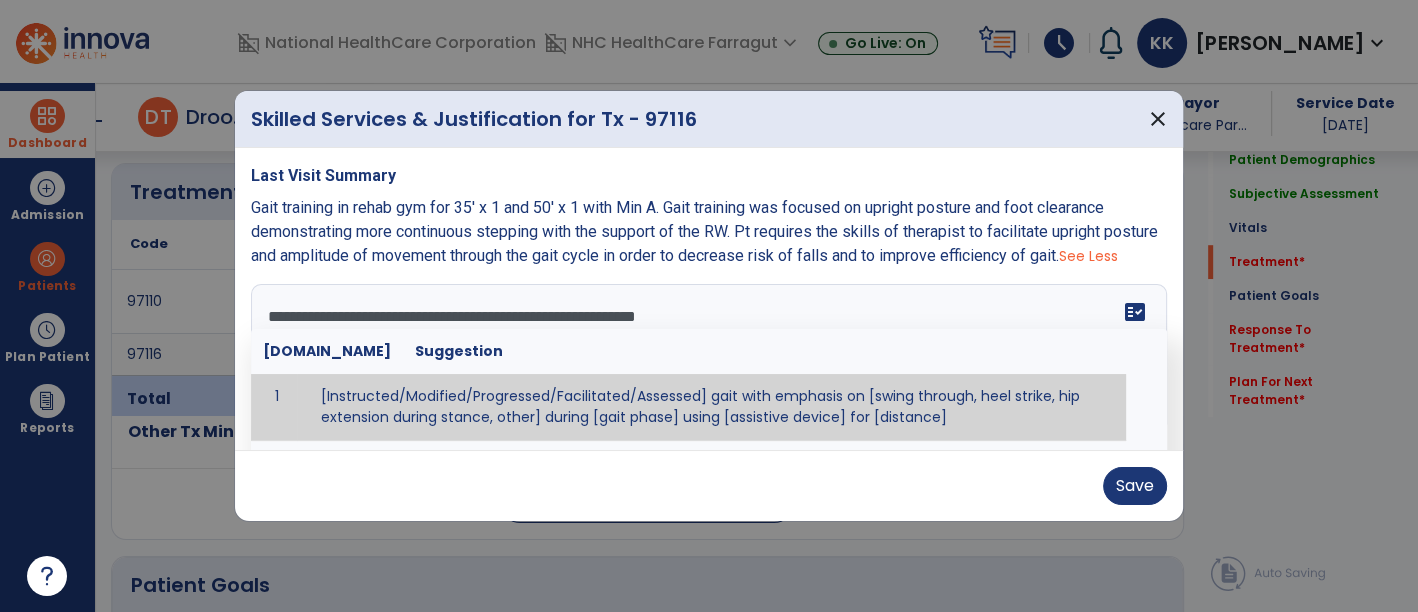 click on "**********" at bounding box center [707, 359] 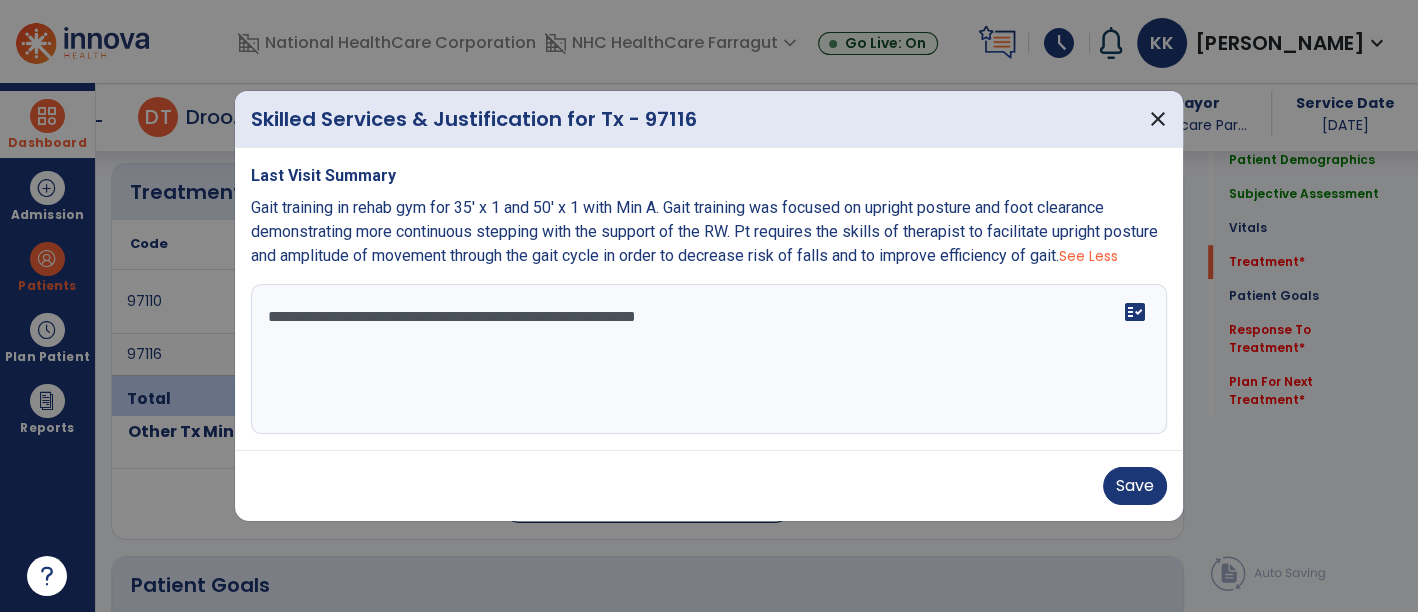 click on "**********" at bounding box center [709, 359] 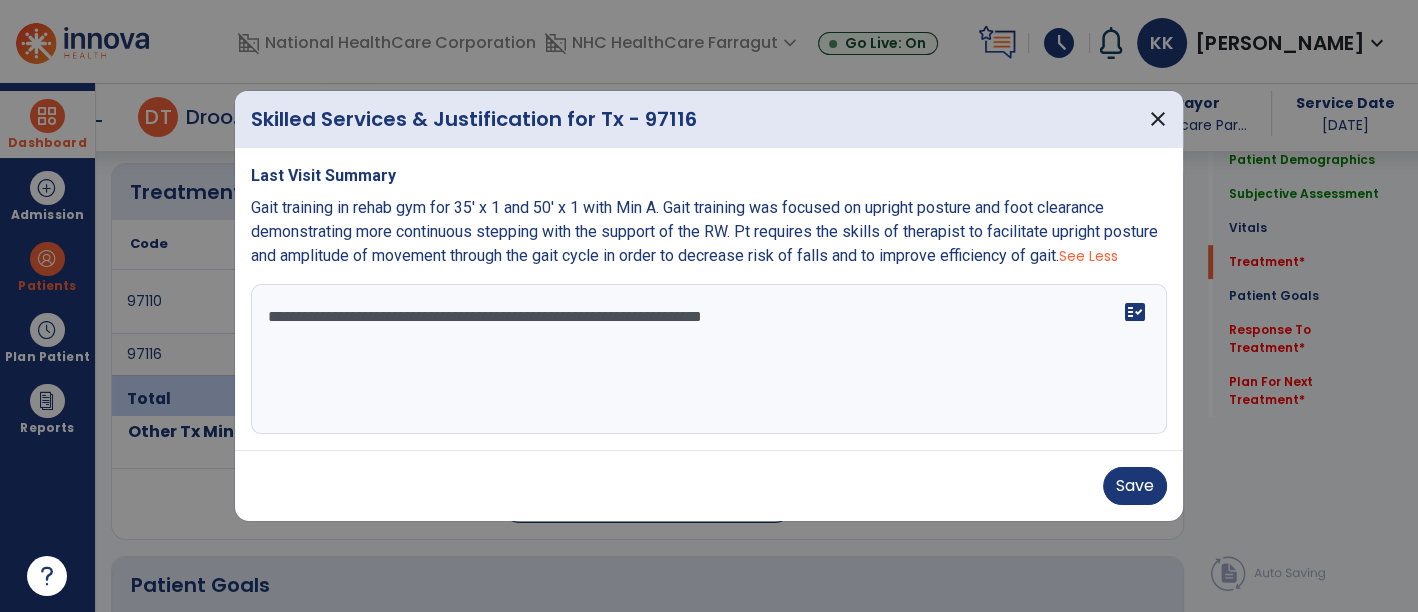 click on "**********" at bounding box center (709, 359) 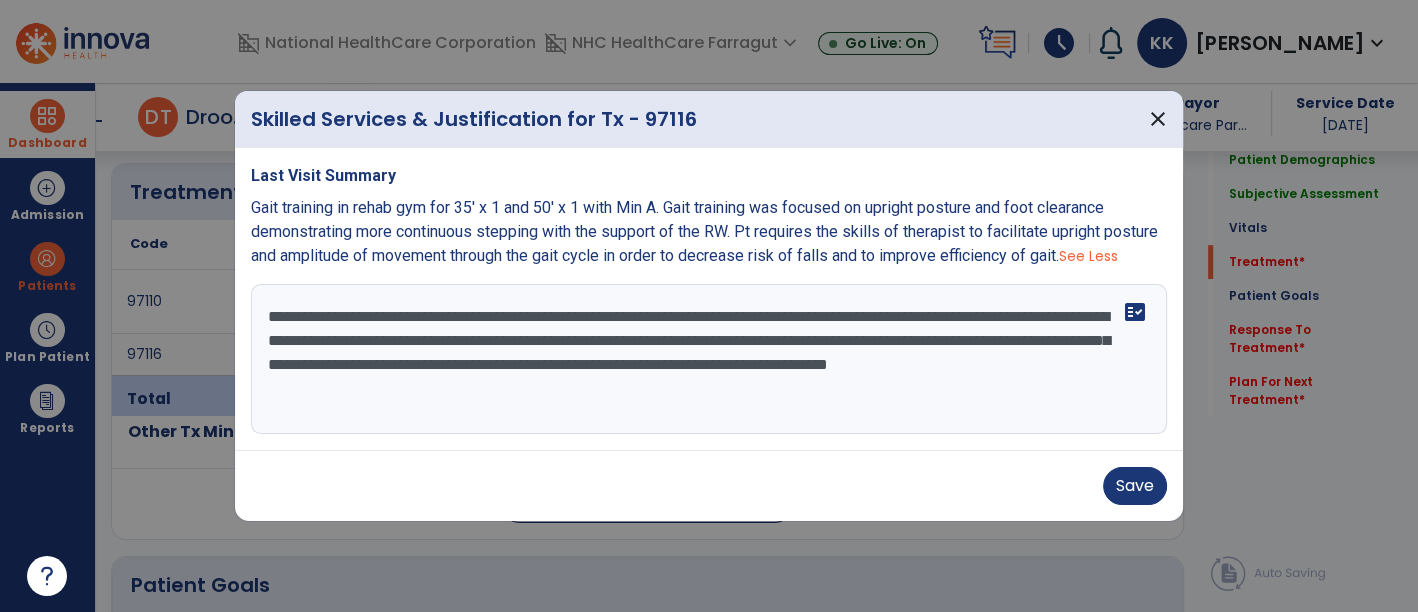 click on "**********" at bounding box center (709, 359) 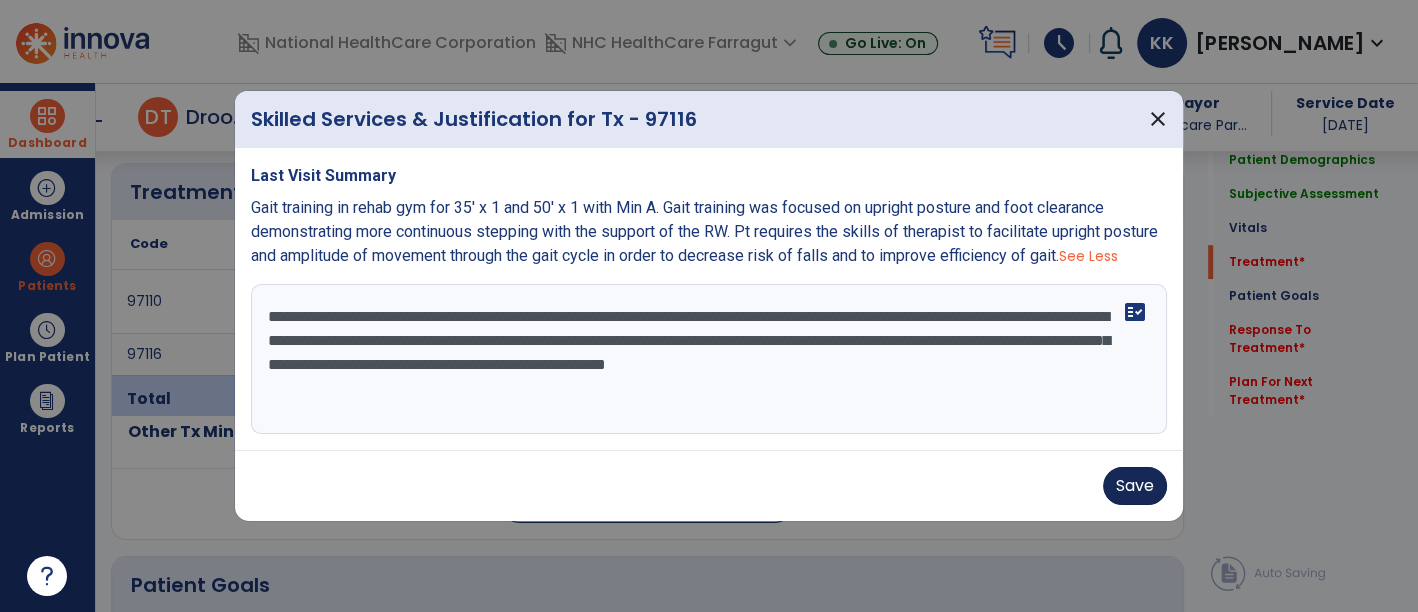 type on "**********" 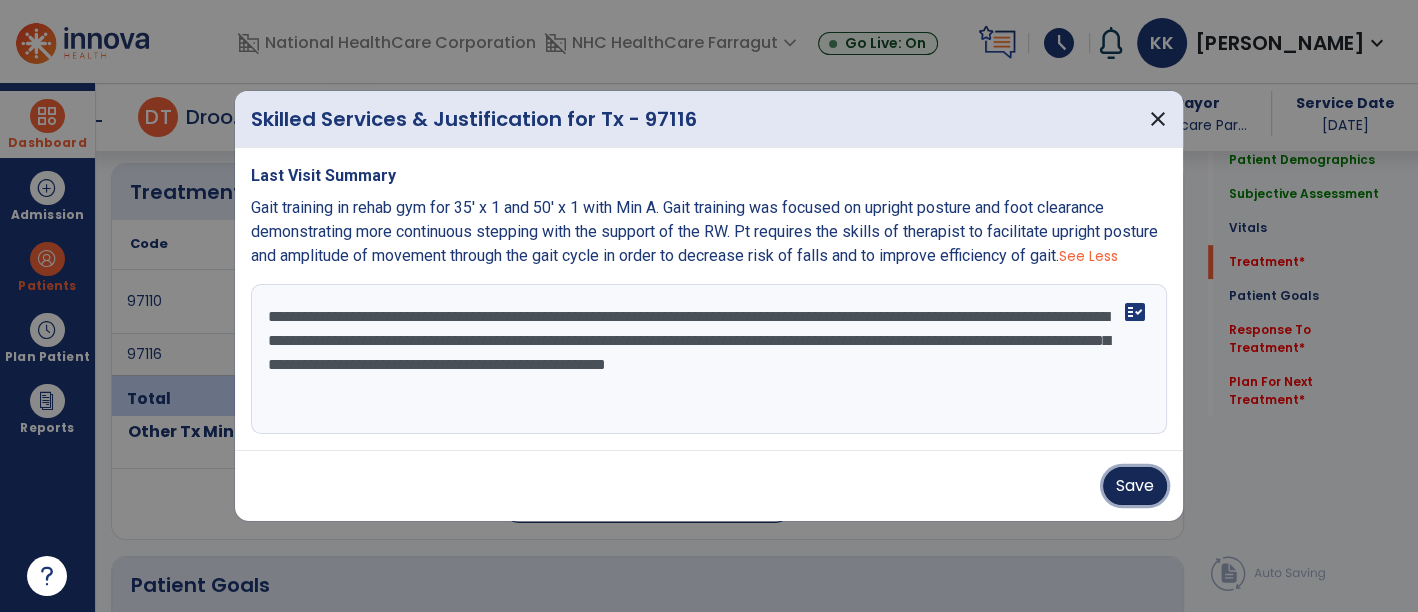 click on "Save" at bounding box center (1135, 486) 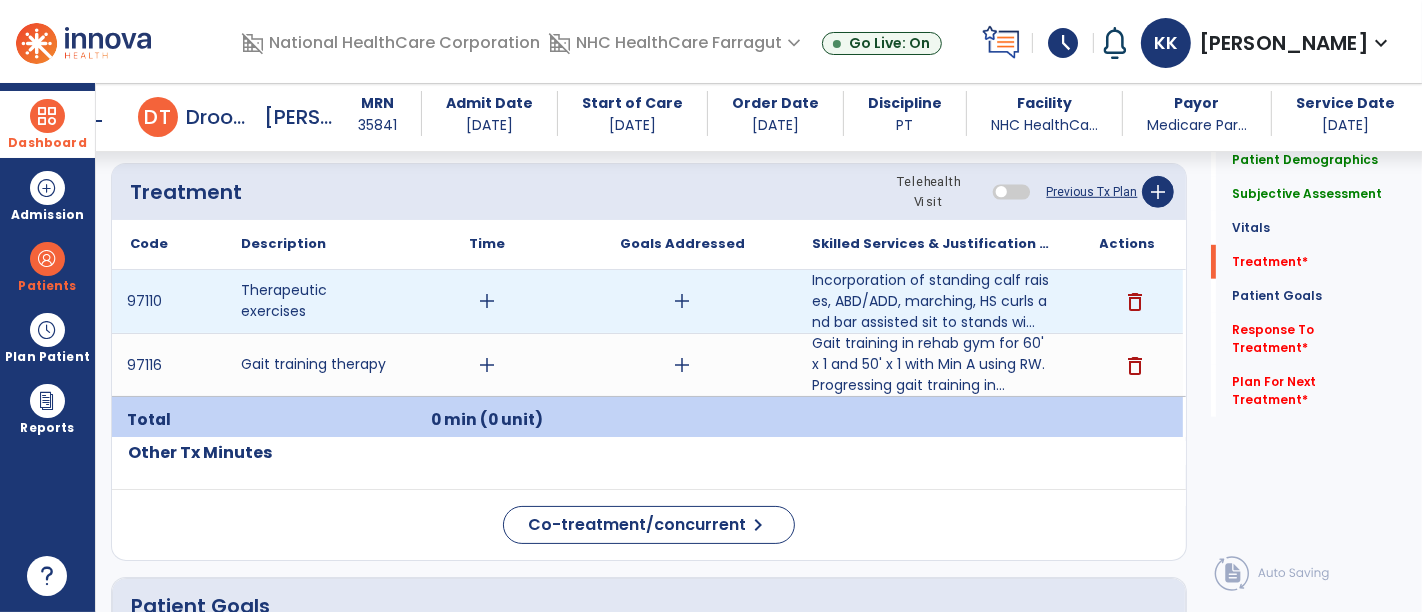 click on "add" at bounding box center [488, 301] 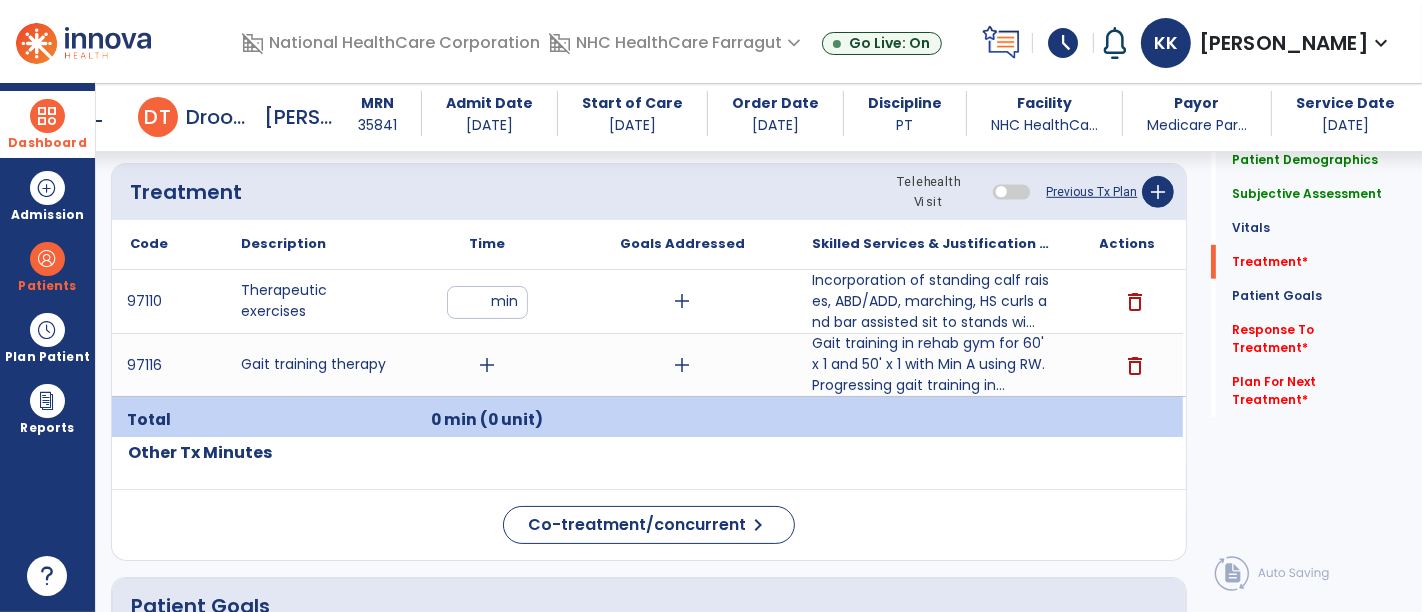 type on "**" 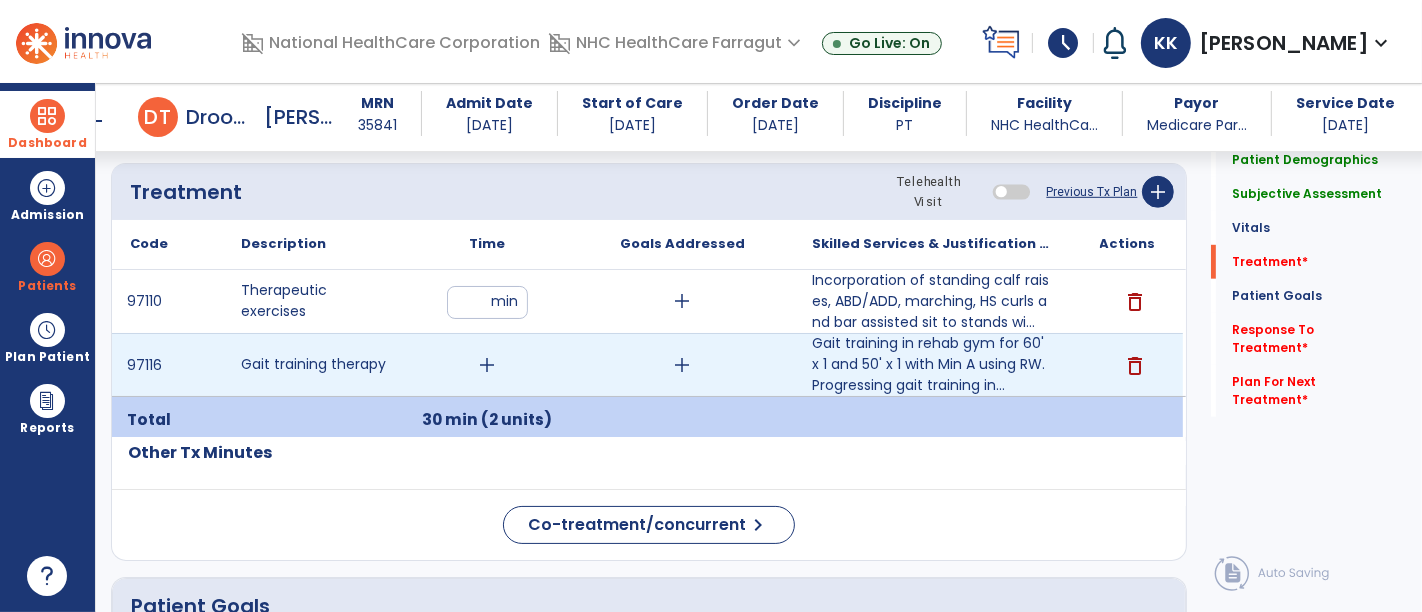 click on "add" at bounding box center [488, 365] 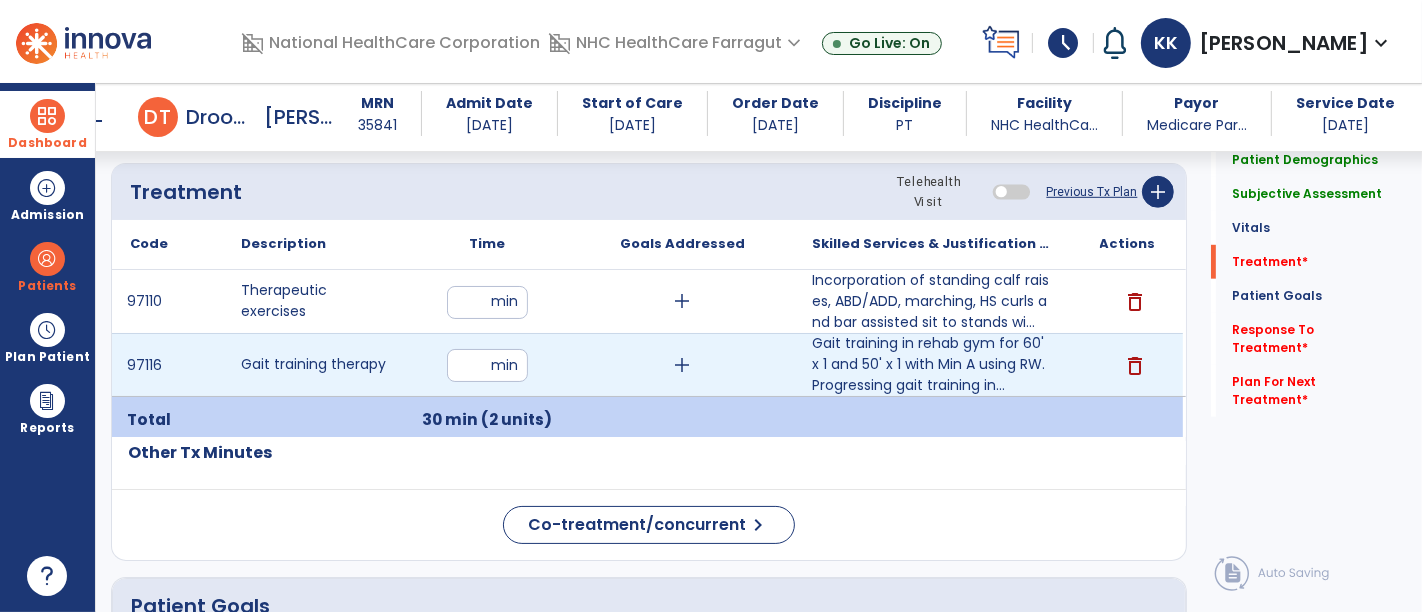 type on "**" 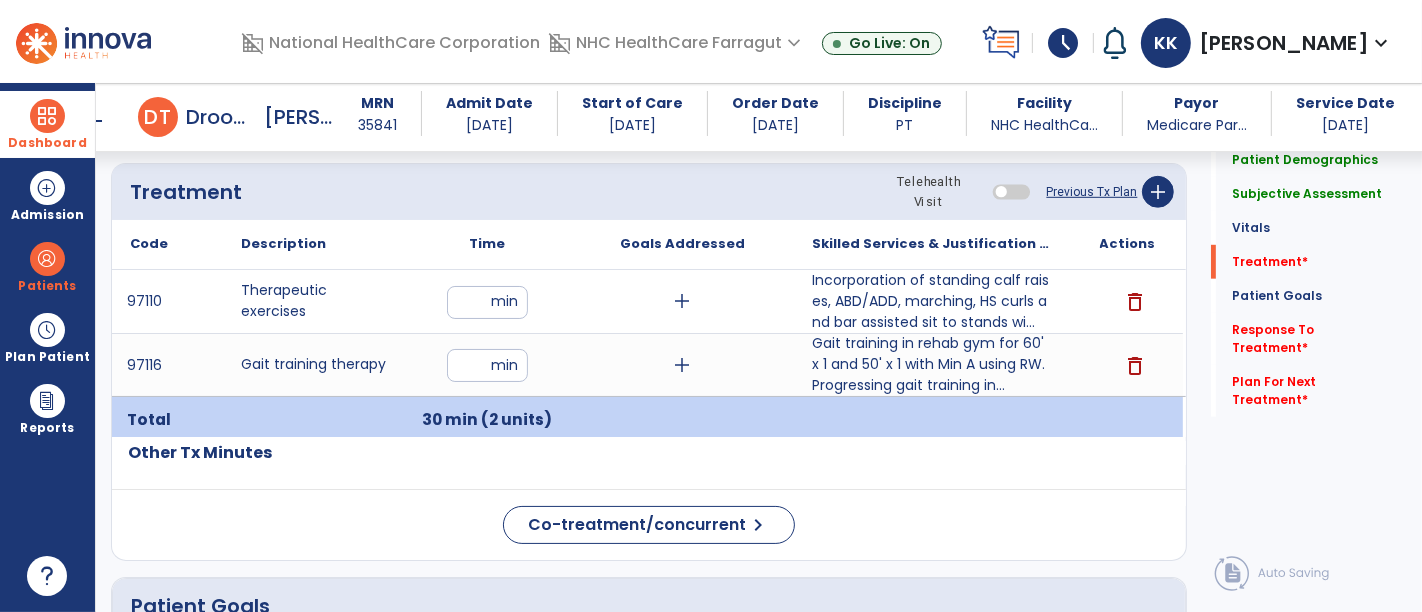 click on "Code
Description
Time" 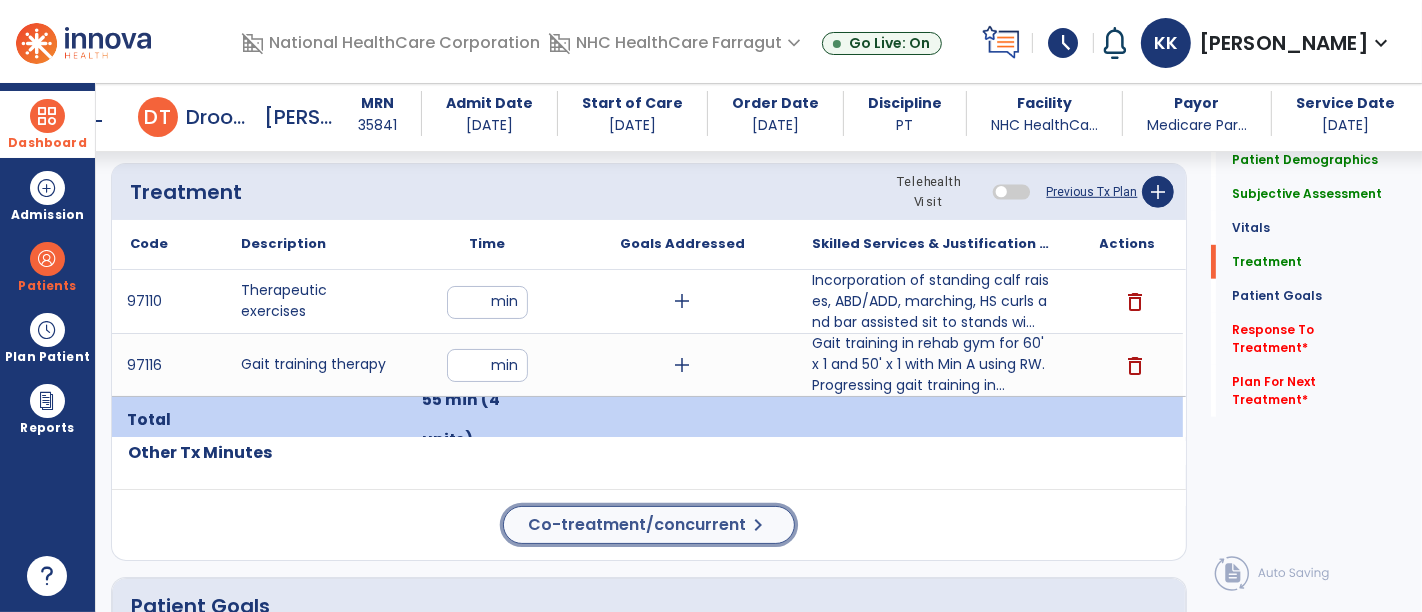 click on "Co-treatment/concurrent" 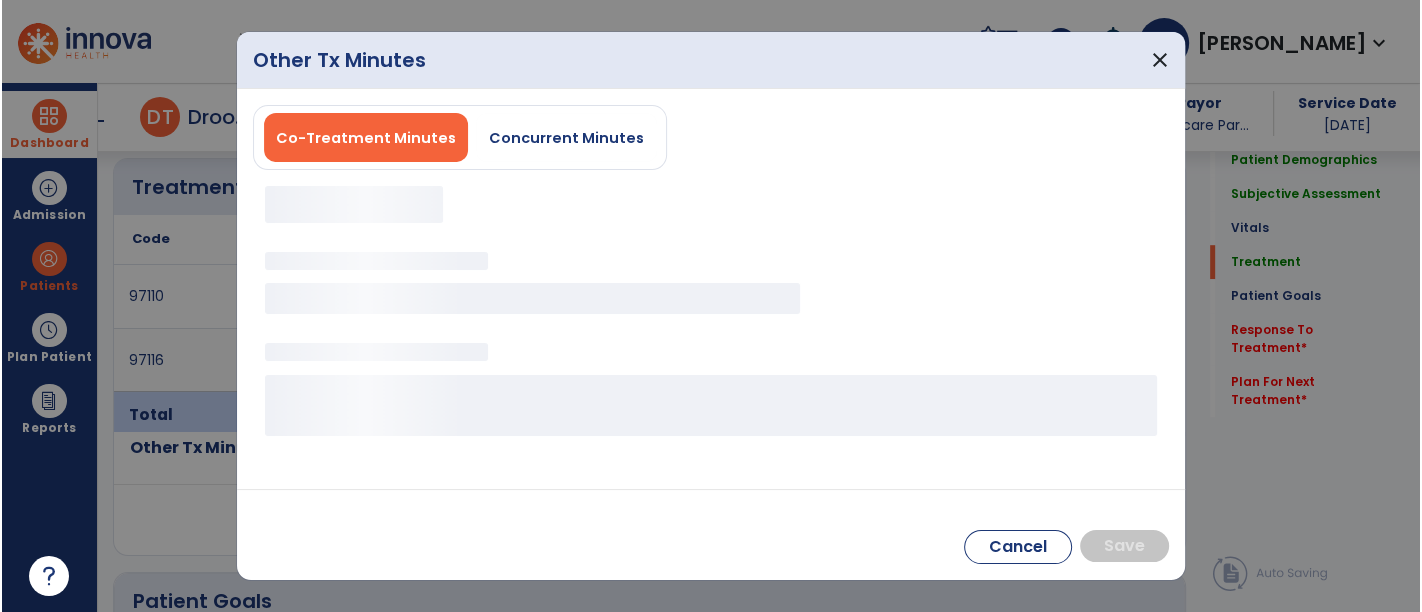 scroll, scrollTop: 1086, scrollLeft: 0, axis: vertical 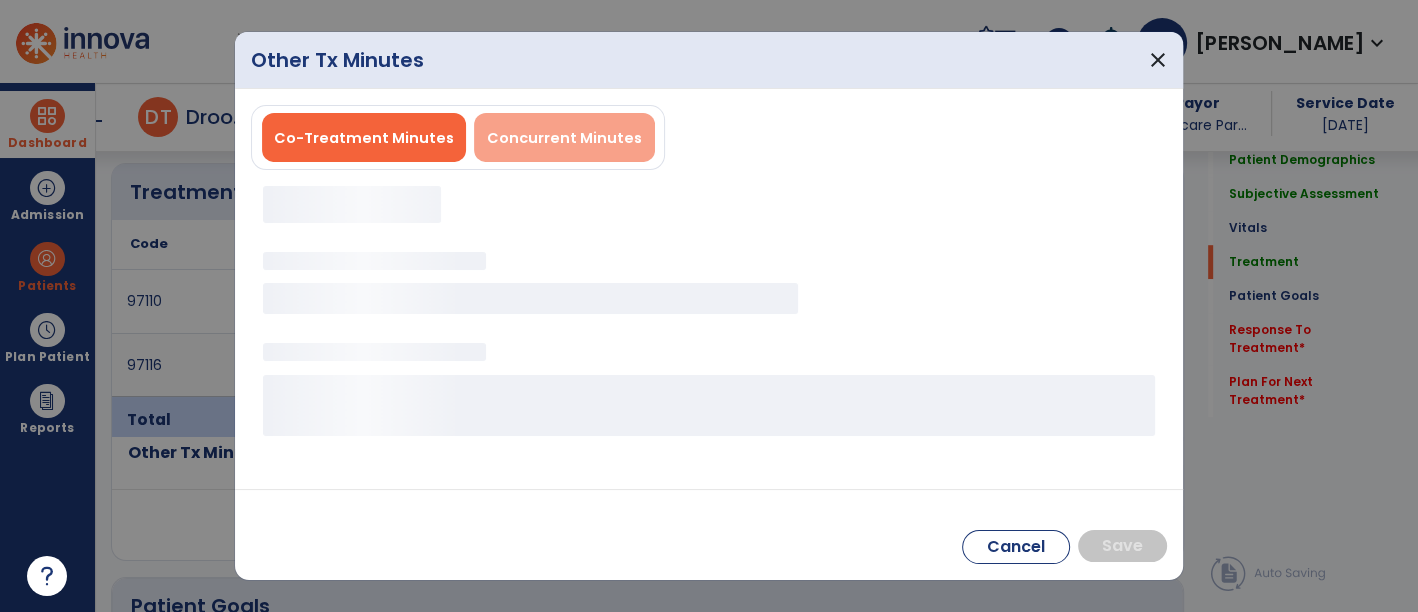 click on "Concurrent Minutes" at bounding box center [564, 138] 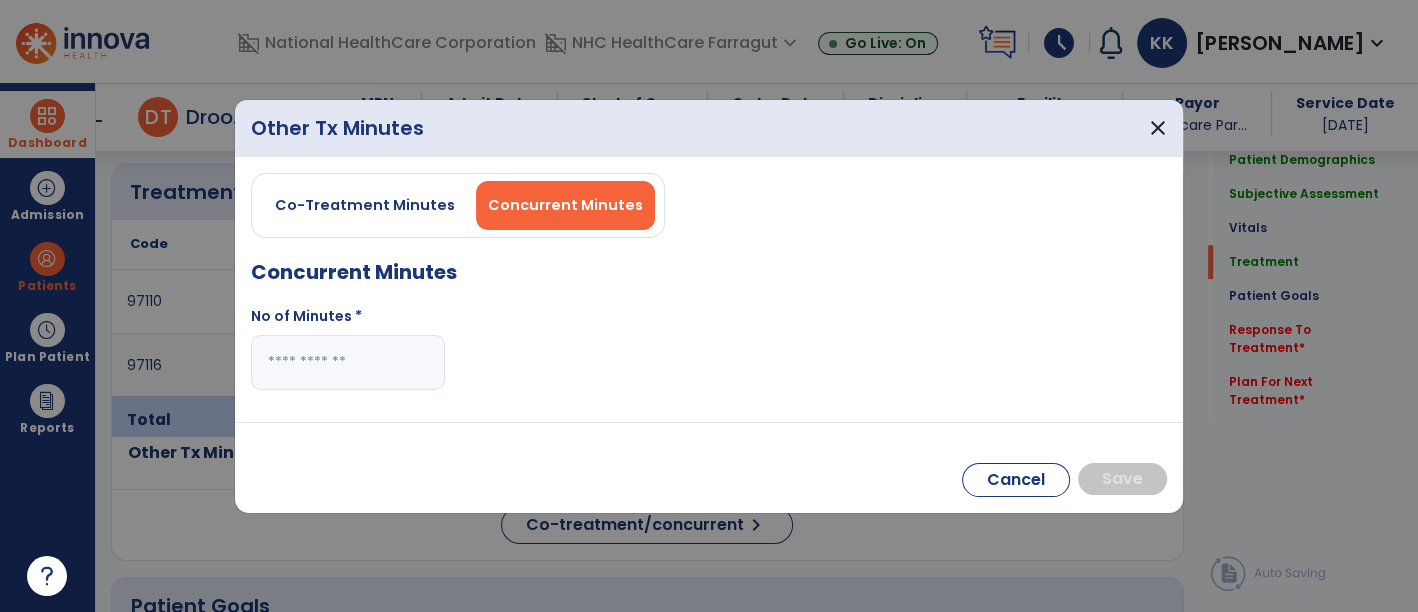 click at bounding box center [348, 362] 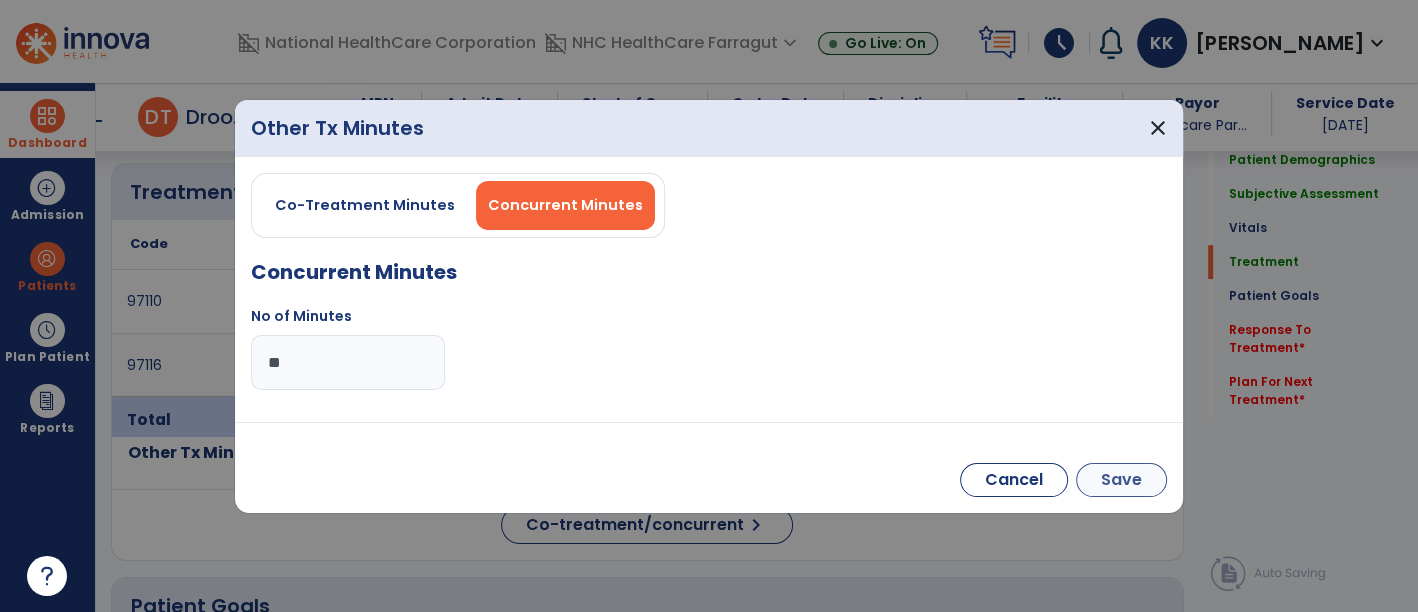 type on "**" 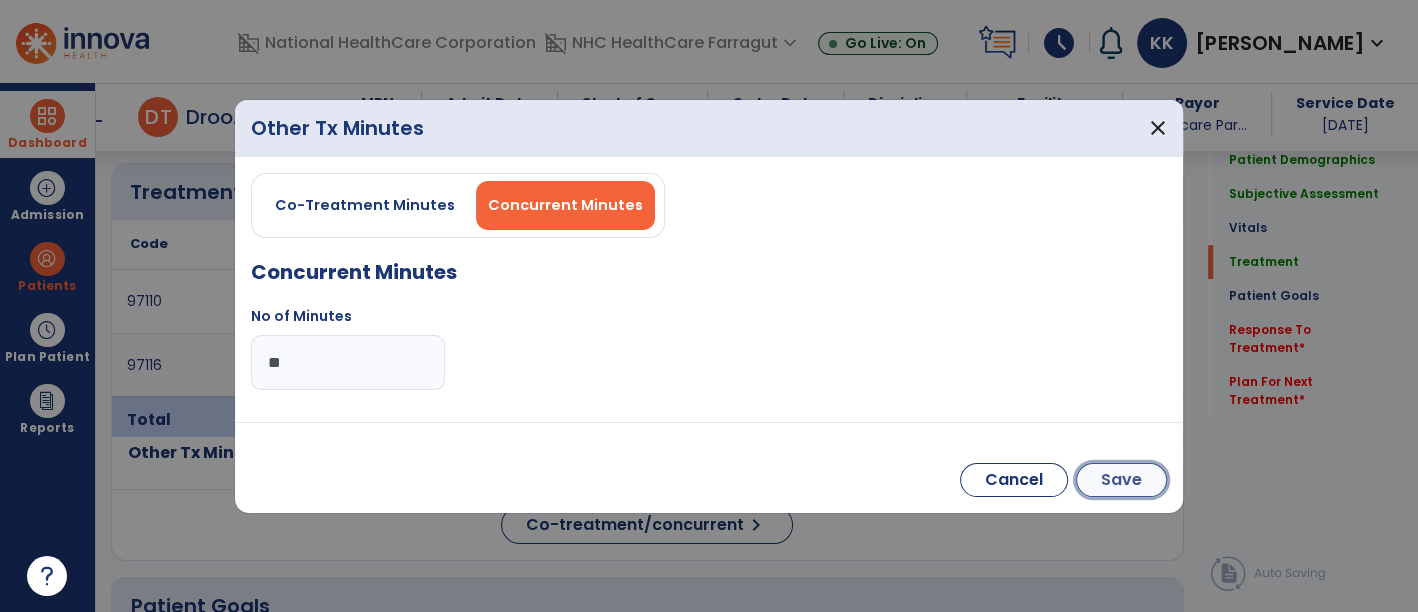 click on "Save" at bounding box center (1121, 480) 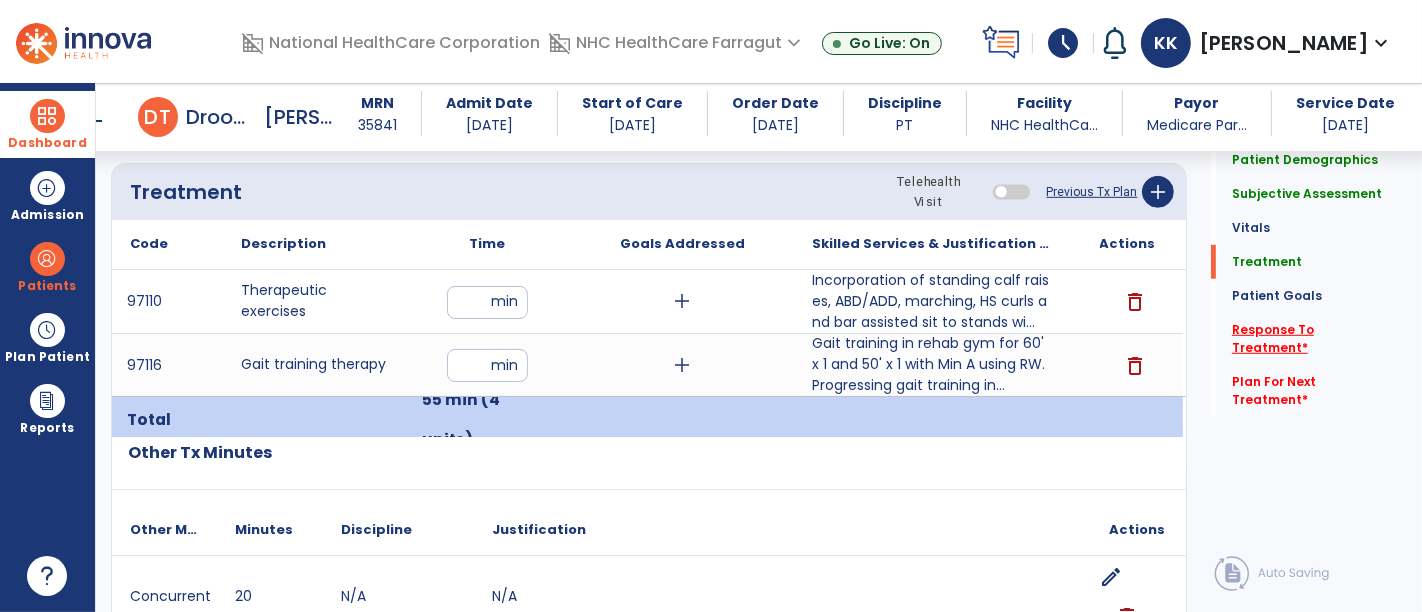 click on "Response To Treatment   *" 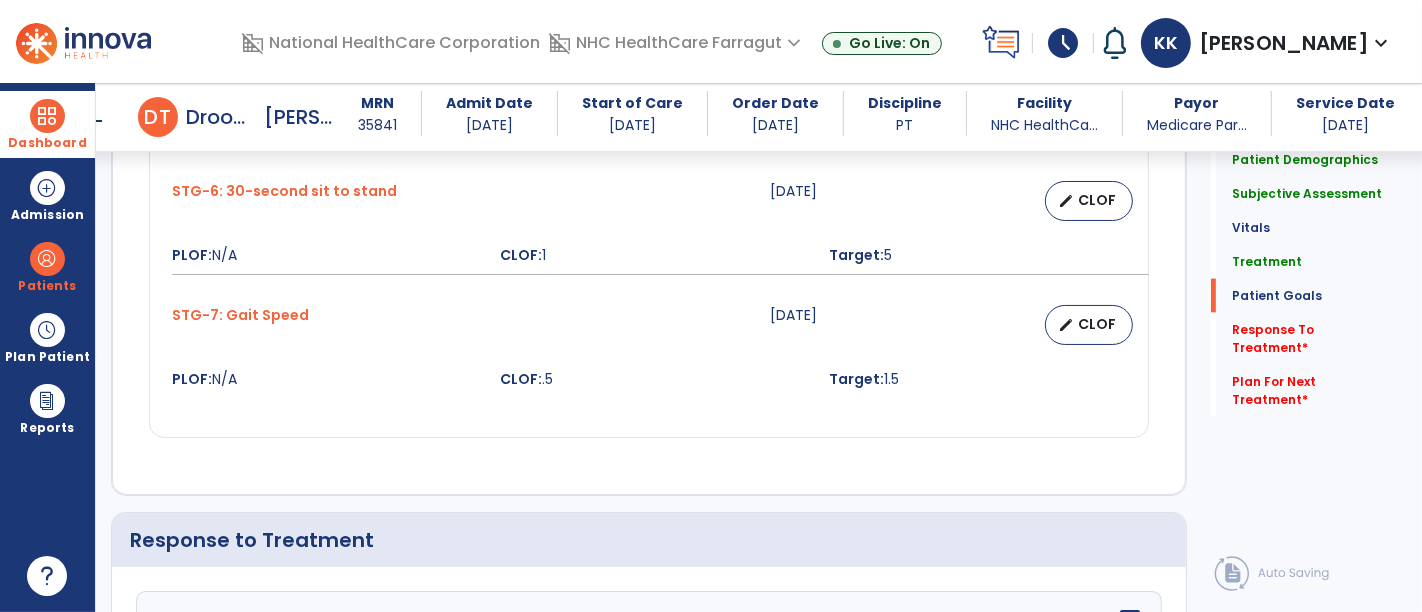 scroll, scrollTop: 2759, scrollLeft: 0, axis: vertical 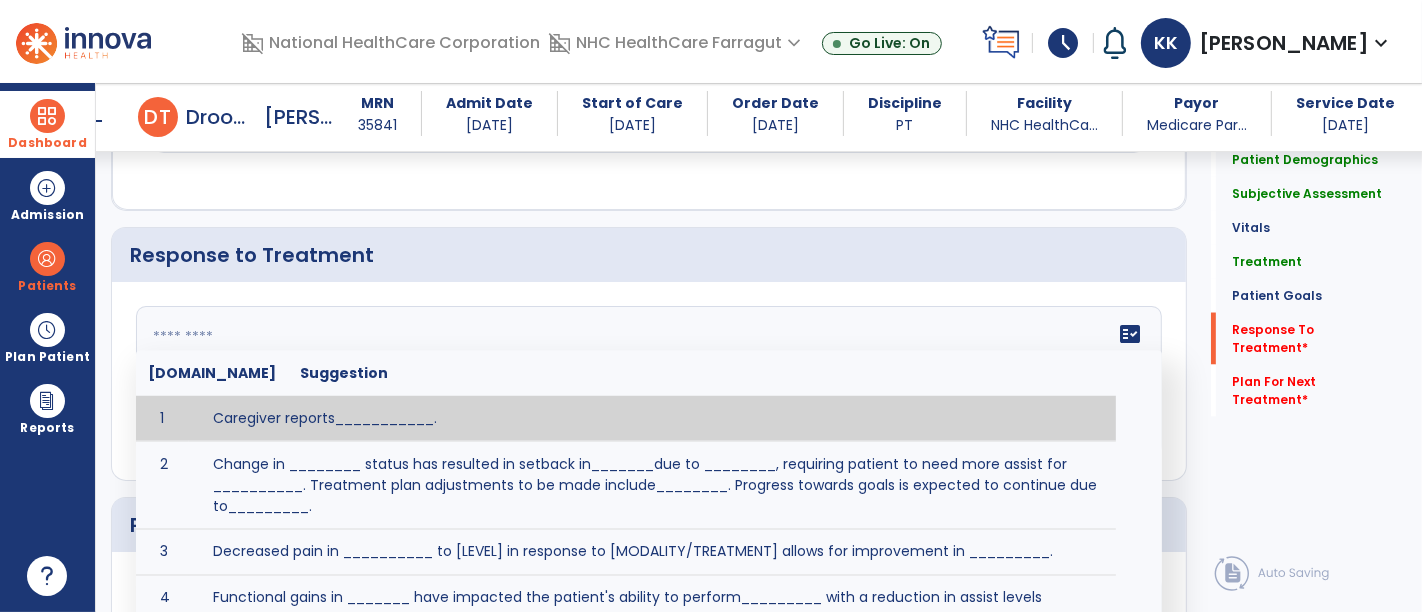 click 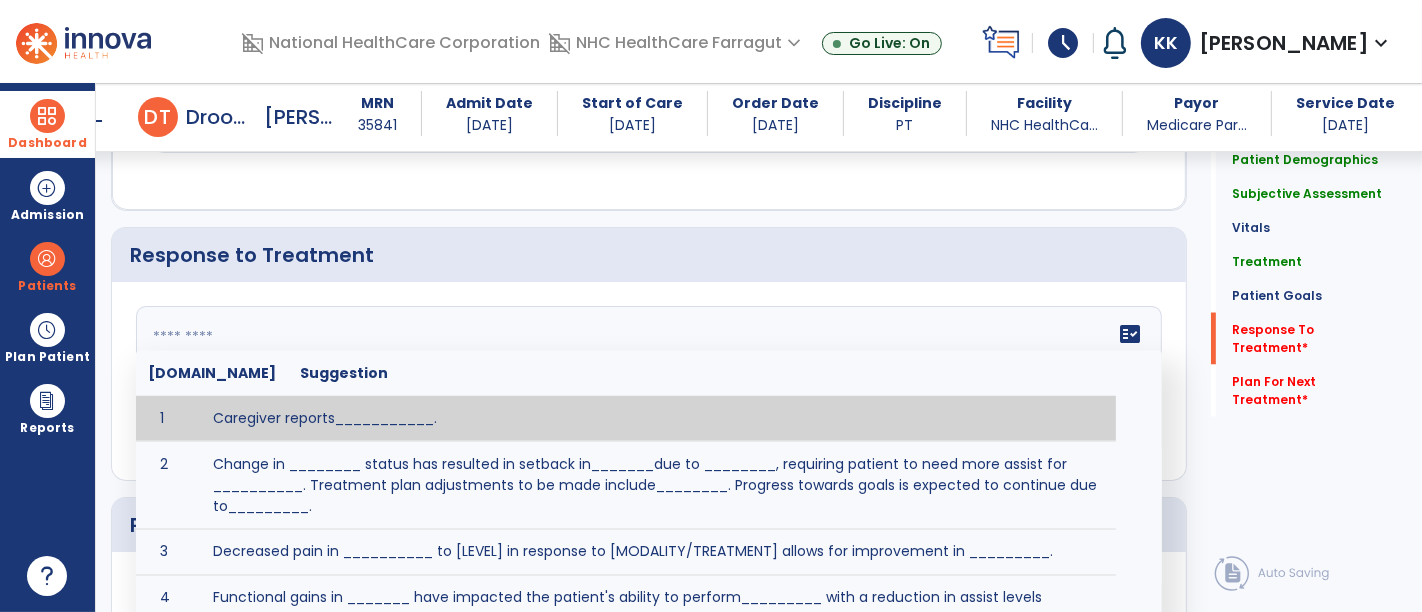 click 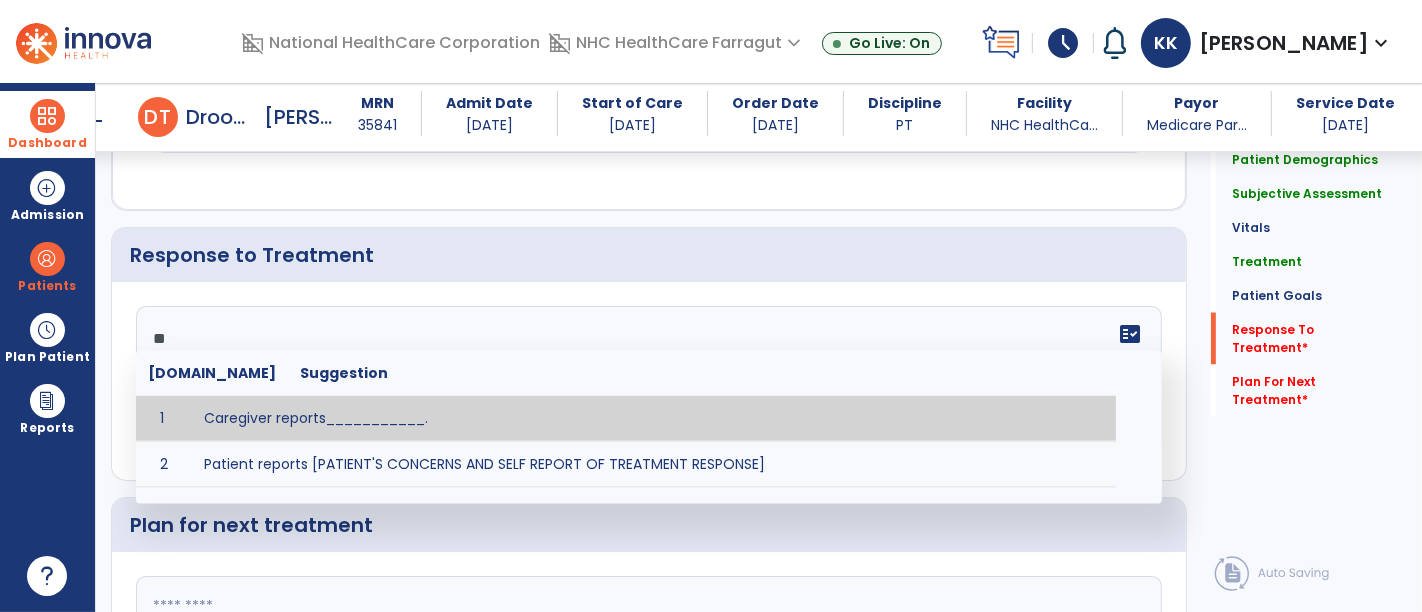 type on "*" 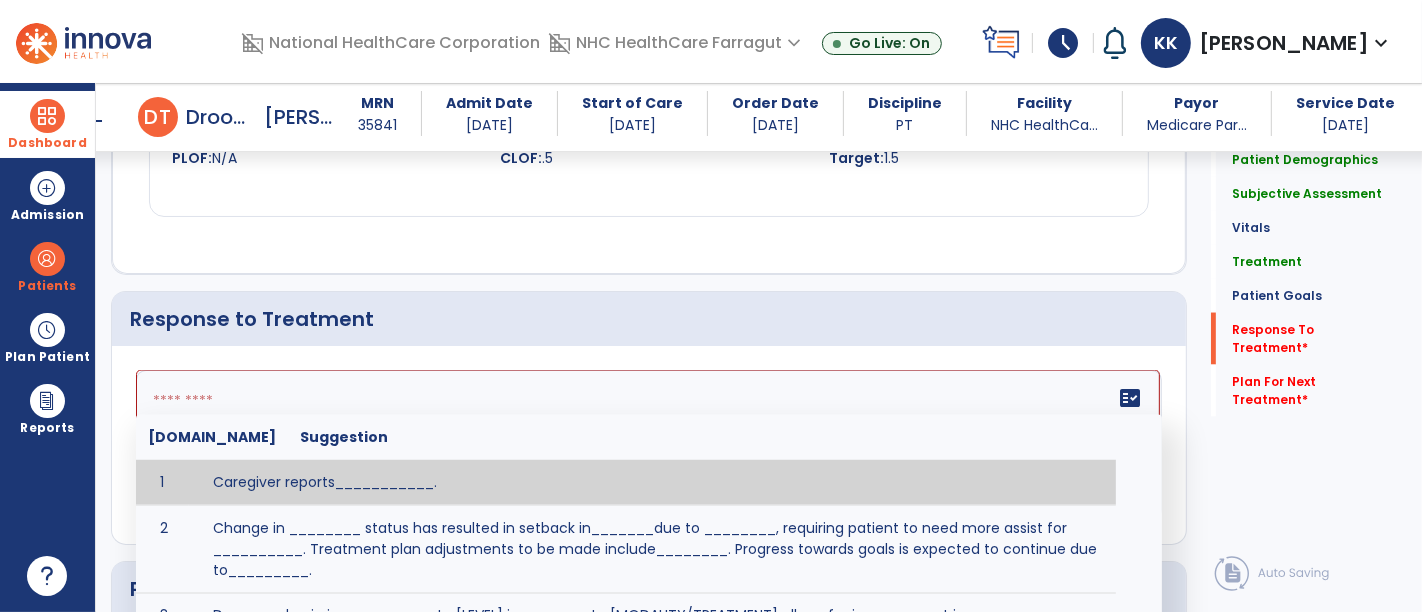 scroll, scrollTop: 2758, scrollLeft: 0, axis: vertical 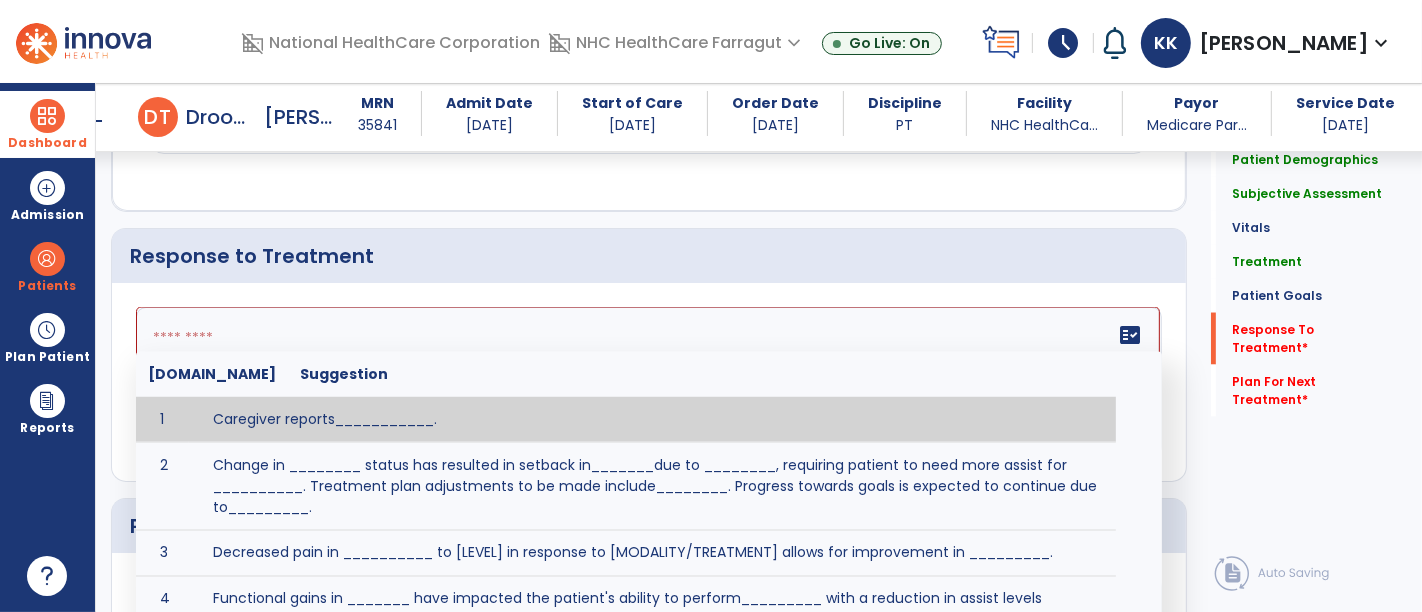 click 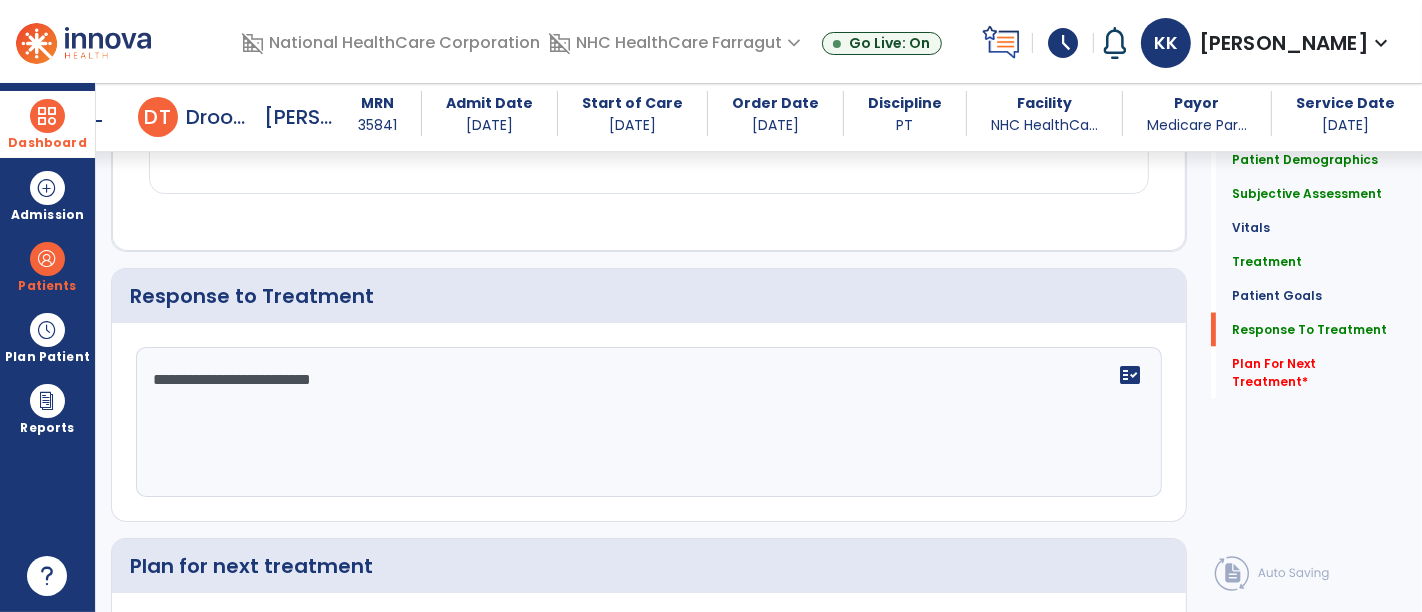scroll, scrollTop: 2758, scrollLeft: 0, axis: vertical 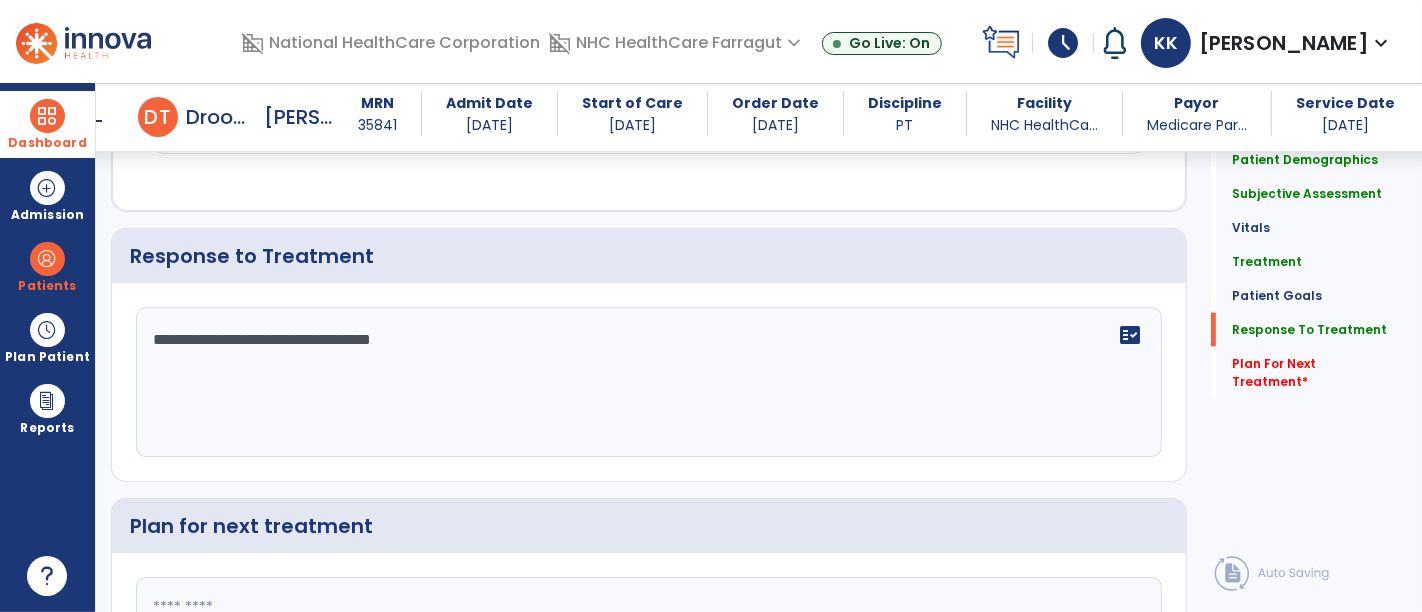 type on "**********" 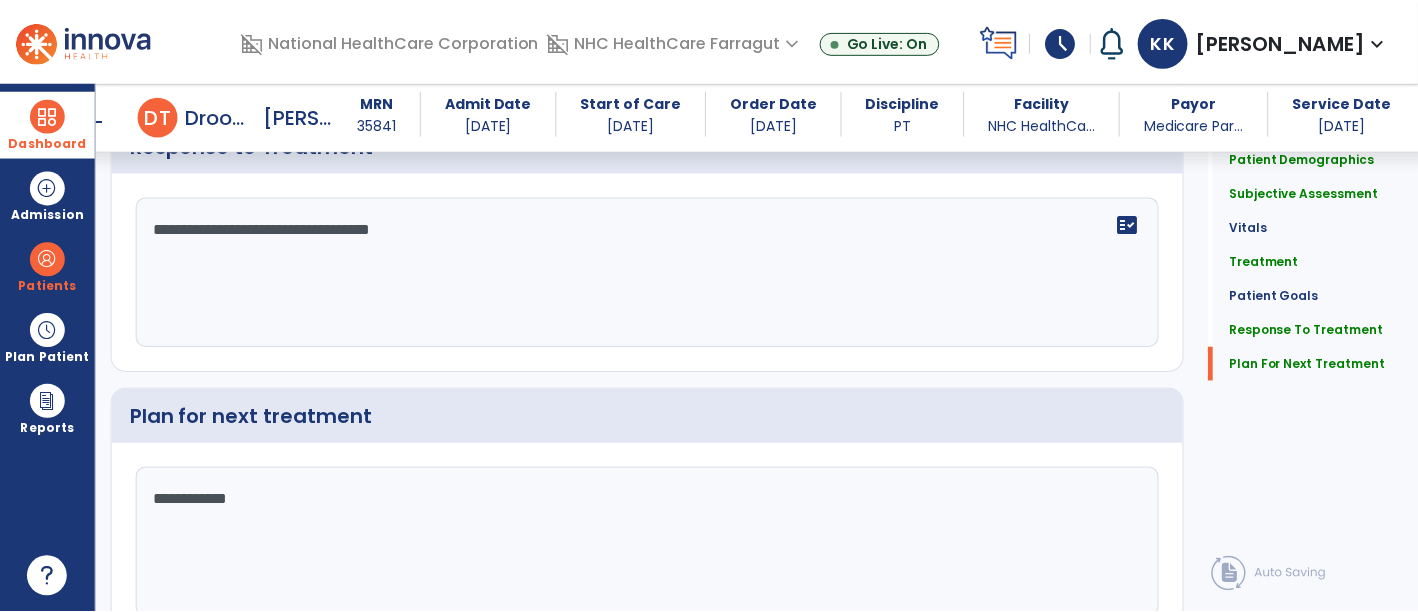 scroll, scrollTop: 2954, scrollLeft: 0, axis: vertical 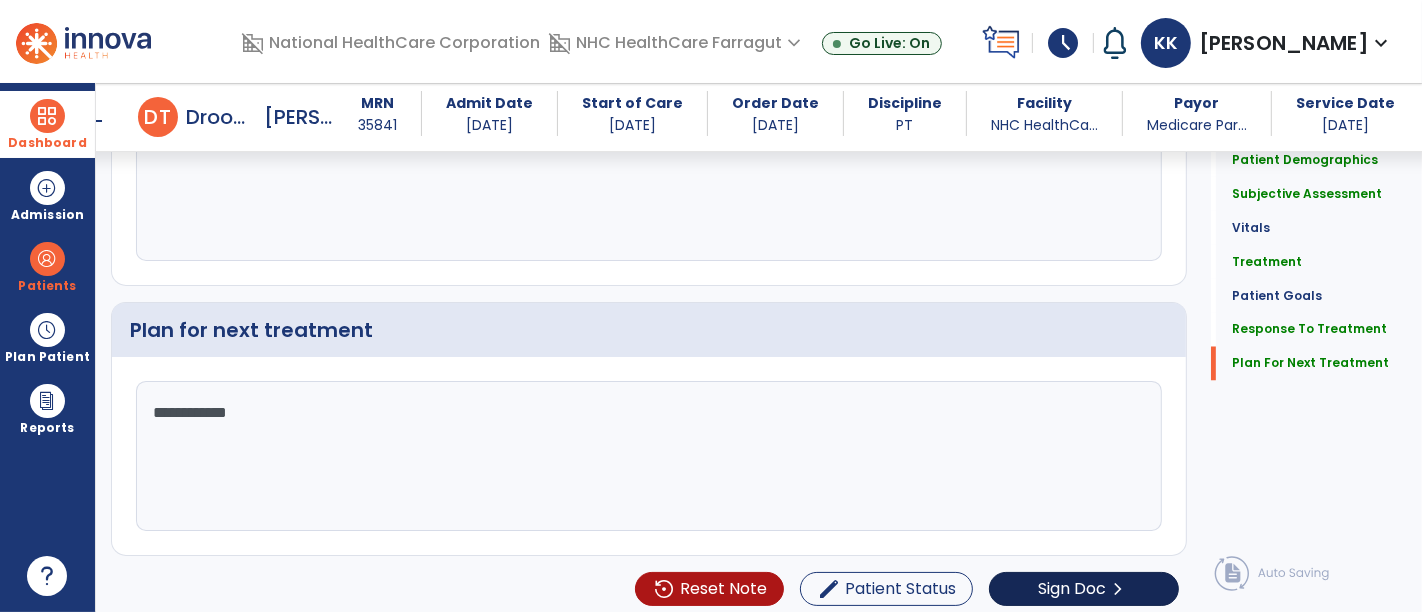 type on "**********" 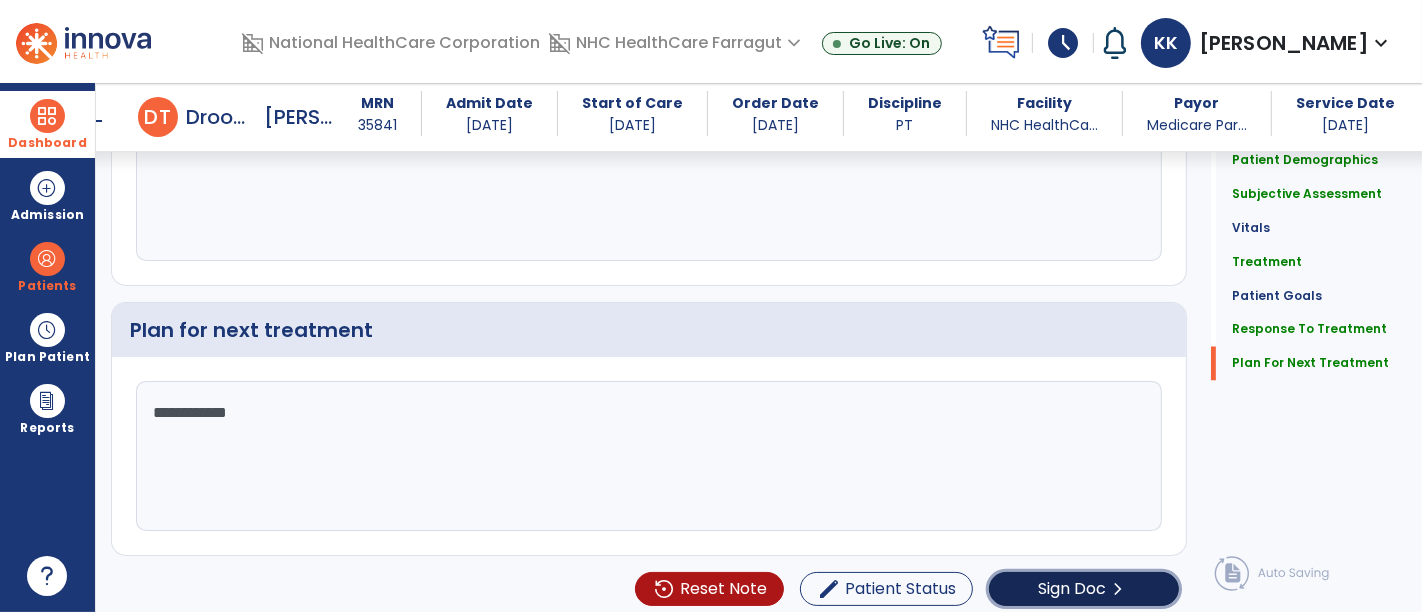 click on "Sign Doc" 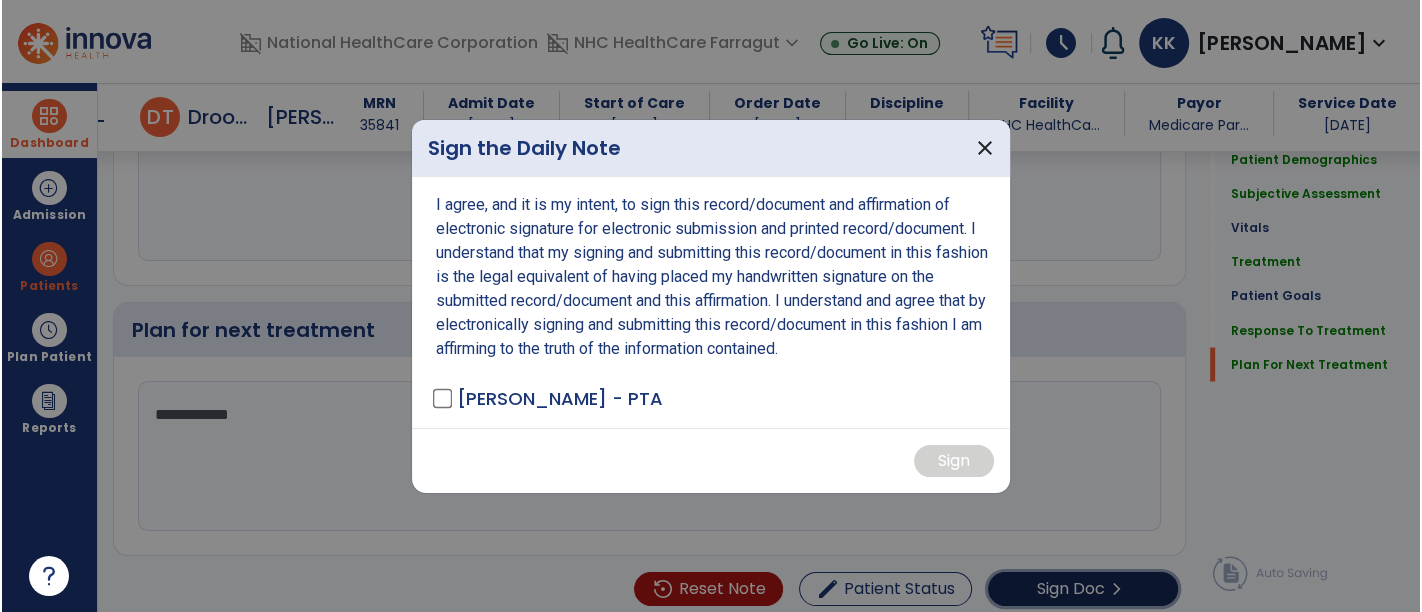 scroll, scrollTop: 2954, scrollLeft: 0, axis: vertical 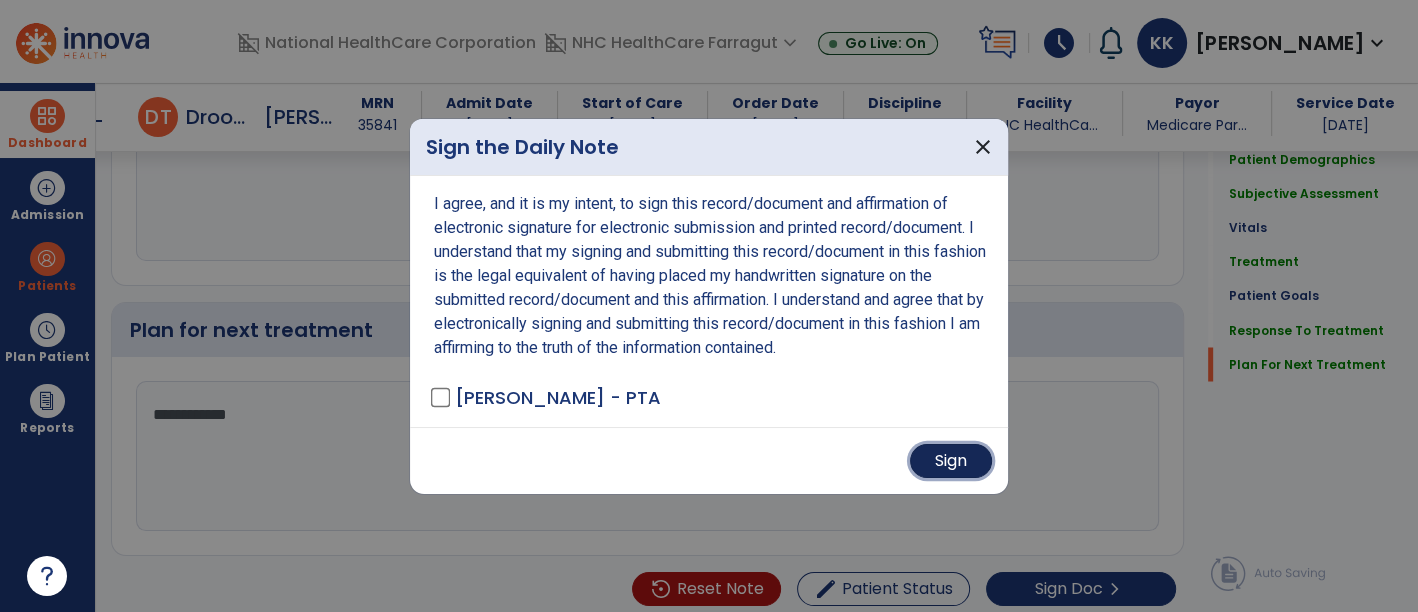 click on "Sign" at bounding box center (951, 461) 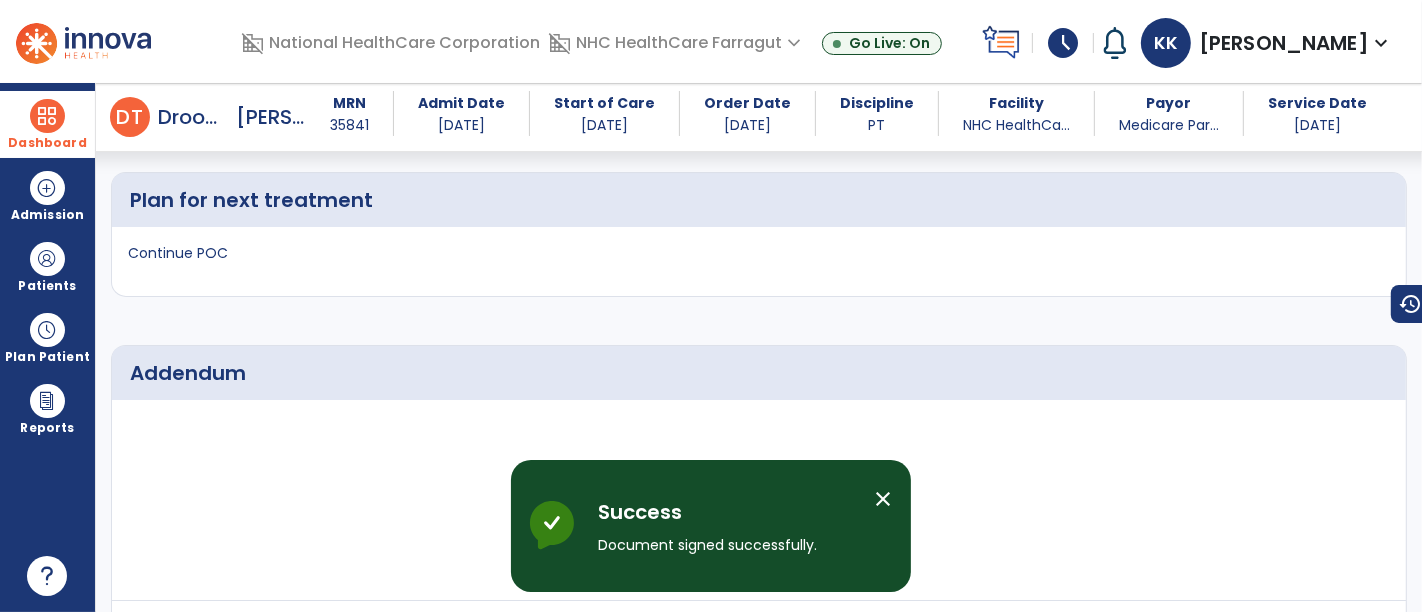 scroll, scrollTop: 4267, scrollLeft: 0, axis: vertical 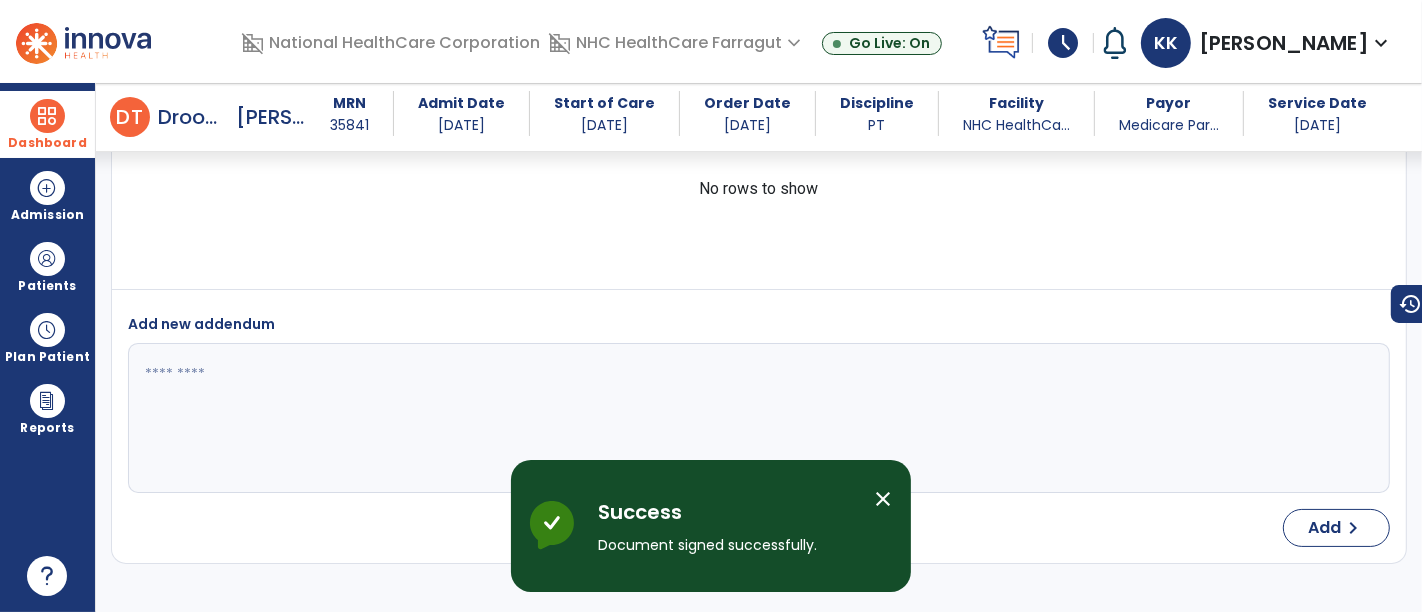 click on "Dashboard" at bounding box center [47, 143] 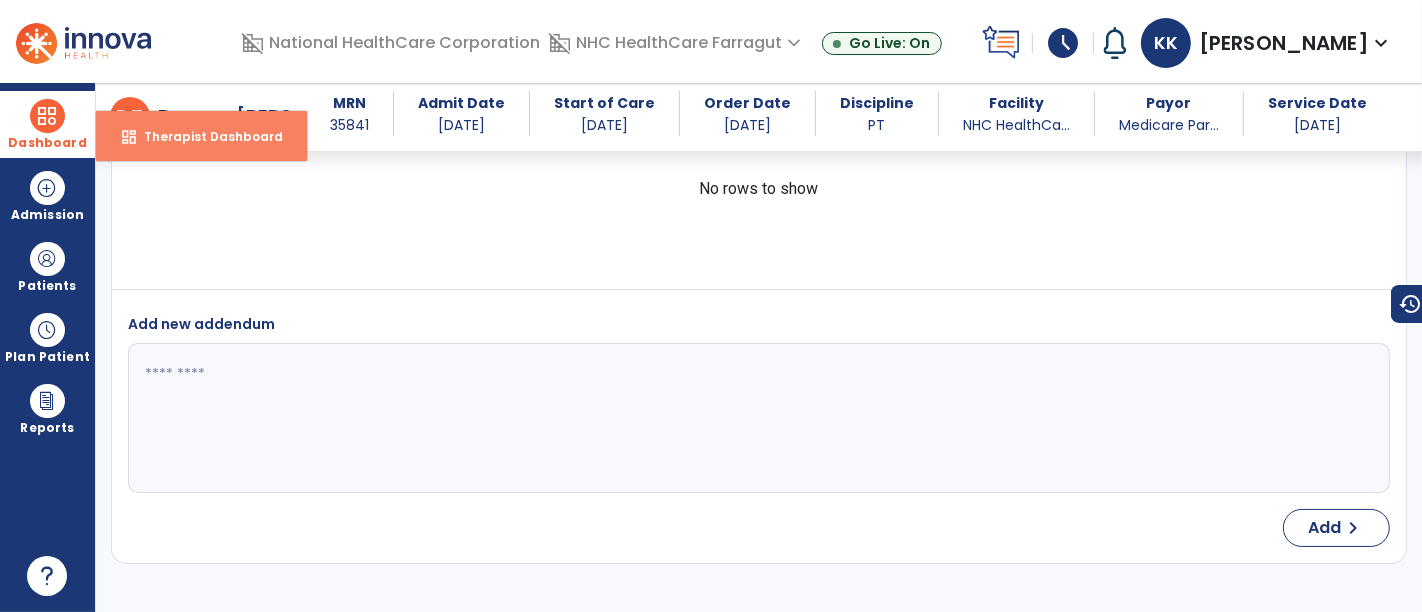click on "Therapist Dashboard" at bounding box center [205, 136] 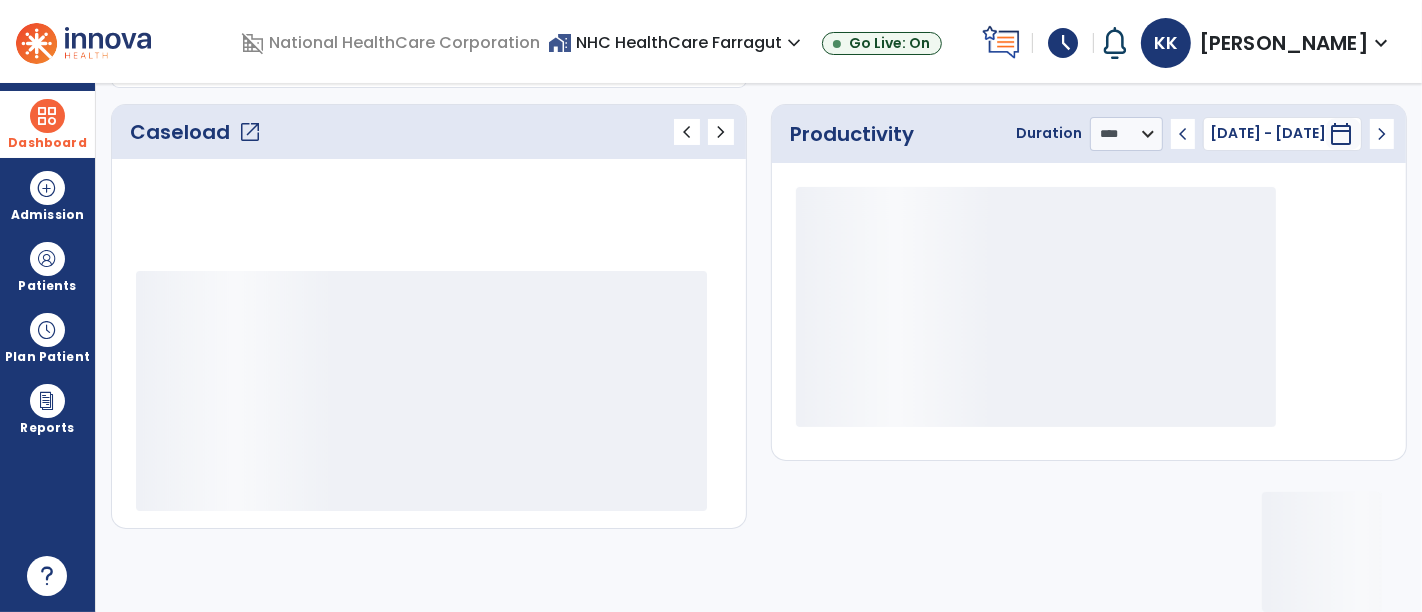 scroll, scrollTop: 259, scrollLeft: 0, axis: vertical 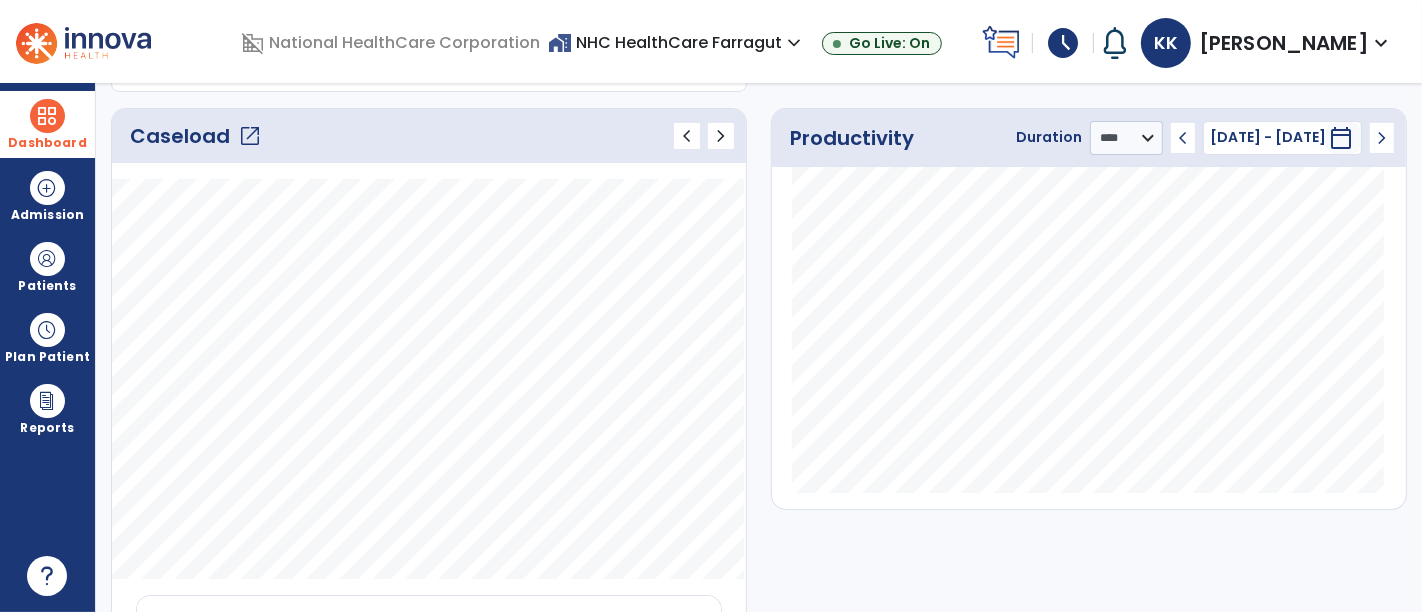 click on "open_in_new" 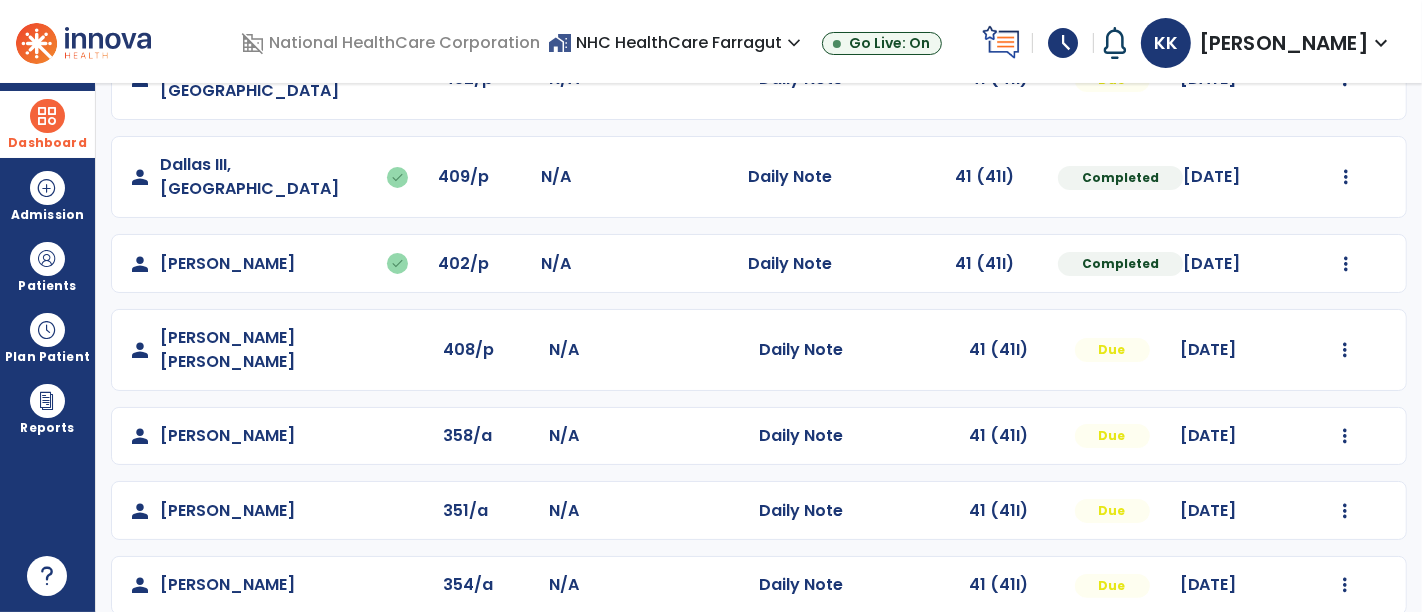 scroll, scrollTop: 320, scrollLeft: 0, axis: vertical 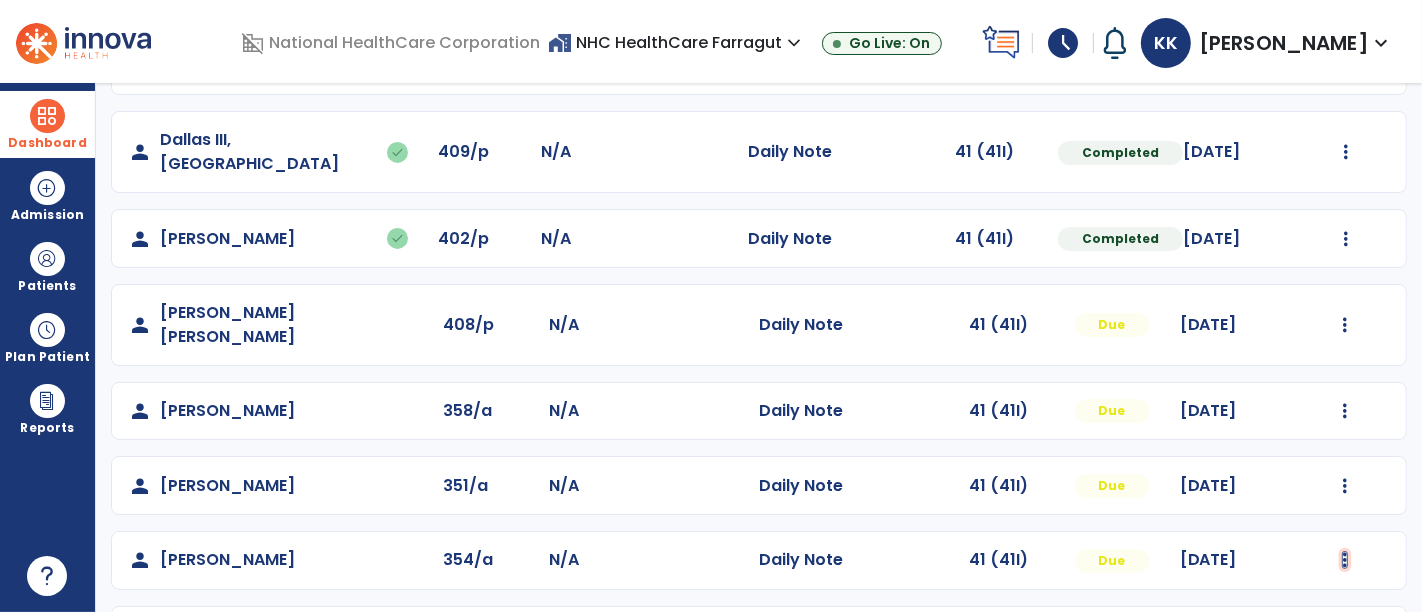 click at bounding box center [1345, -32] 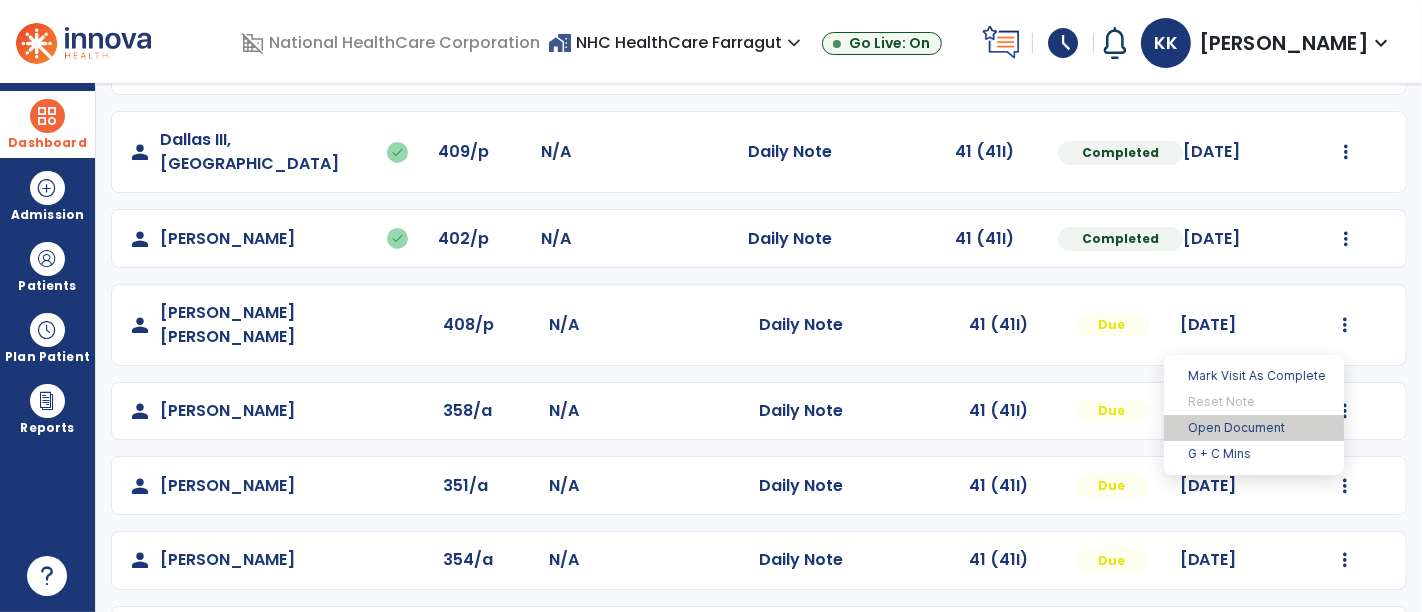 click on "Open Document" at bounding box center (1254, 428) 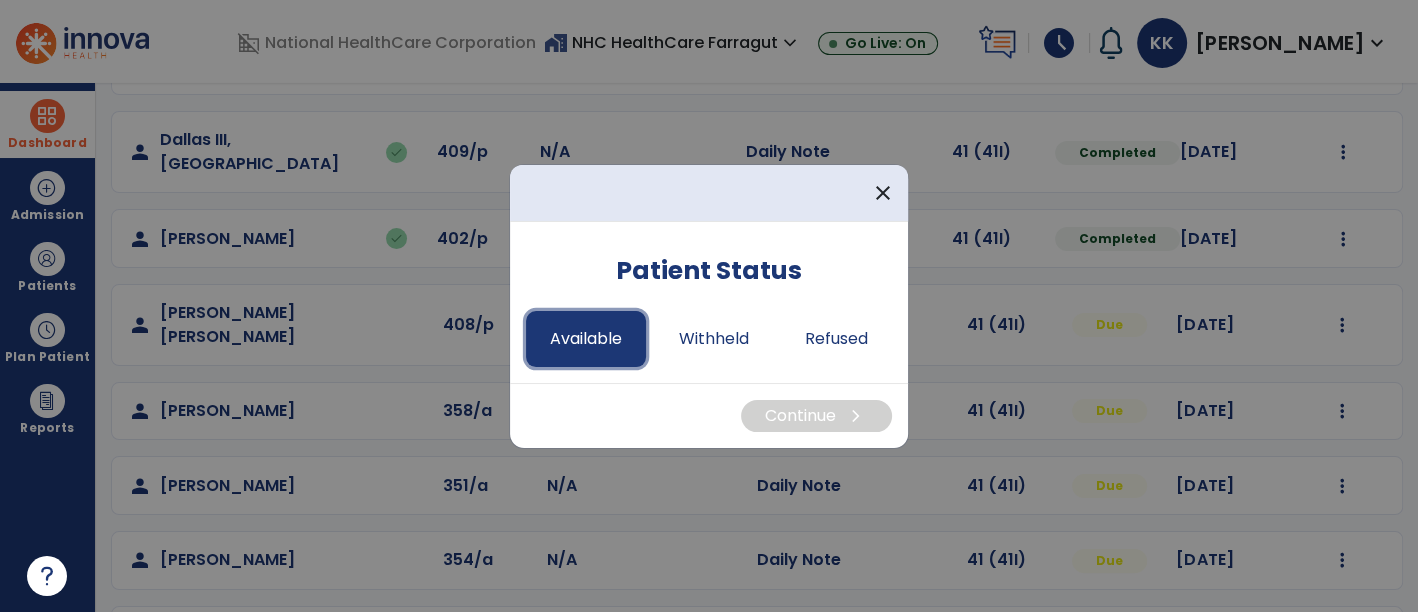 click on "Available" at bounding box center (586, 339) 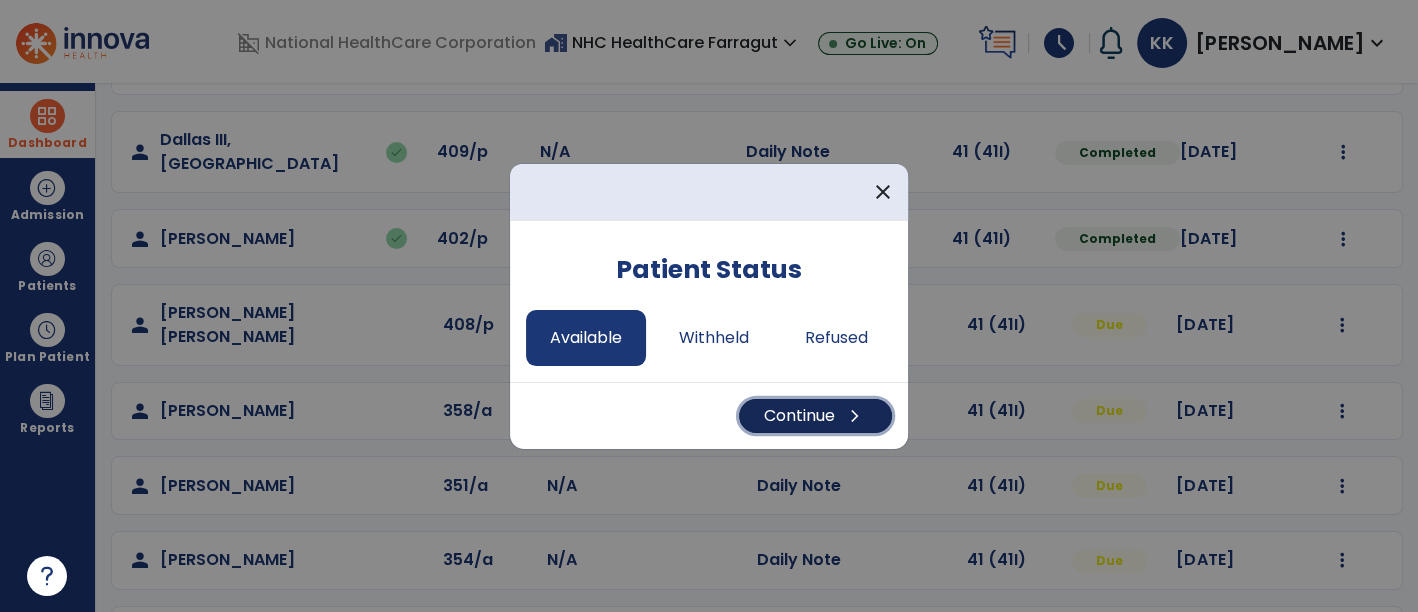 click on "Continue   chevron_right" at bounding box center [815, 416] 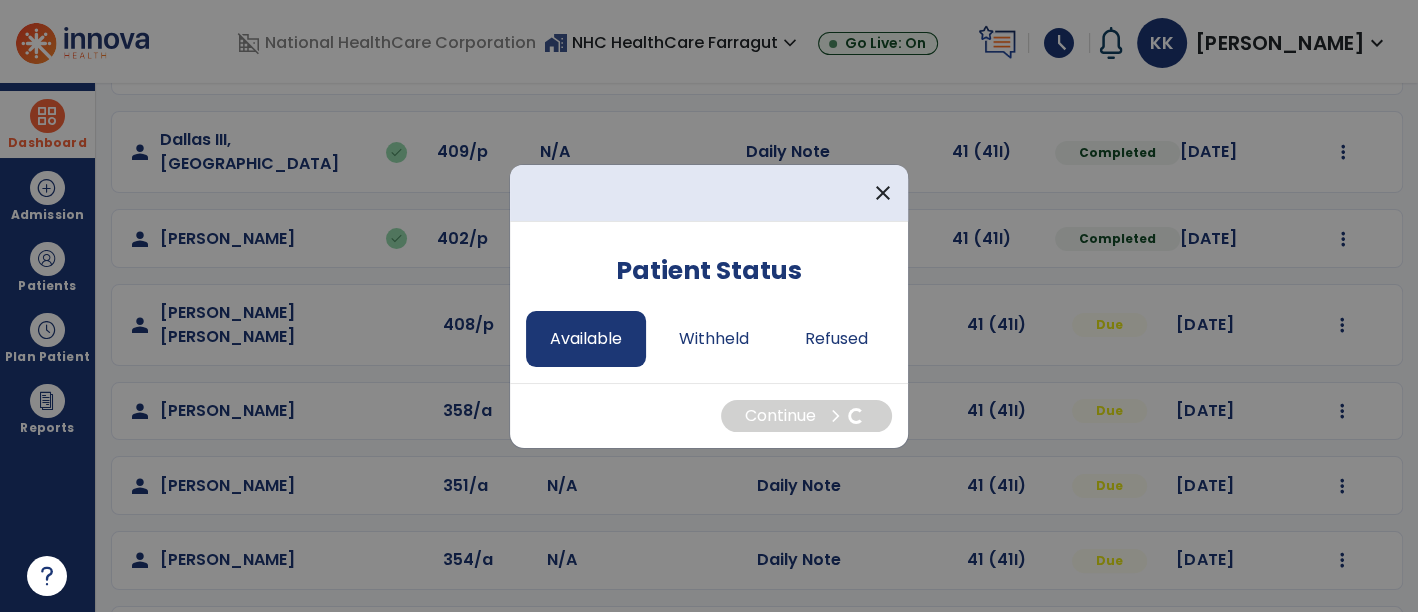 select on "*" 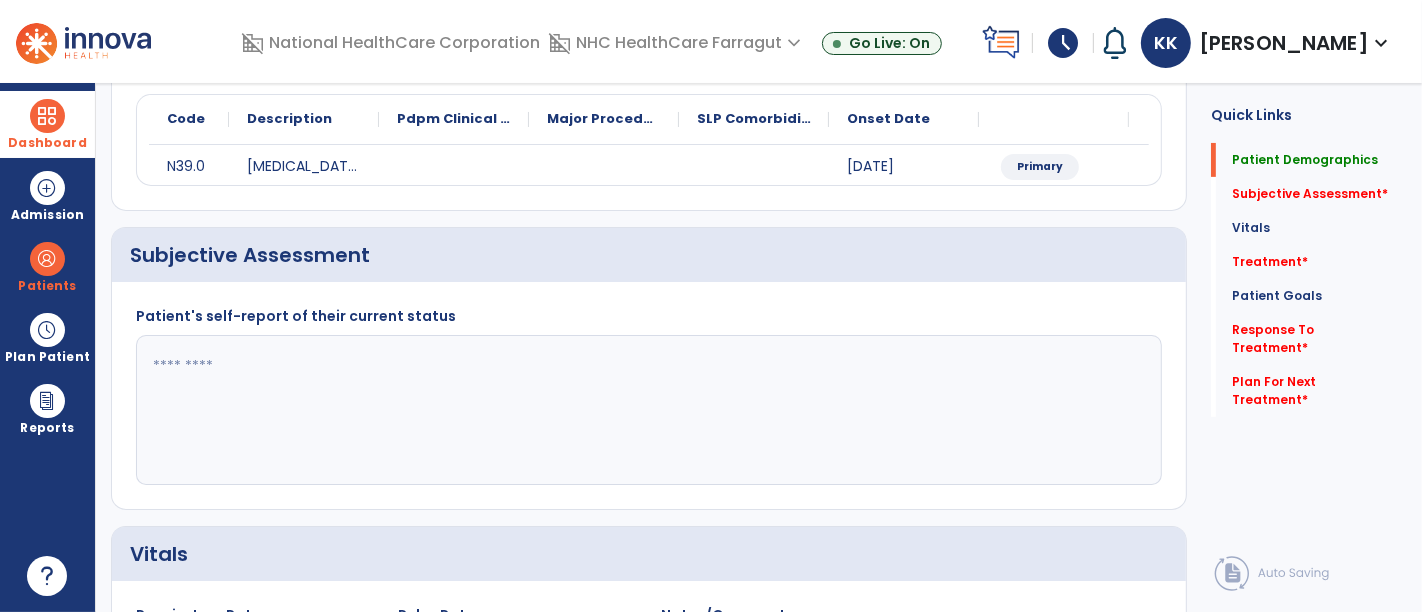 scroll, scrollTop: 0, scrollLeft: 0, axis: both 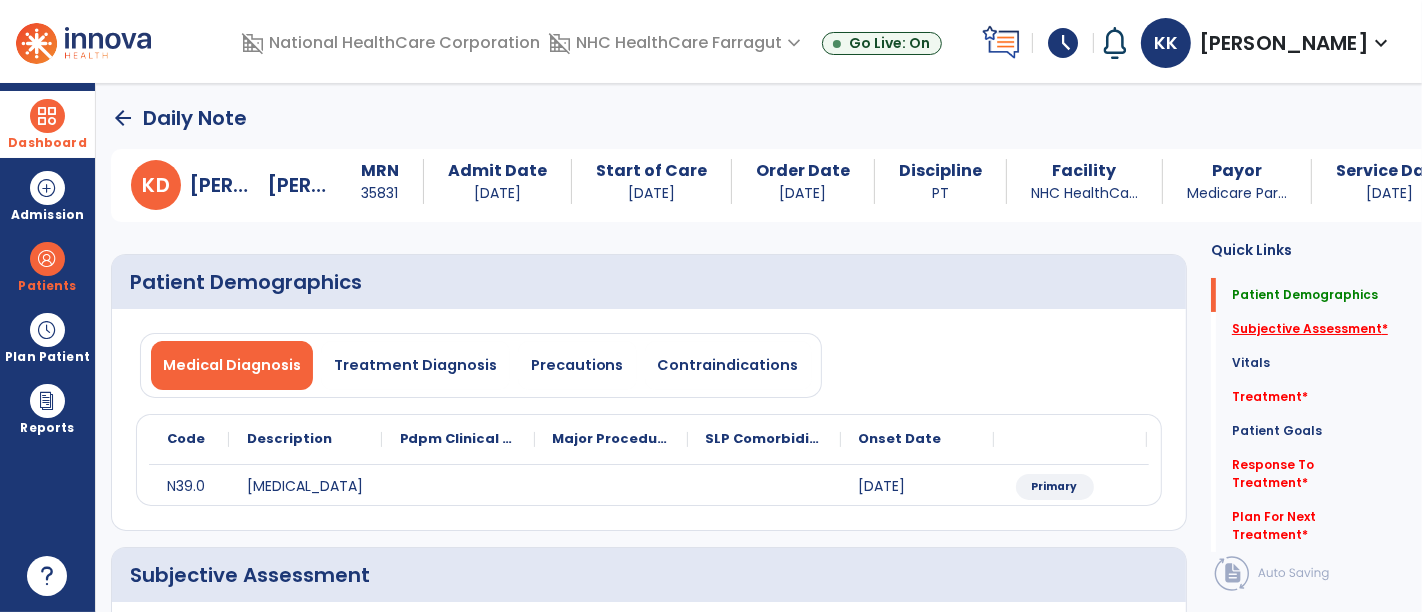 click on "Subjective Assessment   *" 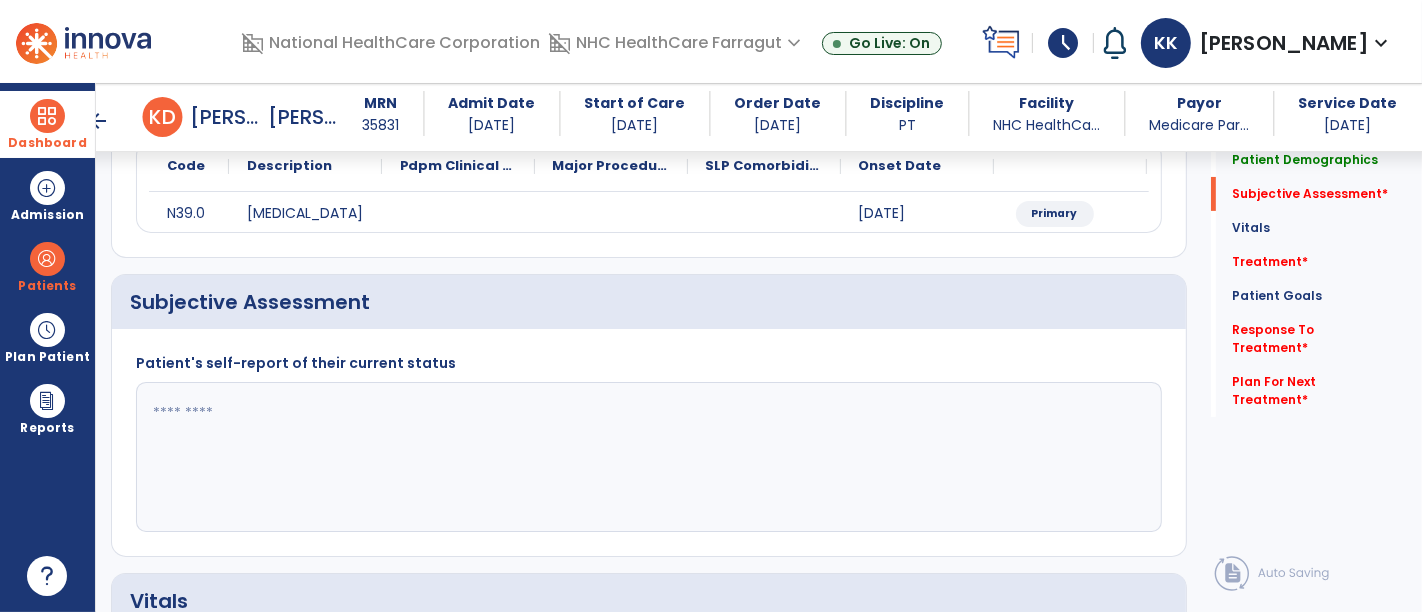 scroll, scrollTop: 338, scrollLeft: 0, axis: vertical 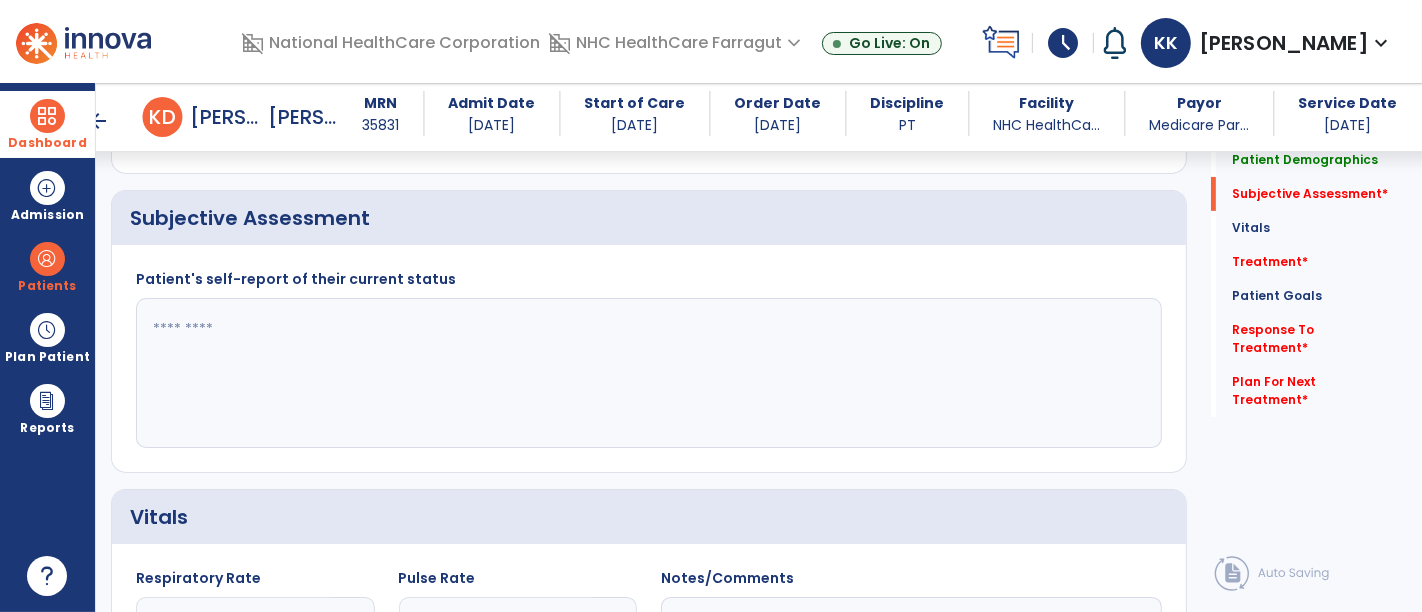 click 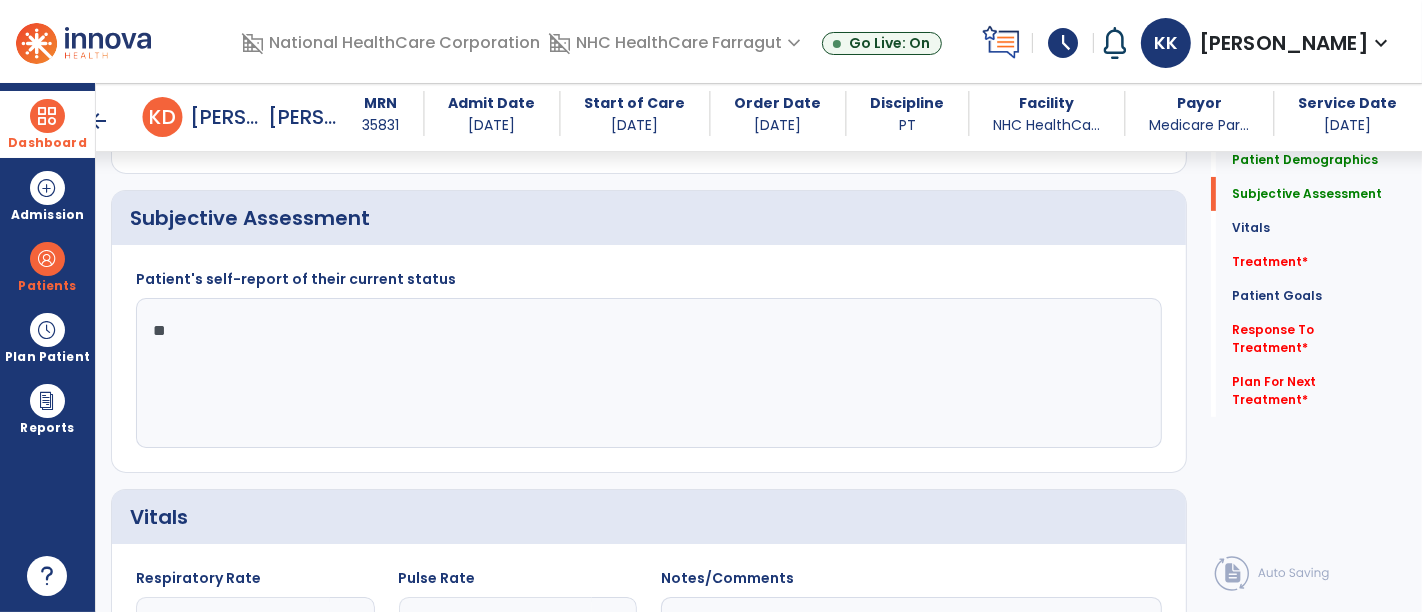 type on "*" 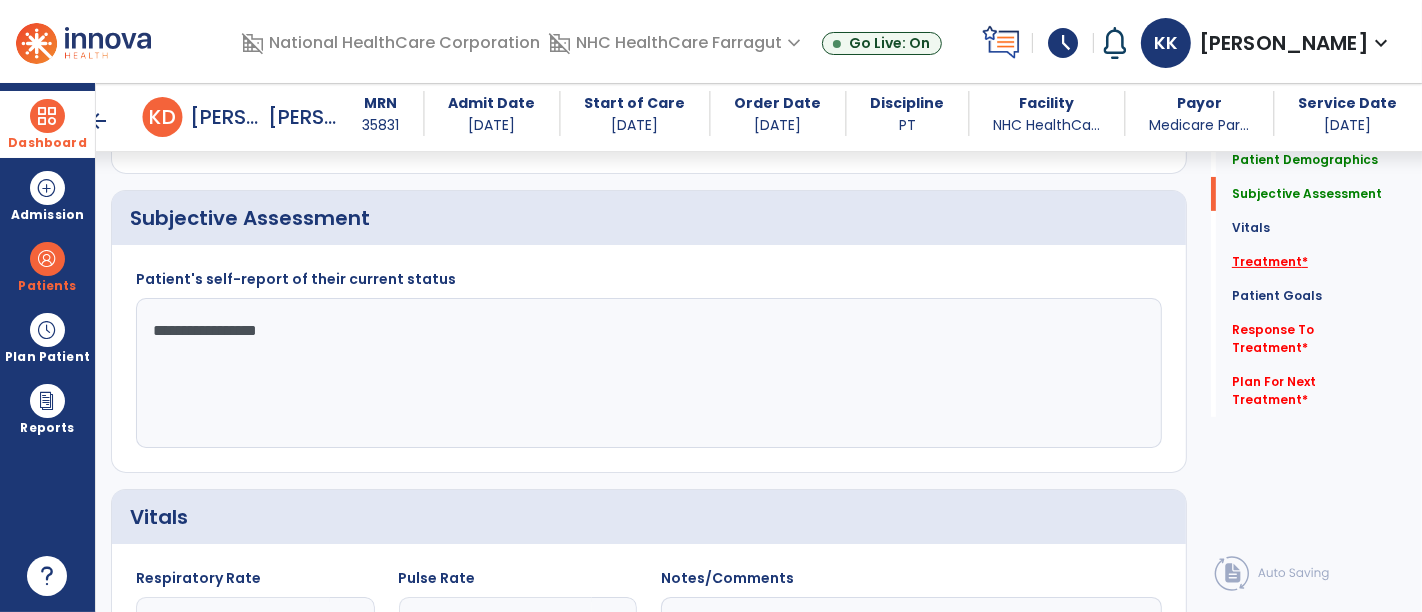 type on "**********" 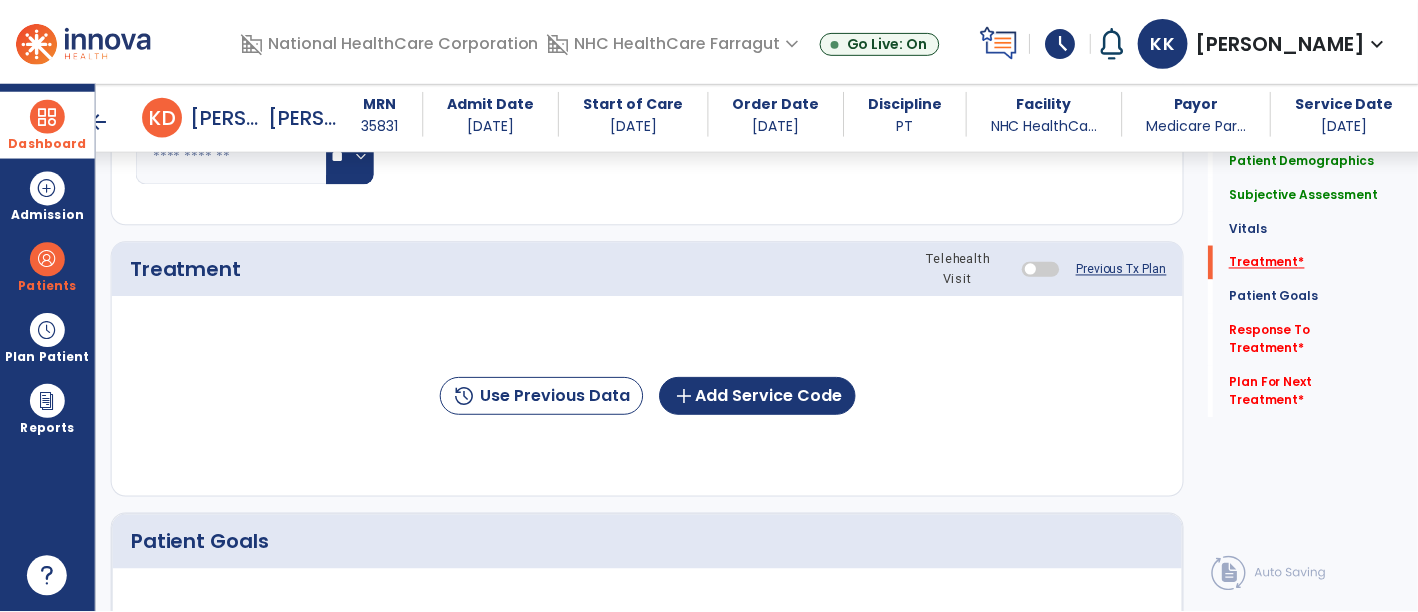 scroll, scrollTop: 1027, scrollLeft: 0, axis: vertical 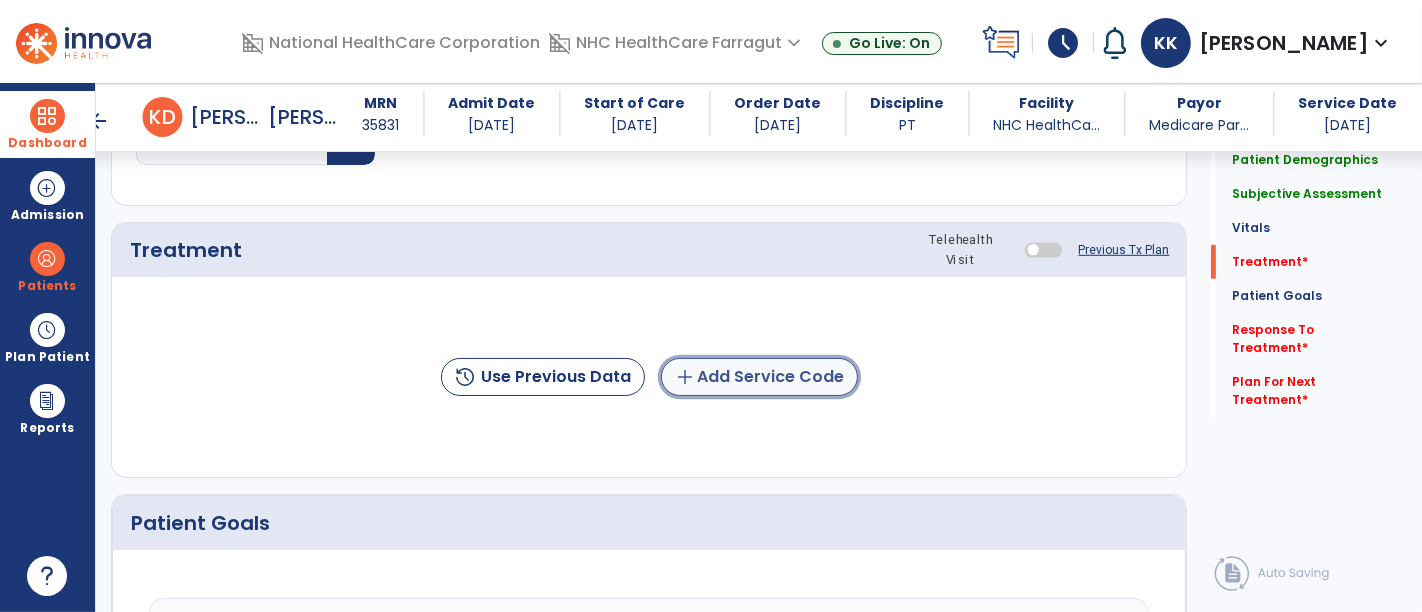 click on "add  Add Service Code" 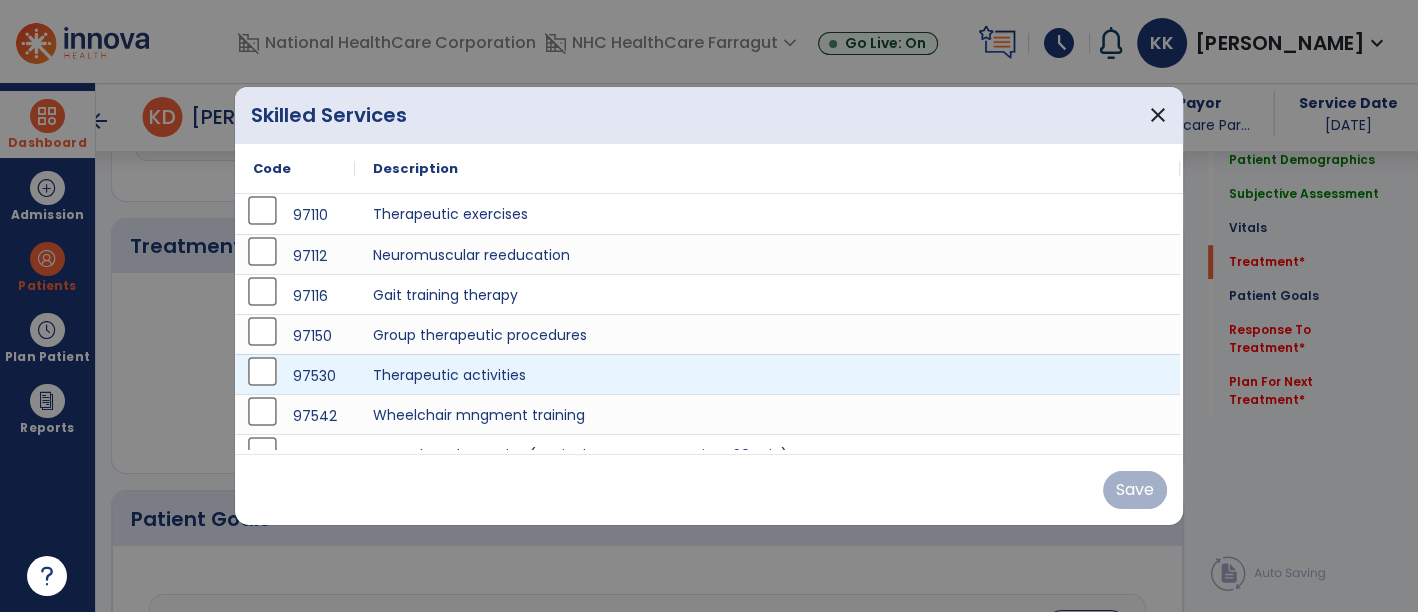scroll, scrollTop: 1027, scrollLeft: 0, axis: vertical 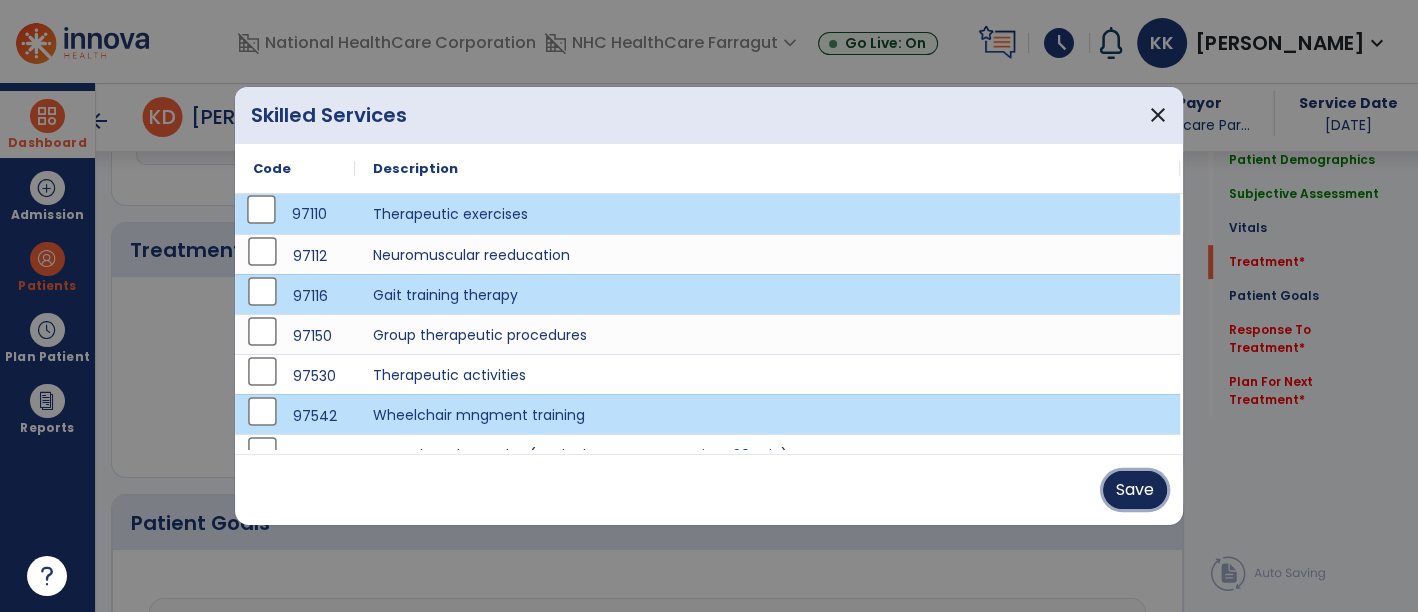 click on "Save" at bounding box center [1135, 490] 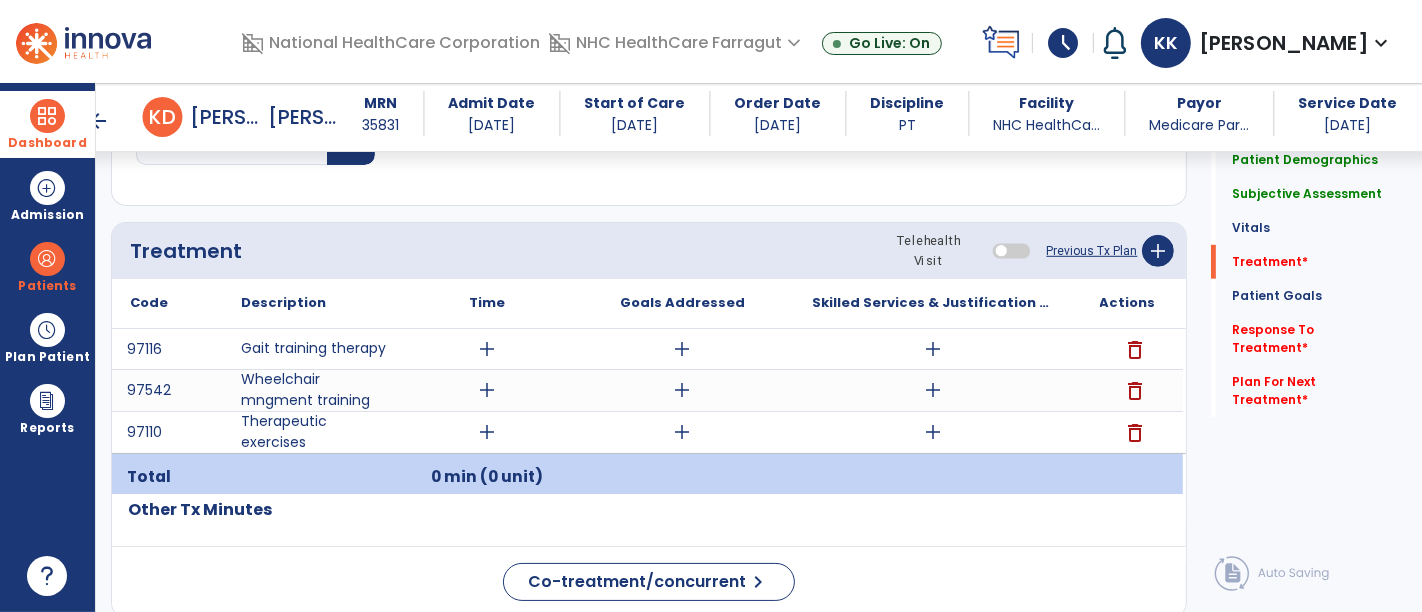 click on "Quick Links  Patient Demographics   Patient Demographics   Subjective Assessment   Subjective Assessment   Vitals   Vitals   Treatment   *  Treatment   *  Patient Goals   Patient Goals   Response To Treatment   *  Response To Treatment   *  Plan For Next Treatment   *  Plan For Next Treatment   *" 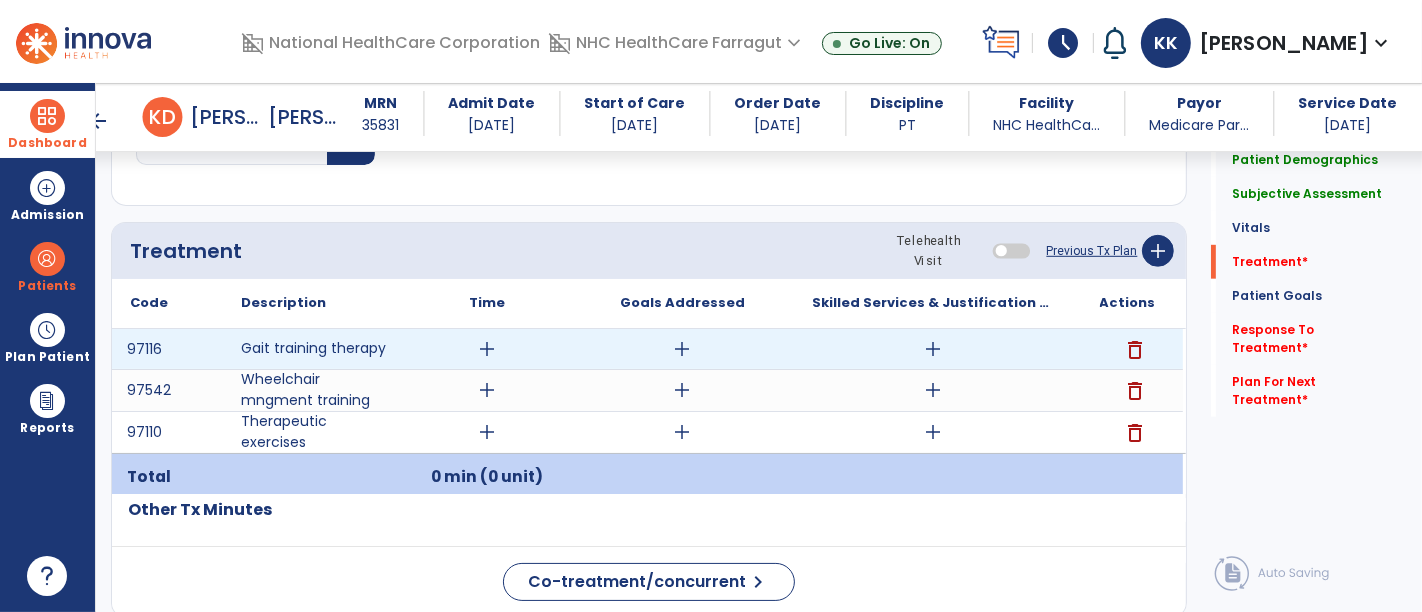 click on "add" at bounding box center (933, 349) 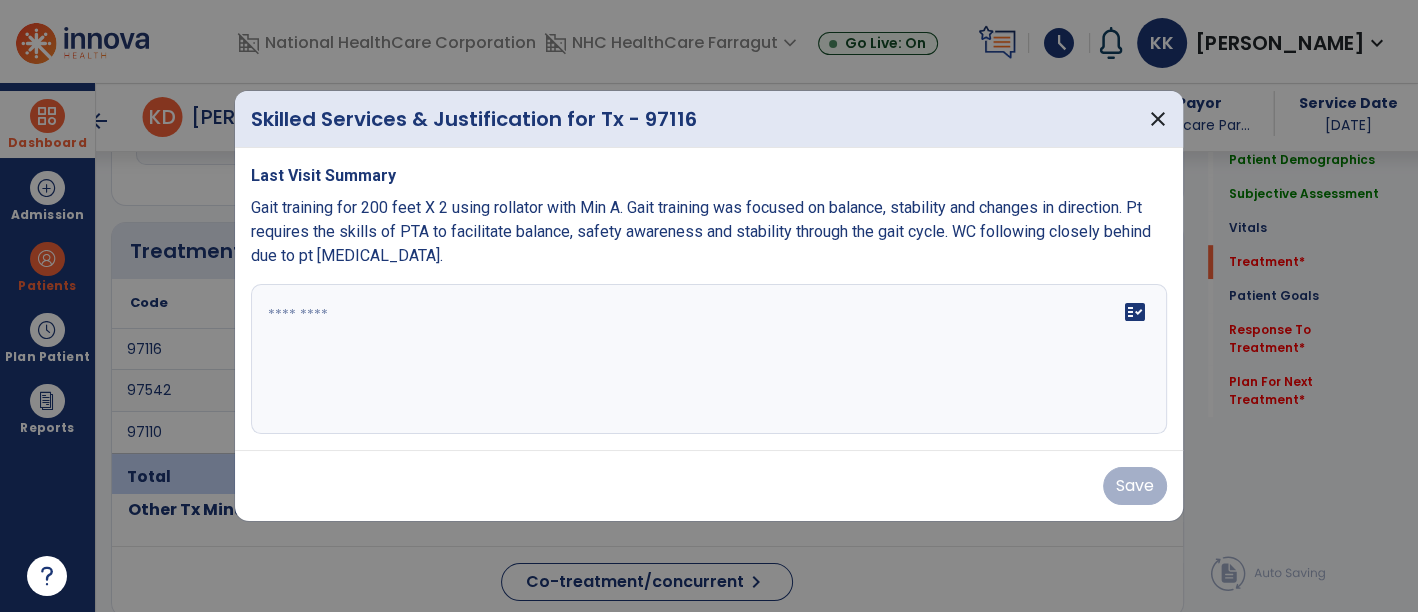 scroll, scrollTop: 1027, scrollLeft: 0, axis: vertical 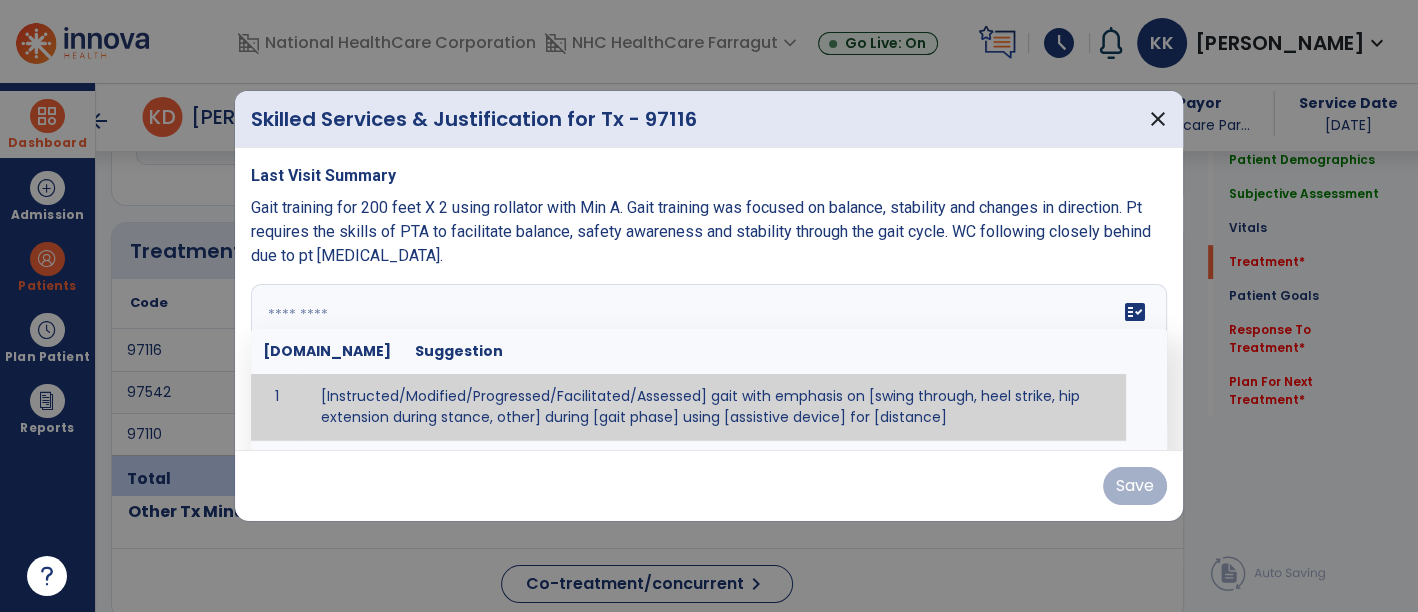 click at bounding box center (709, 359) 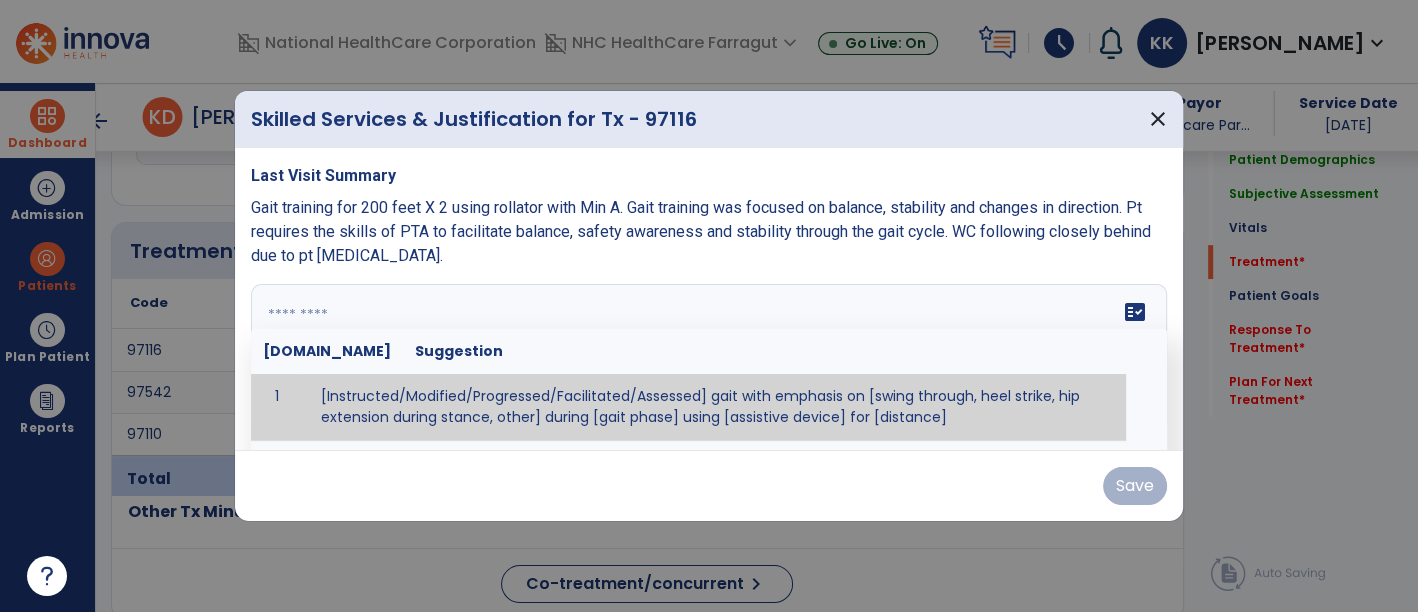 paste on "**********" 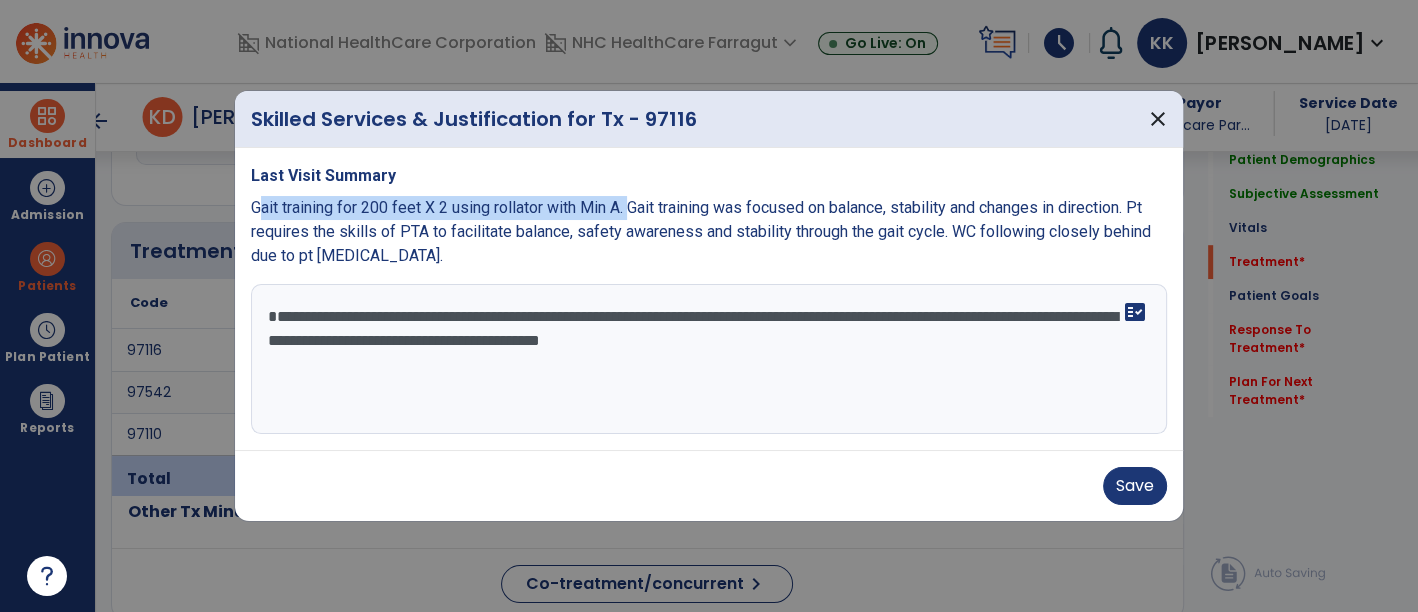 drag, startPoint x: 633, startPoint y: 212, endPoint x: 252, endPoint y: 209, distance: 381.0118 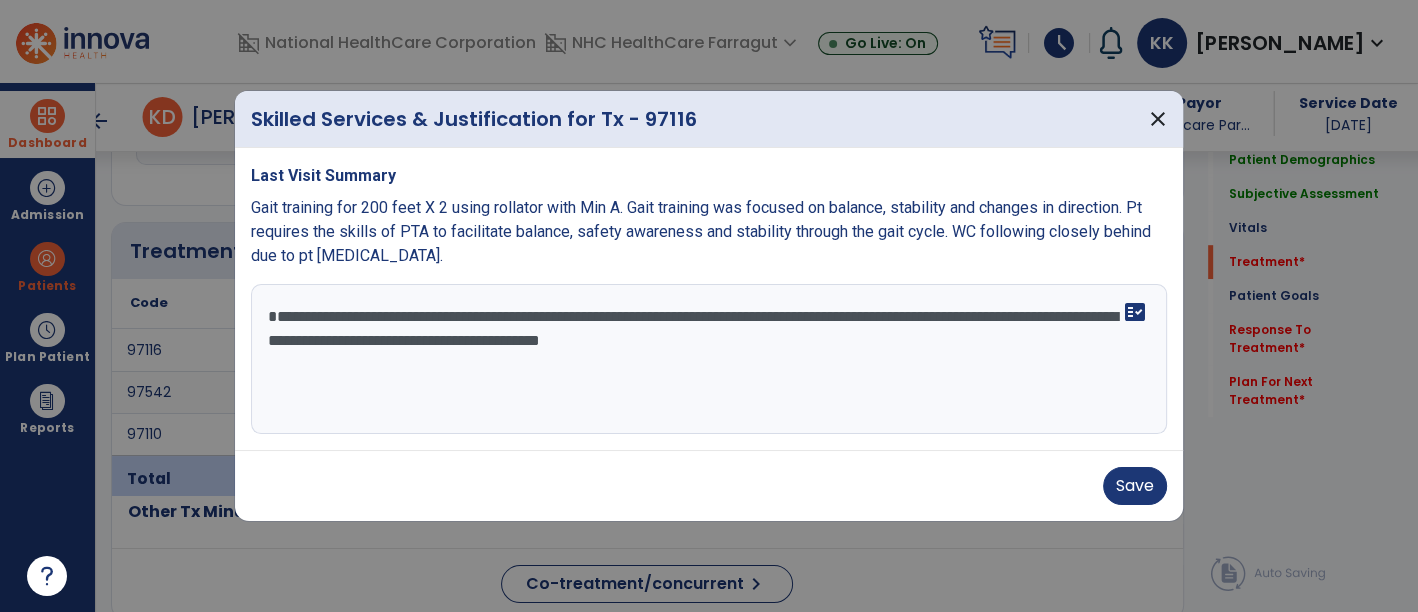 click on "**********" at bounding box center (709, 359) 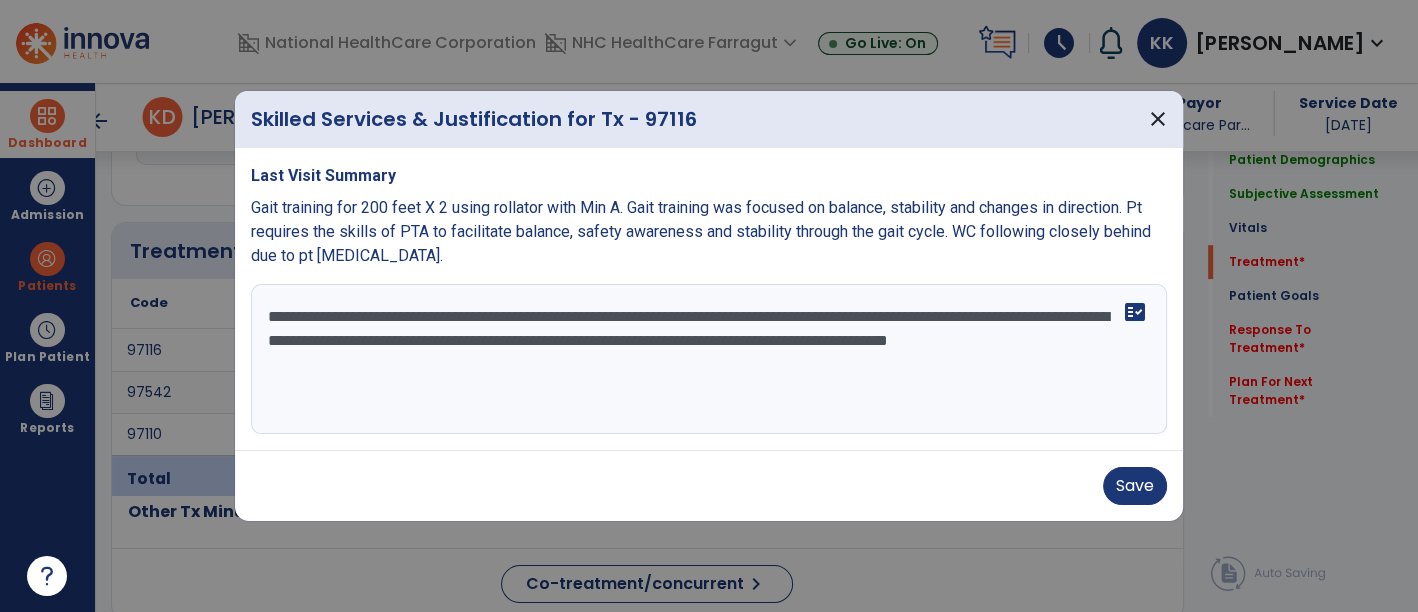 click on "**********" at bounding box center [709, 359] 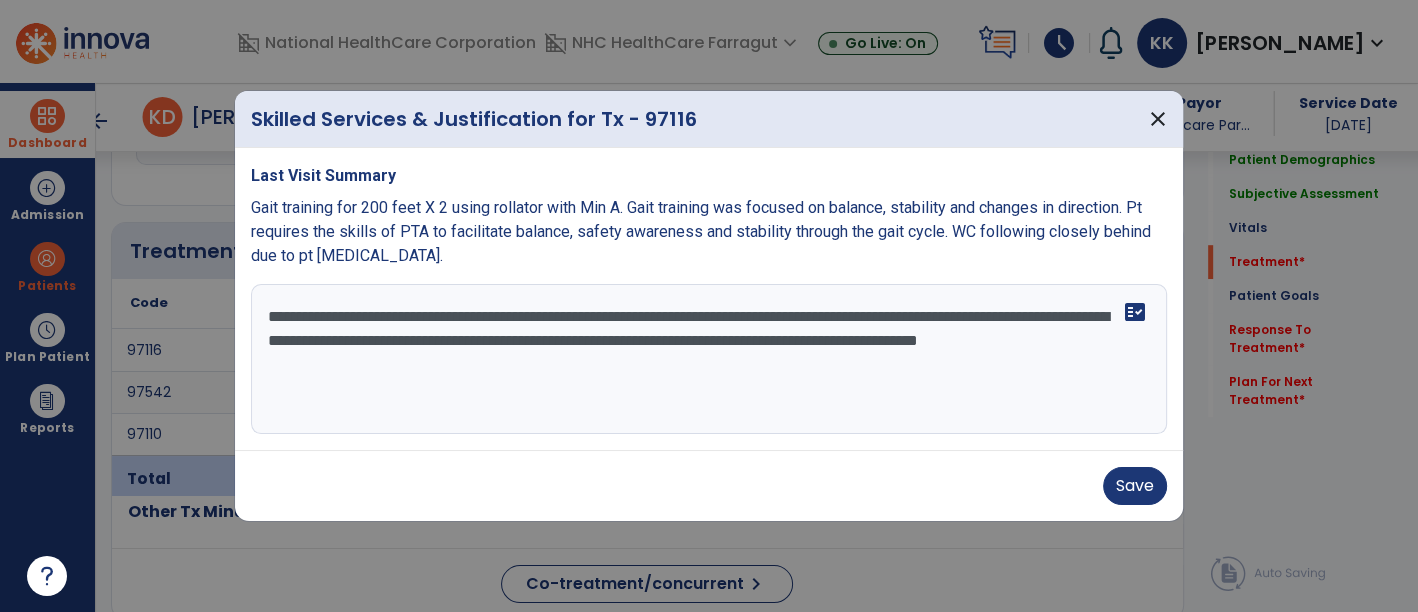 click on "**********" at bounding box center [709, 359] 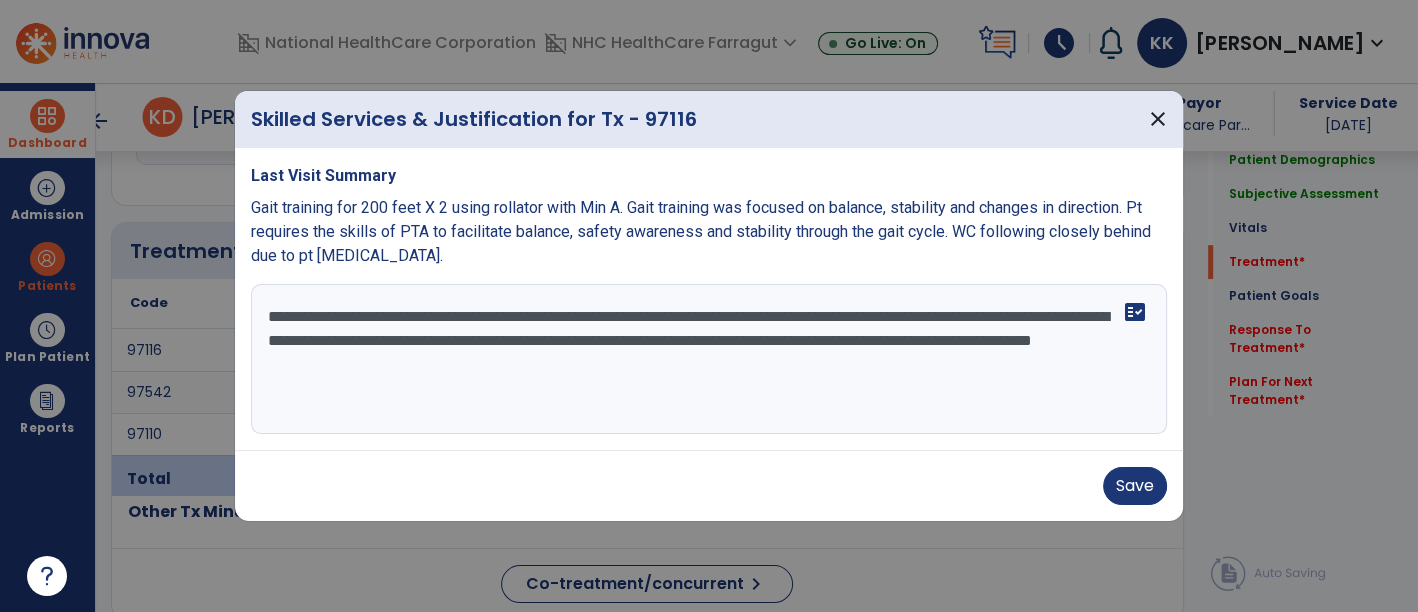 click on "**********" at bounding box center (709, 359) 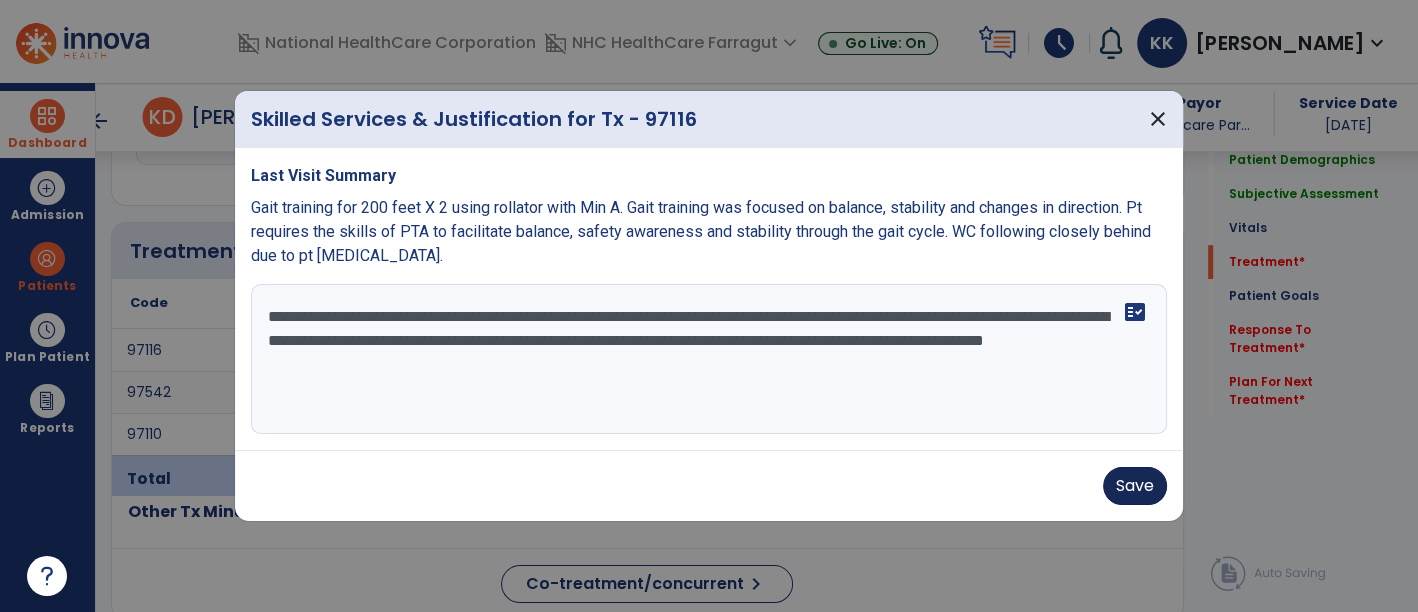 type on "**********" 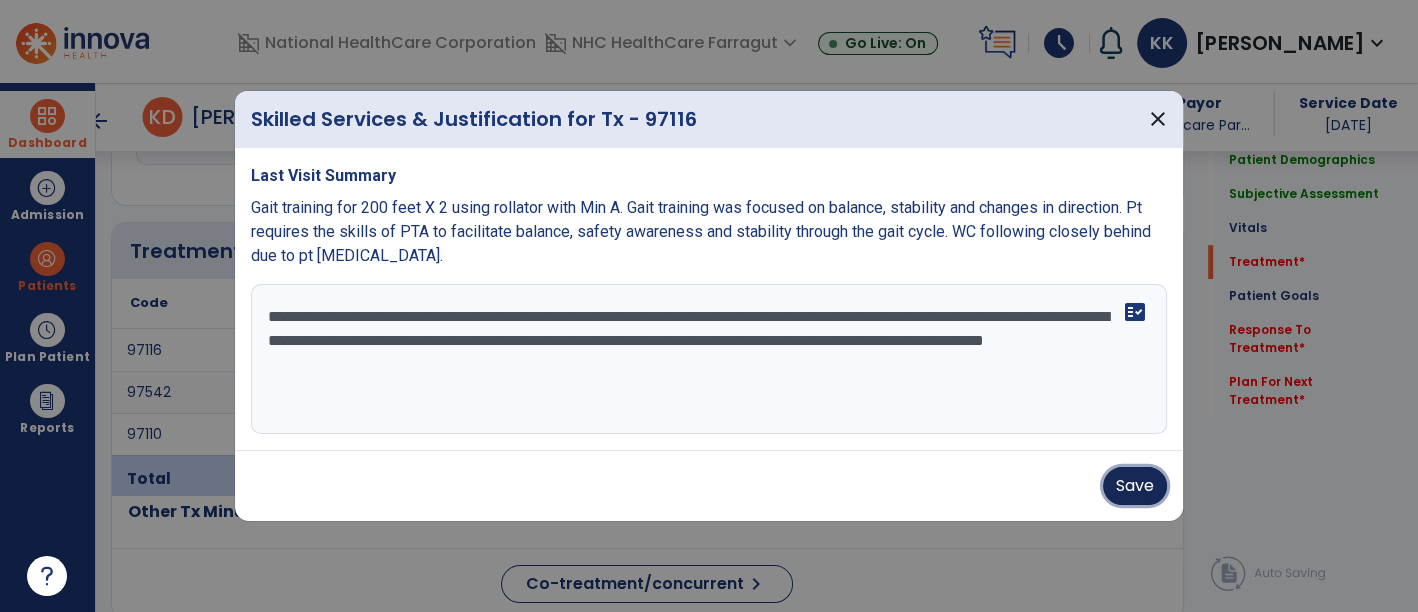 click on "Save" at bounding box center [1135, 486] 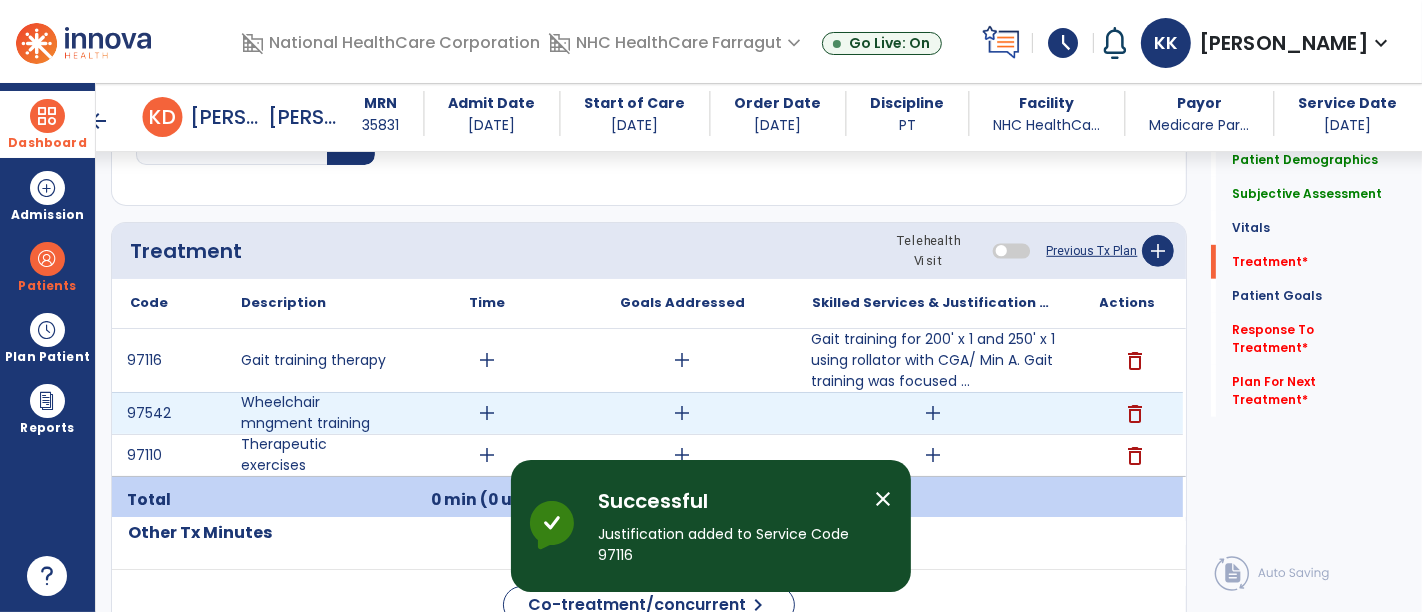 click on "add" at bounding box center [933, 413] 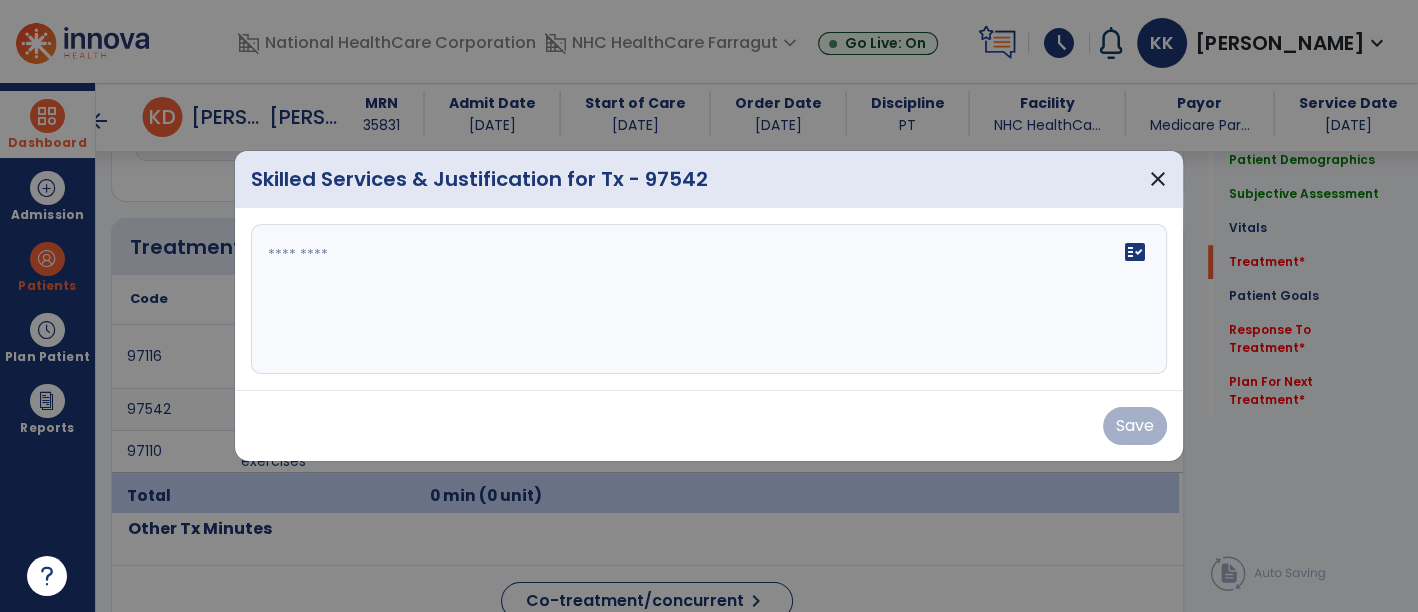 scroll, scrollTop: 1027, scrollLeft: 0, axis: vertical 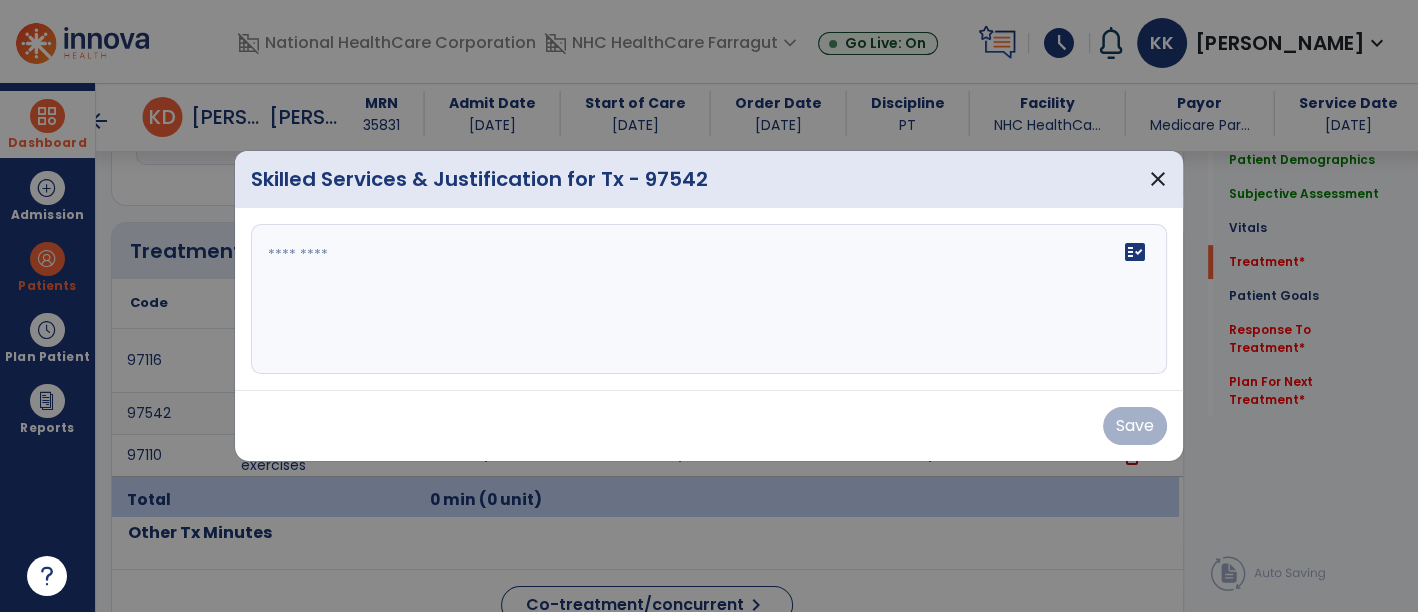 click at bounding box center (709, 306) 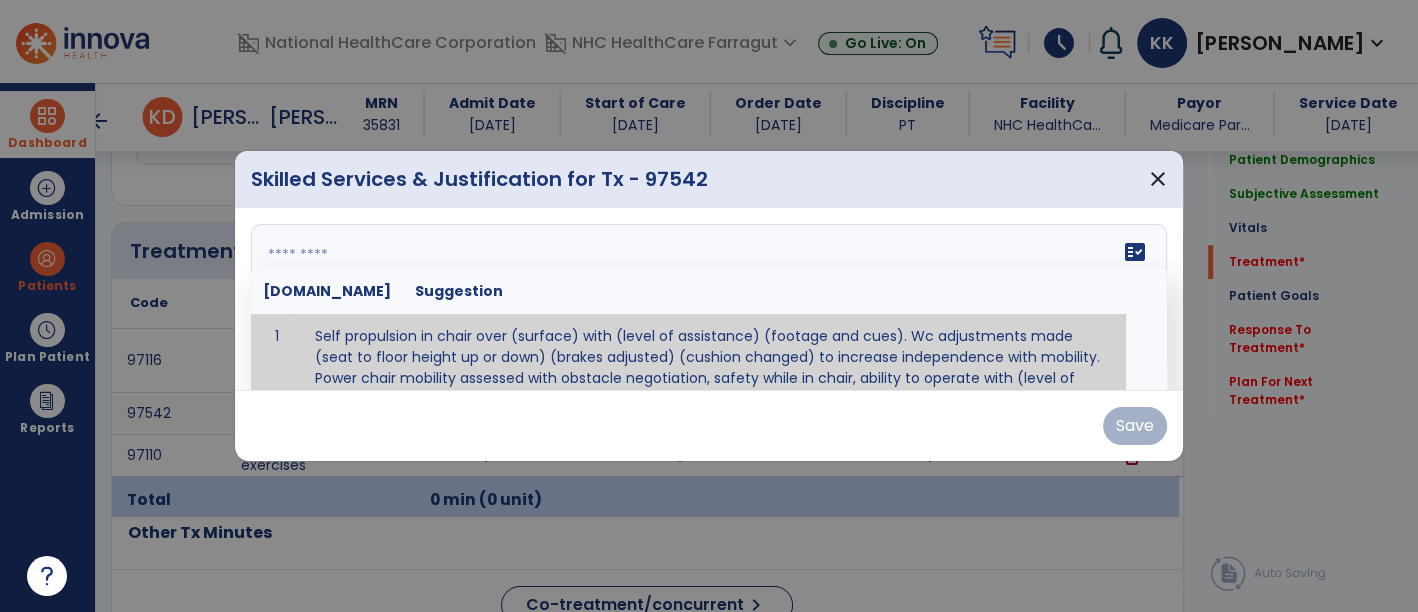 click at bounding box center [707, 299] 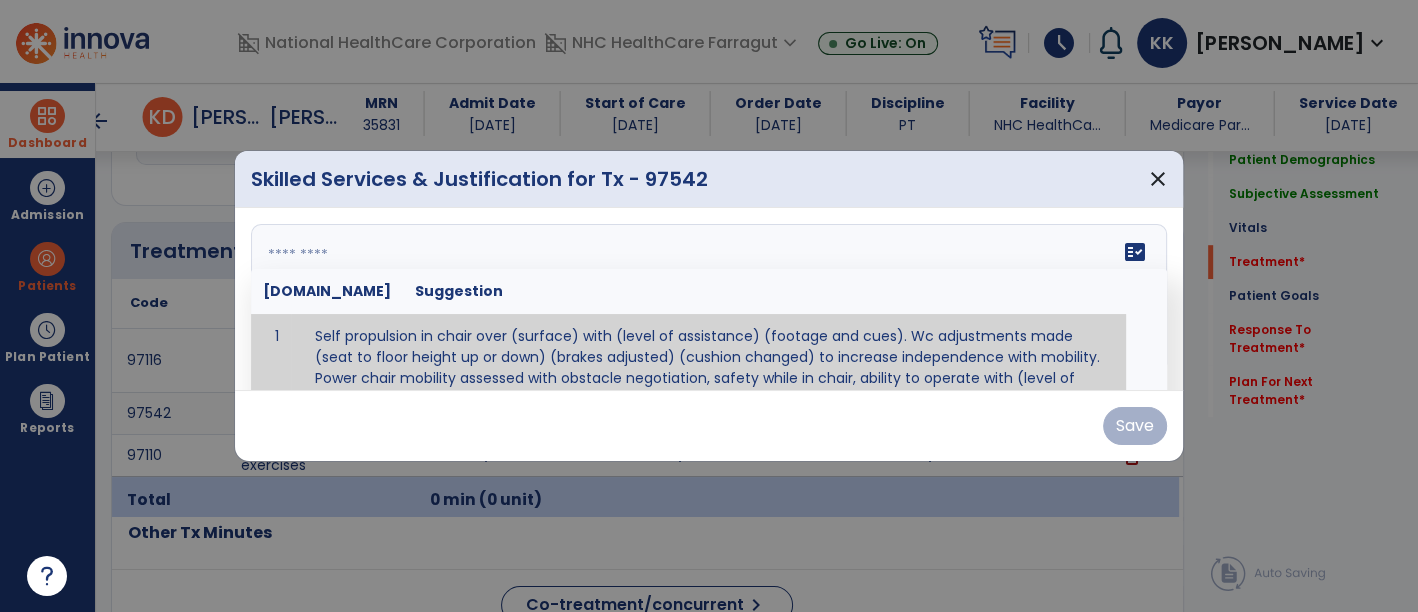 paste on "**********" 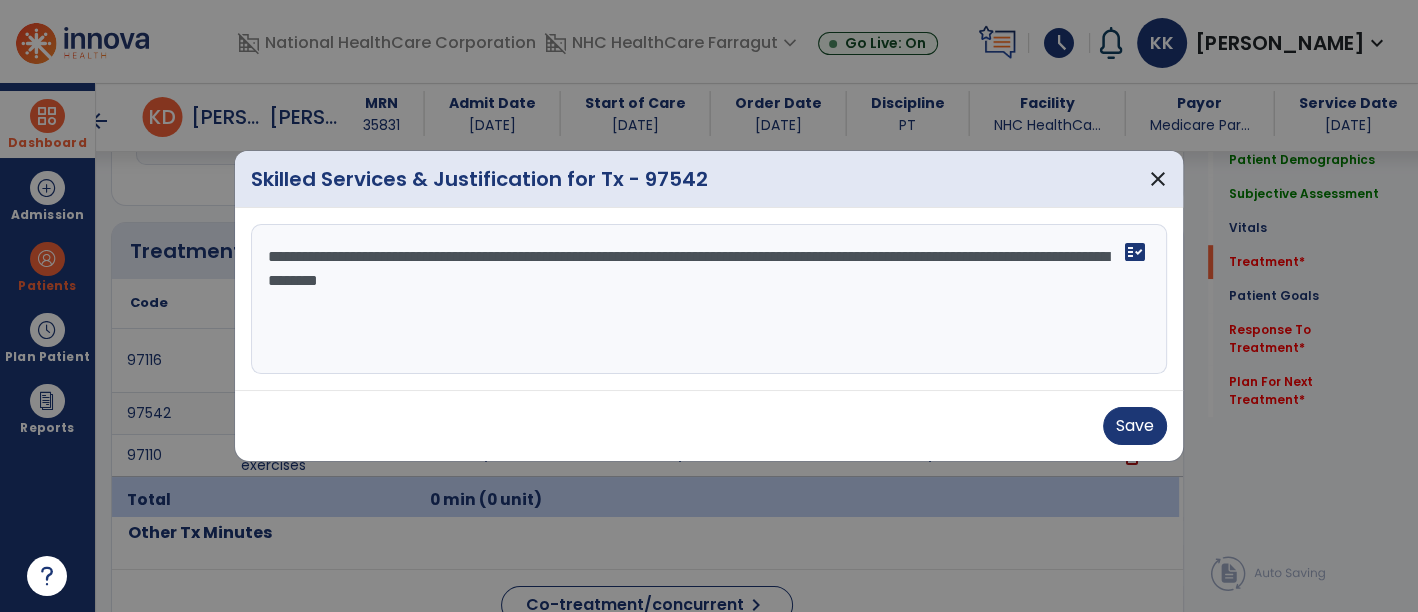 click on "**********" at bounding box center [709, 299] 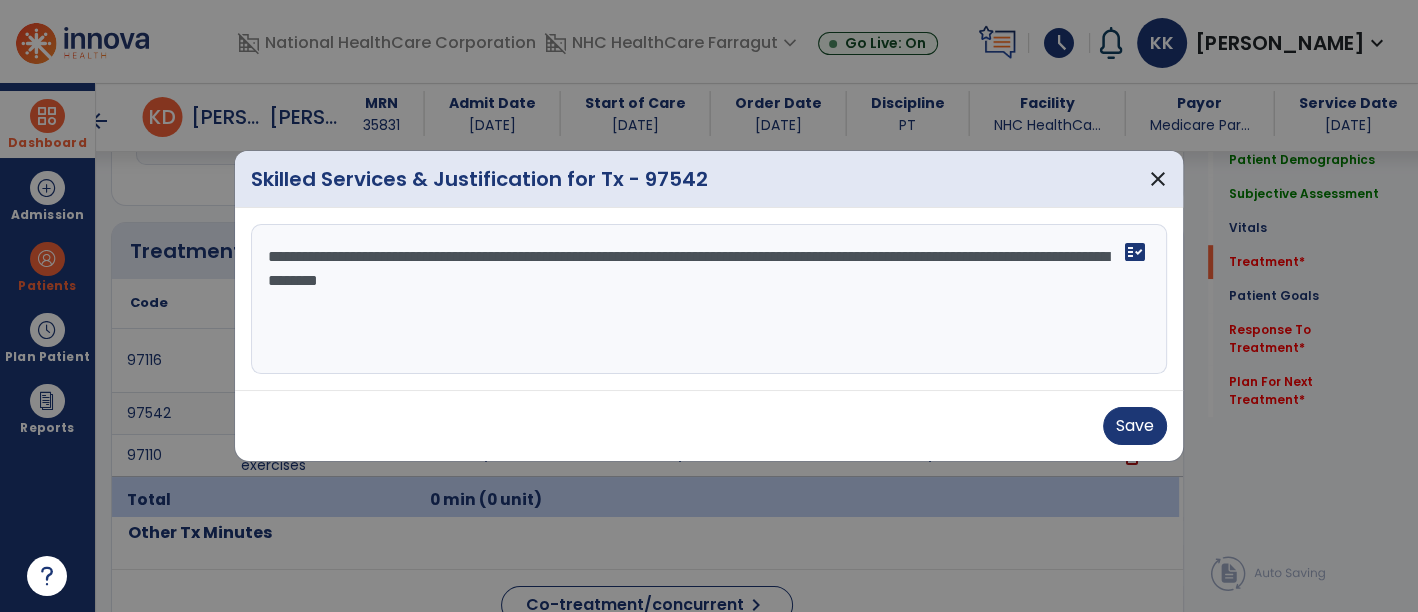click on "**********" at bounding box center (709, 299) 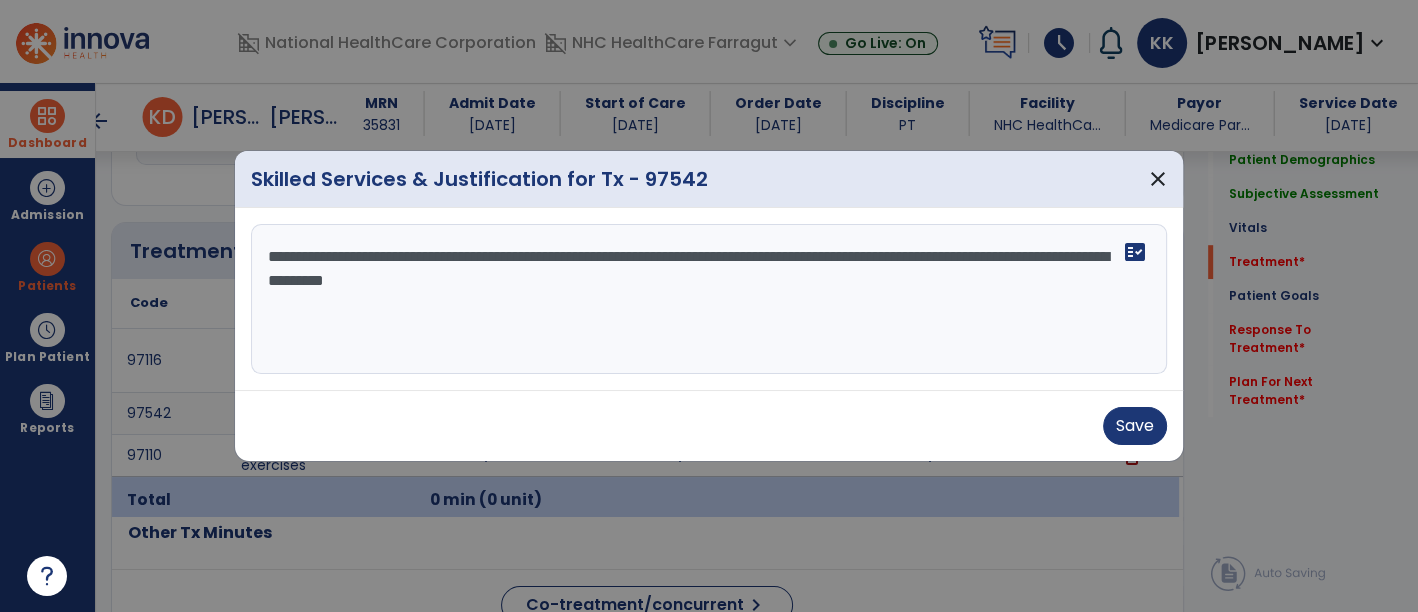 drag, startPoint x: 1034, startPoint y: 251, endPoint x: 839, endPoint y: 258, distance: 195.1256 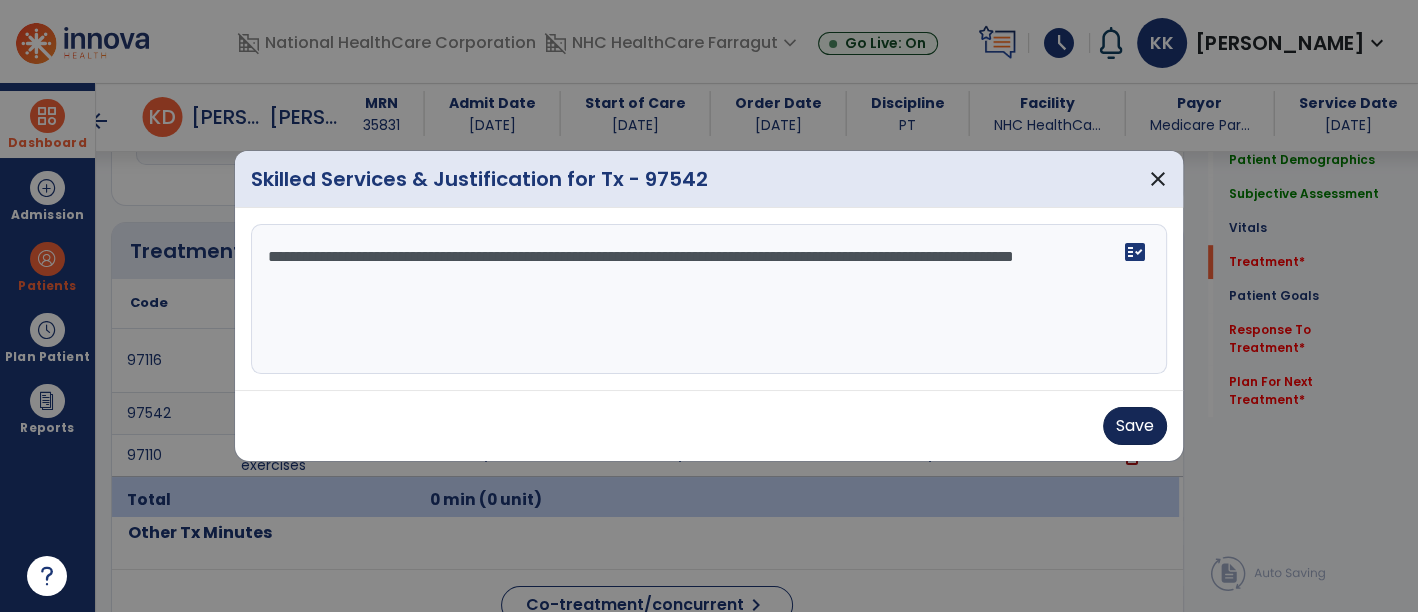 type on "**********" 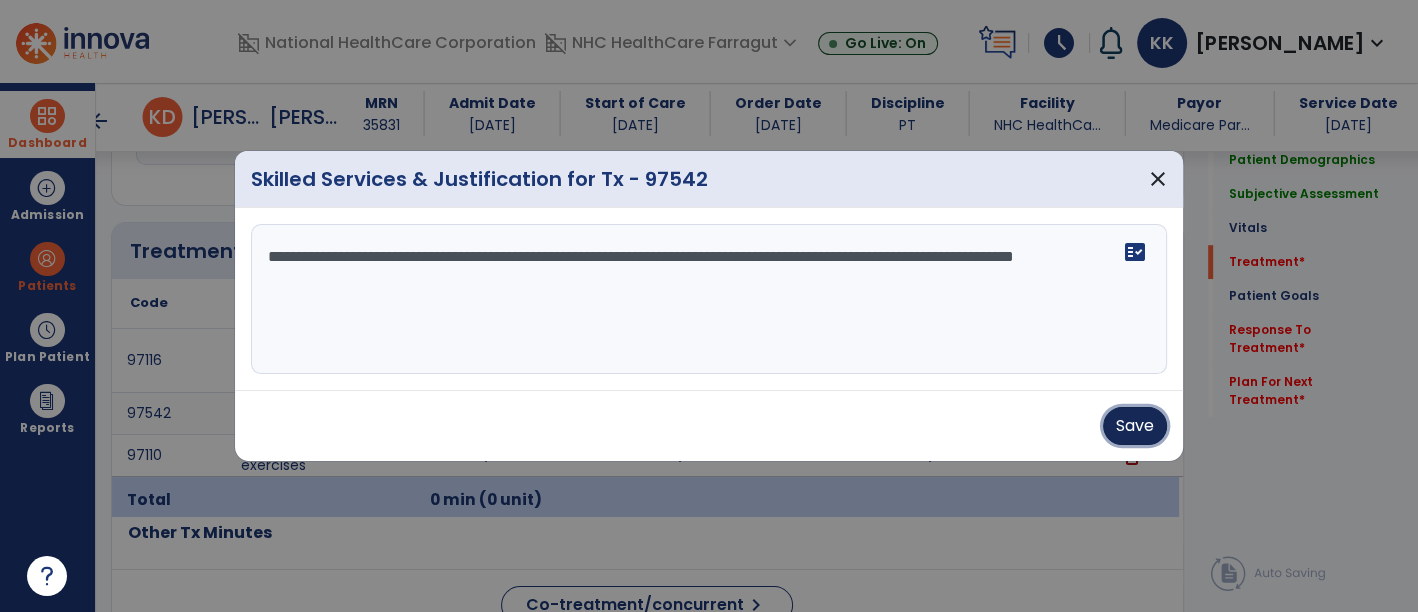 click on "Save" at bounding box center [1135, 426] 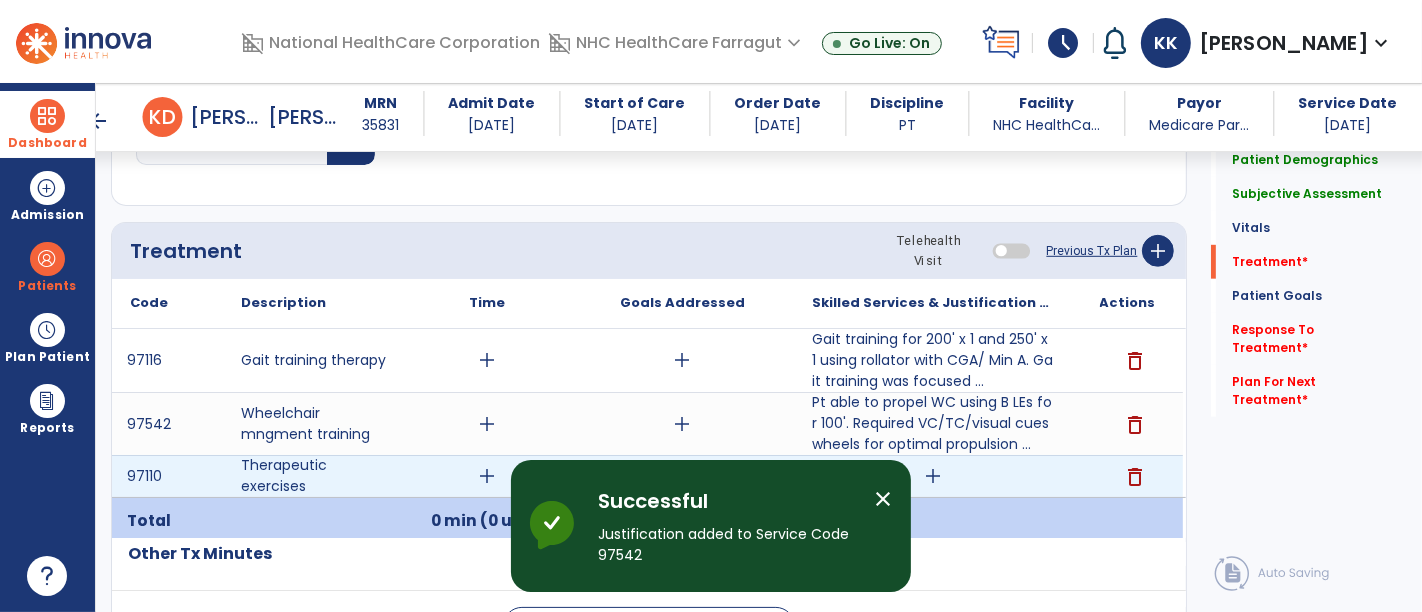 click on "add" at bounding box center (933, 476) 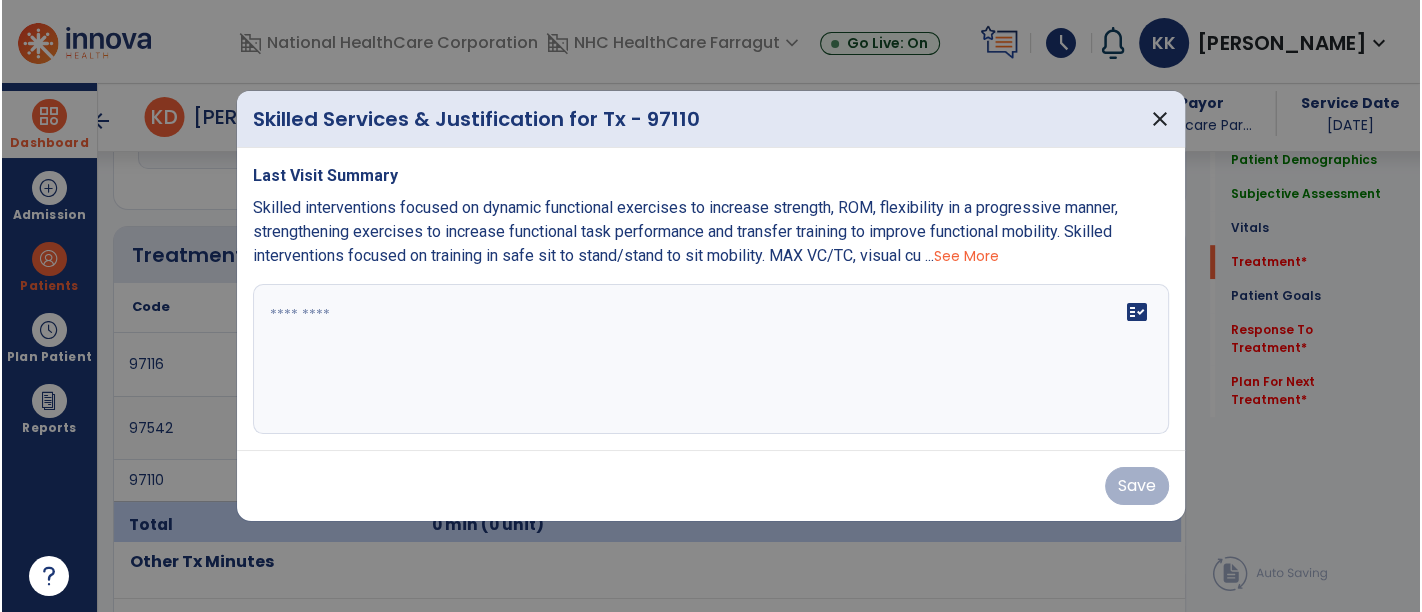 scroll, scrollTop: 1027, scrollLeft: 0, axis: vertical 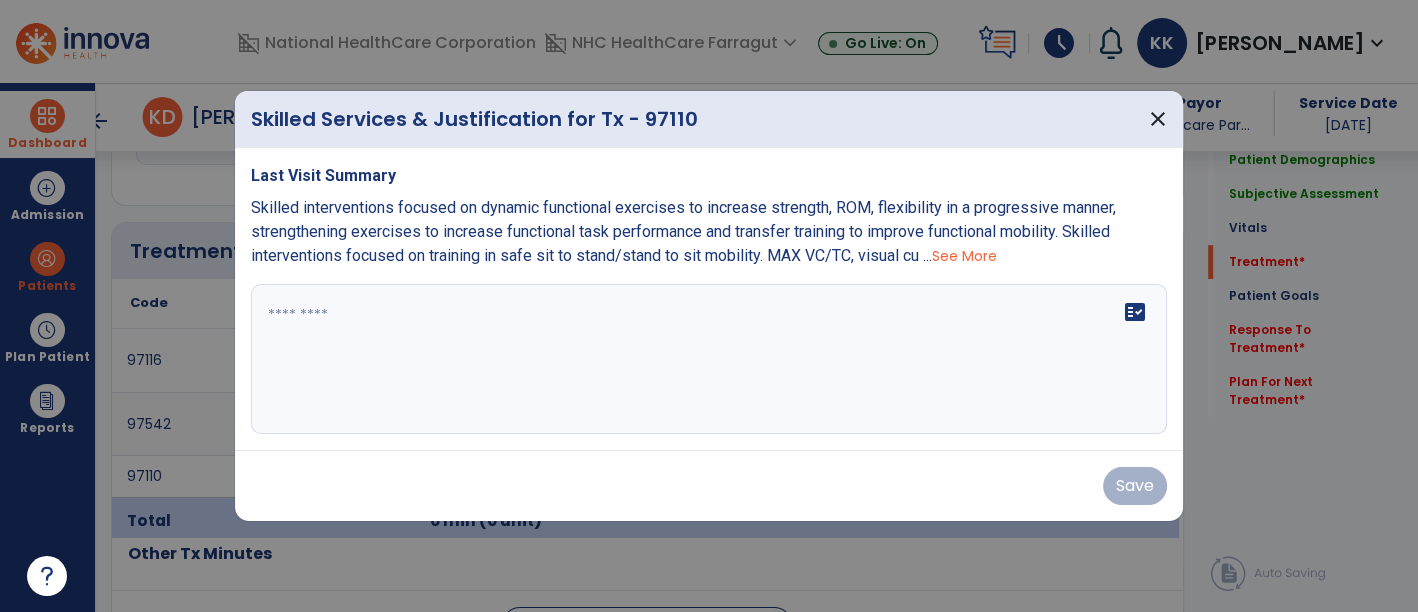 click at bounding box center [709, 306] 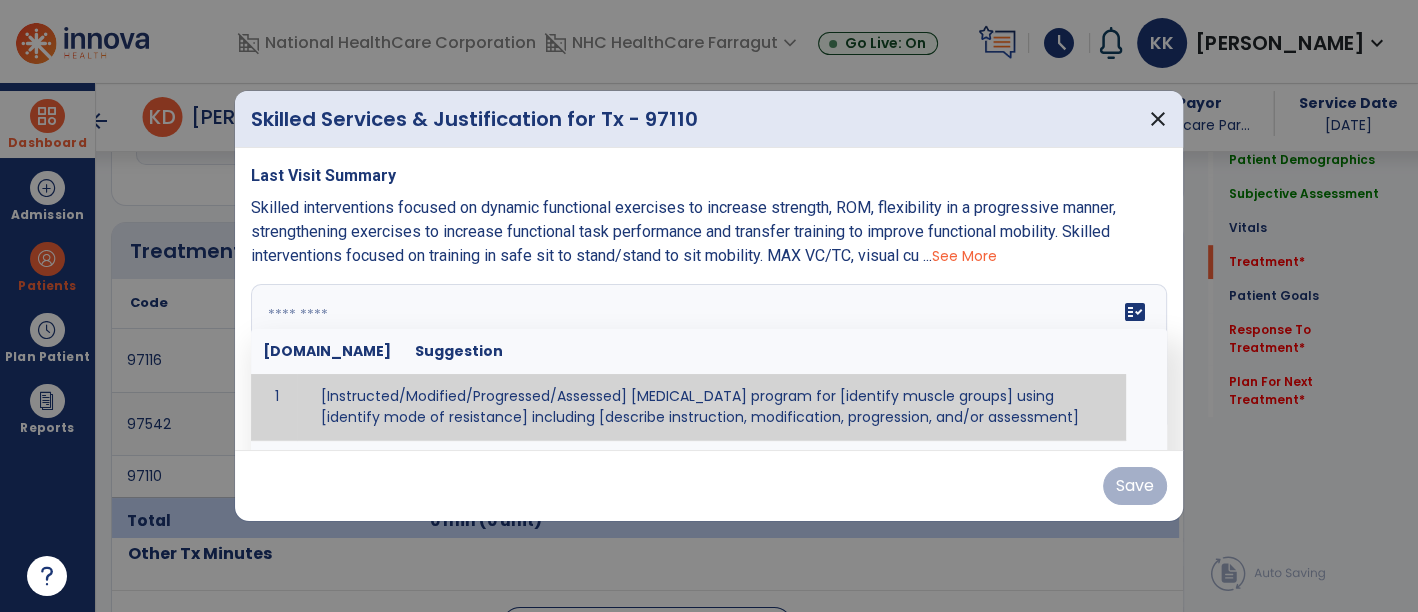 paste on "**********" 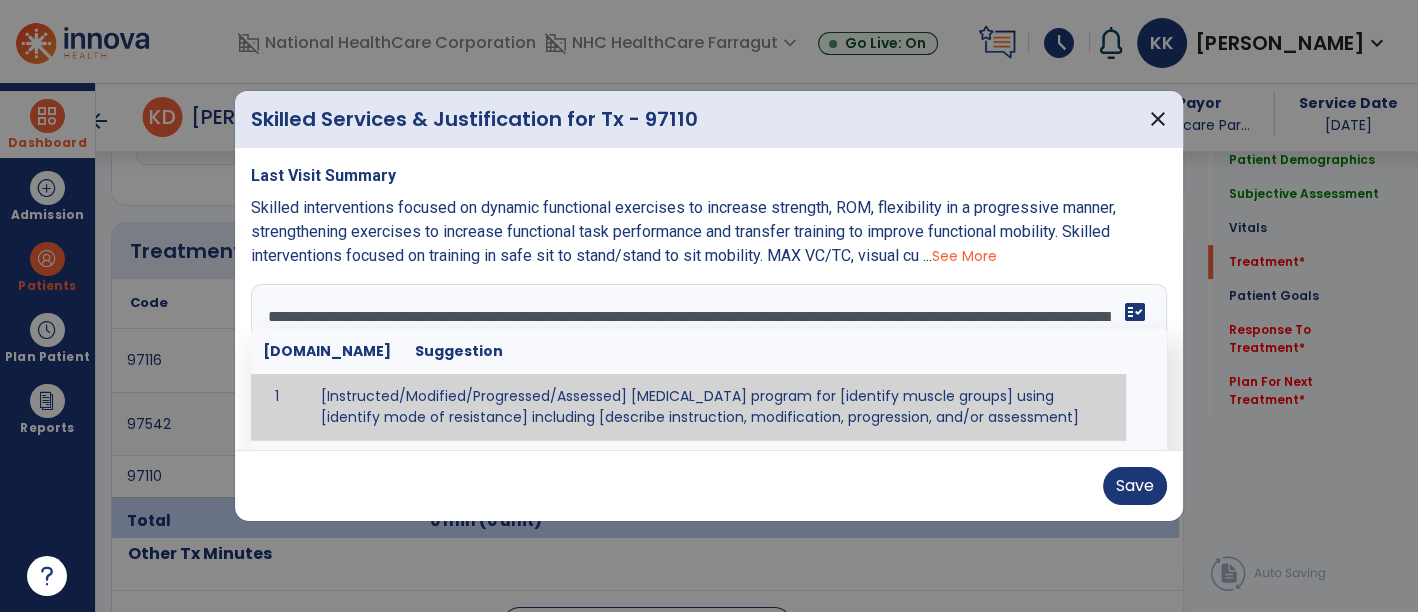 type on "**********" 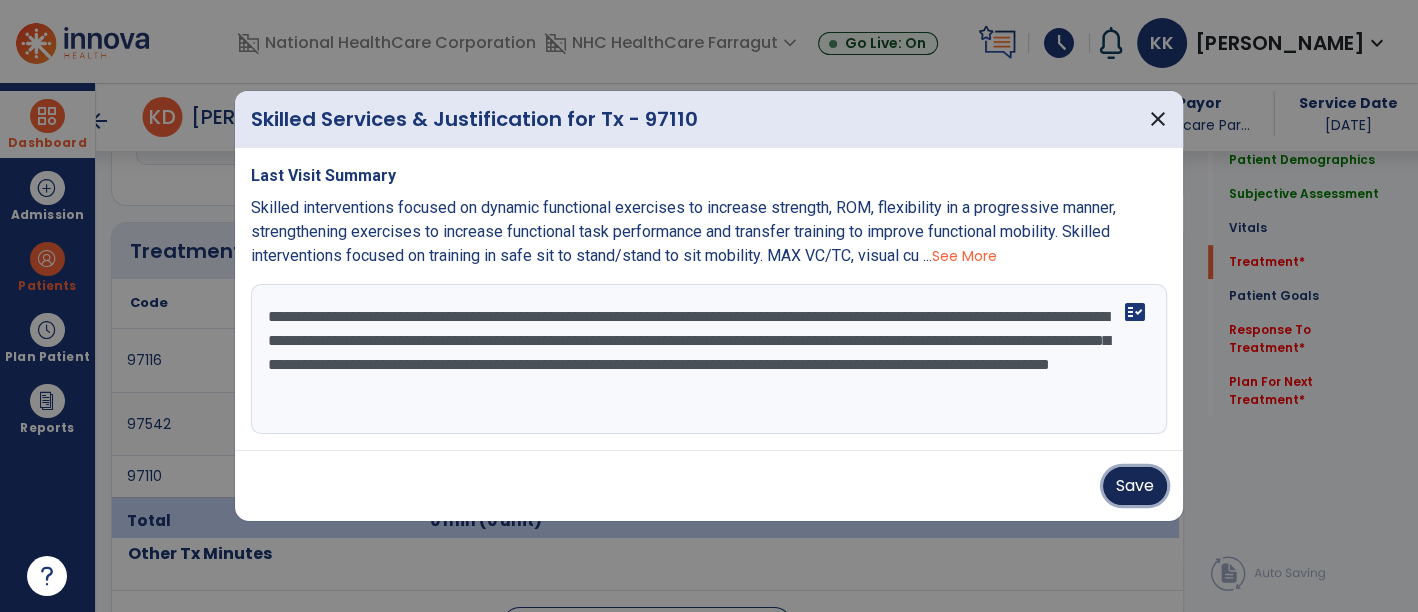 click on "Save" at bounding box center (1135, 486) 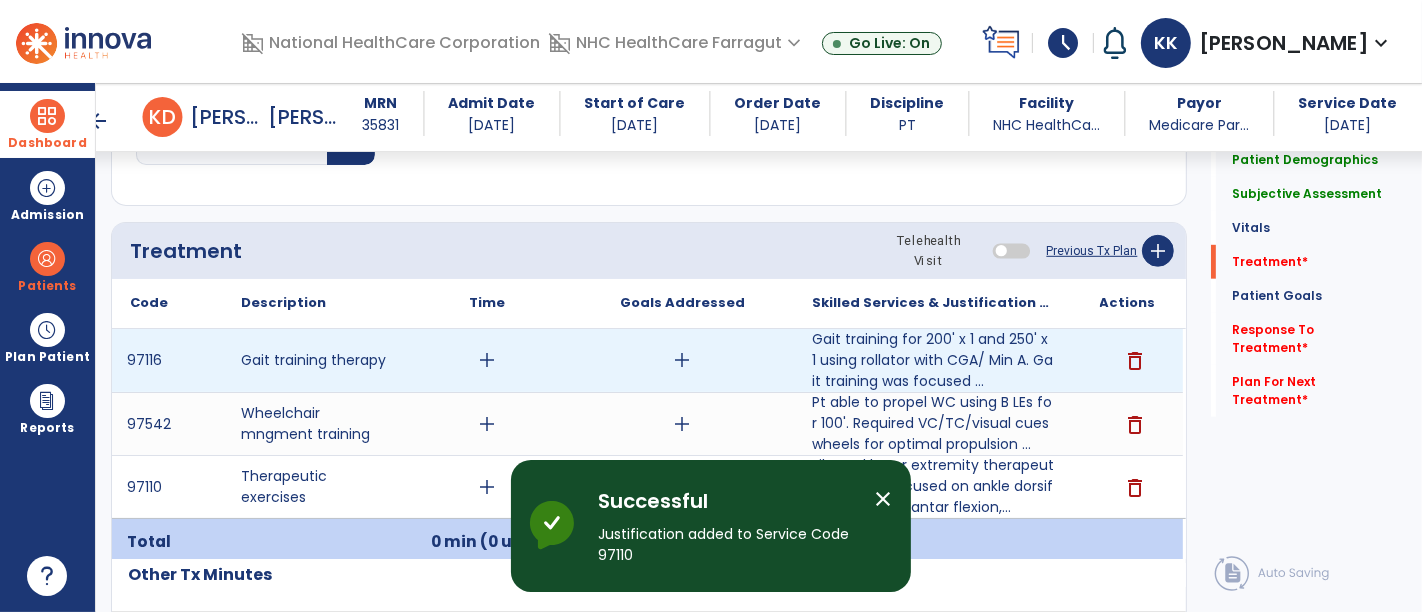 click on "add" at bounding box center (488, 360) 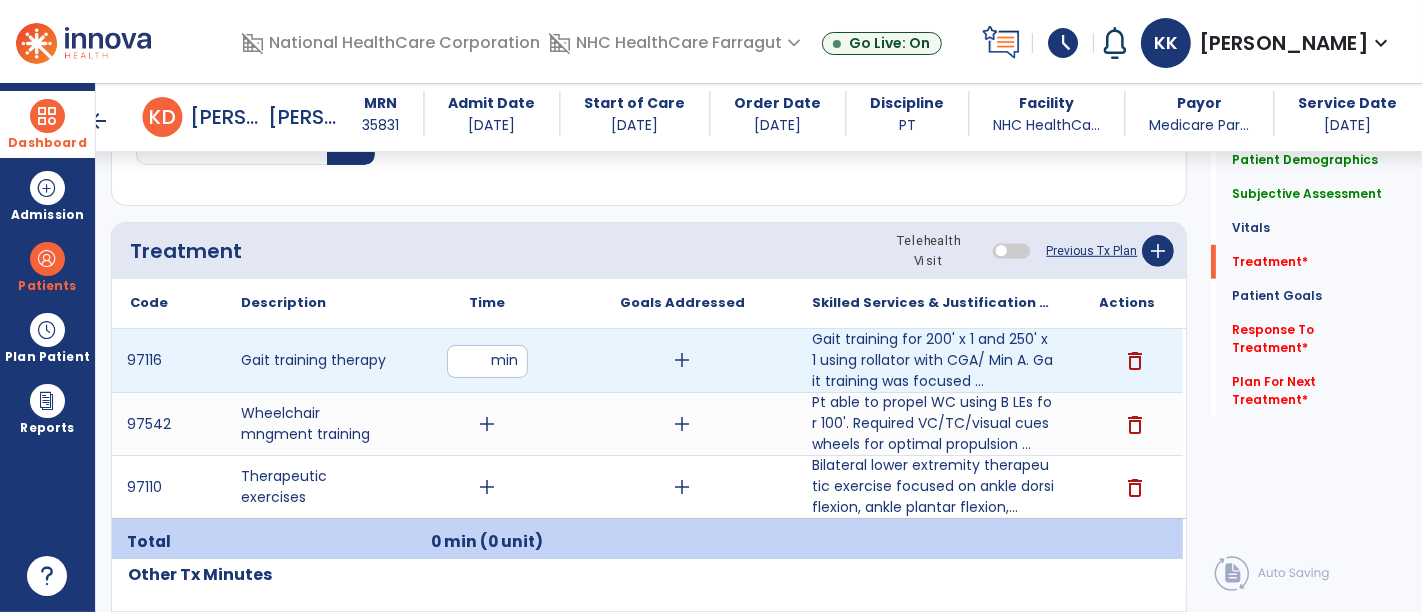 type on "**" 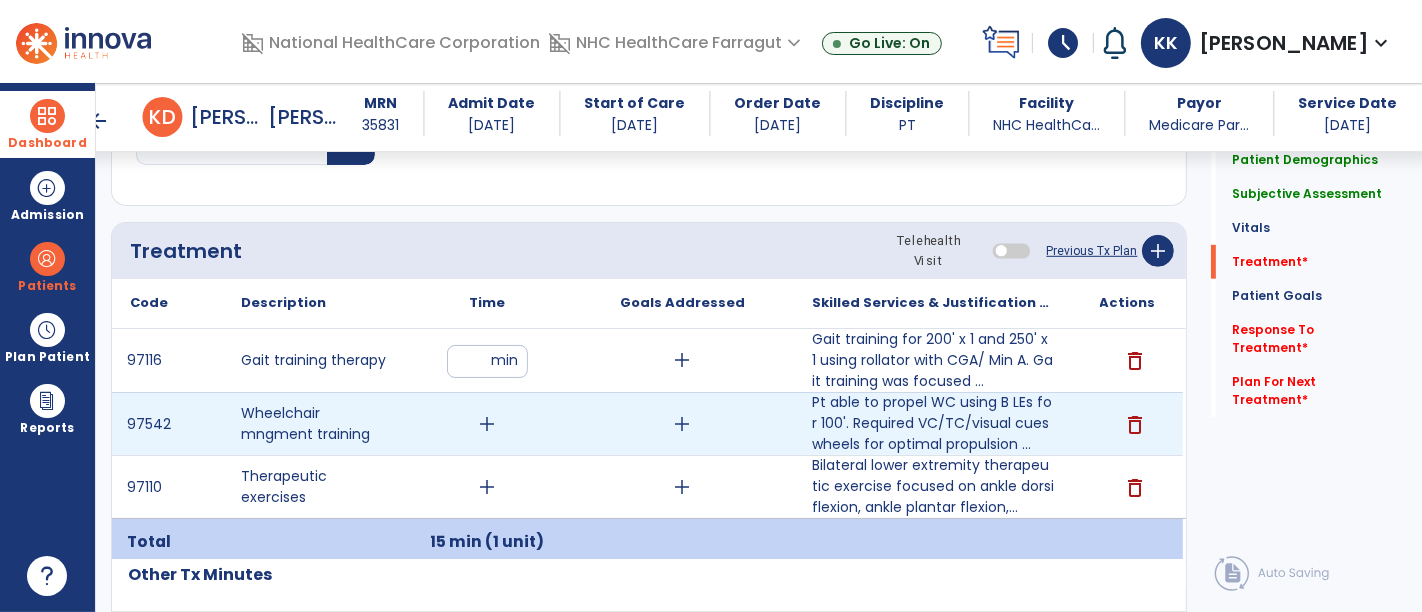 click on "add" at bounding box center [488, 424] 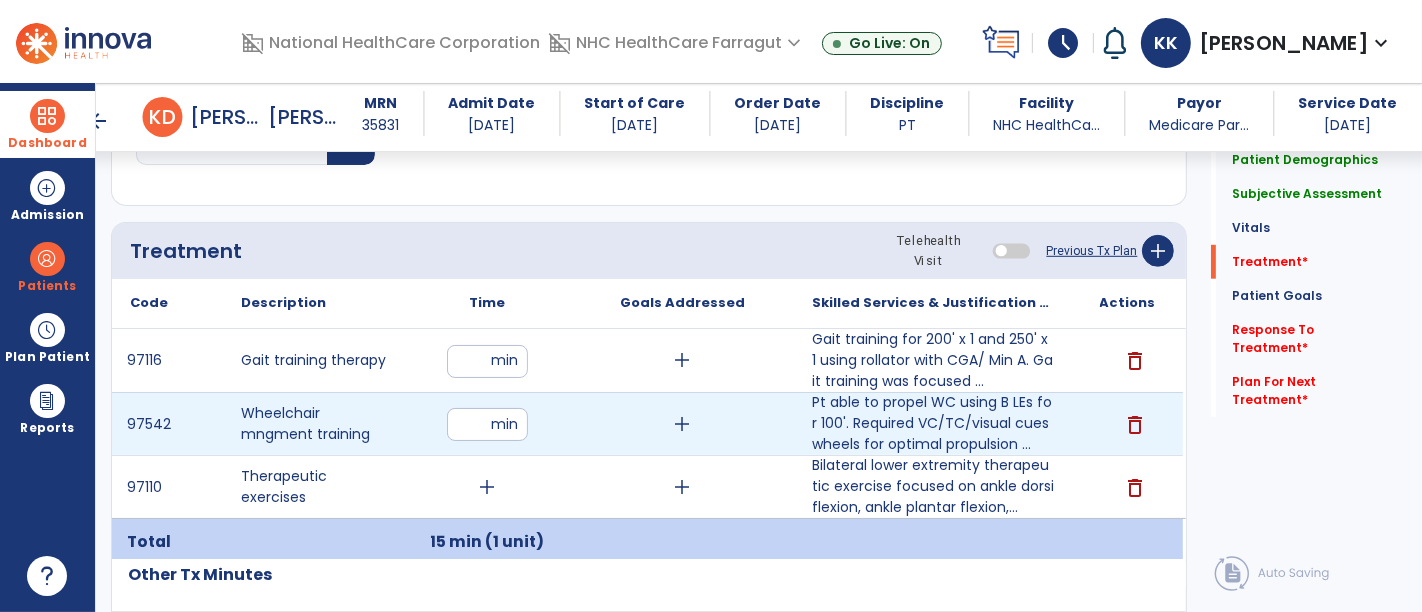 type on "**" 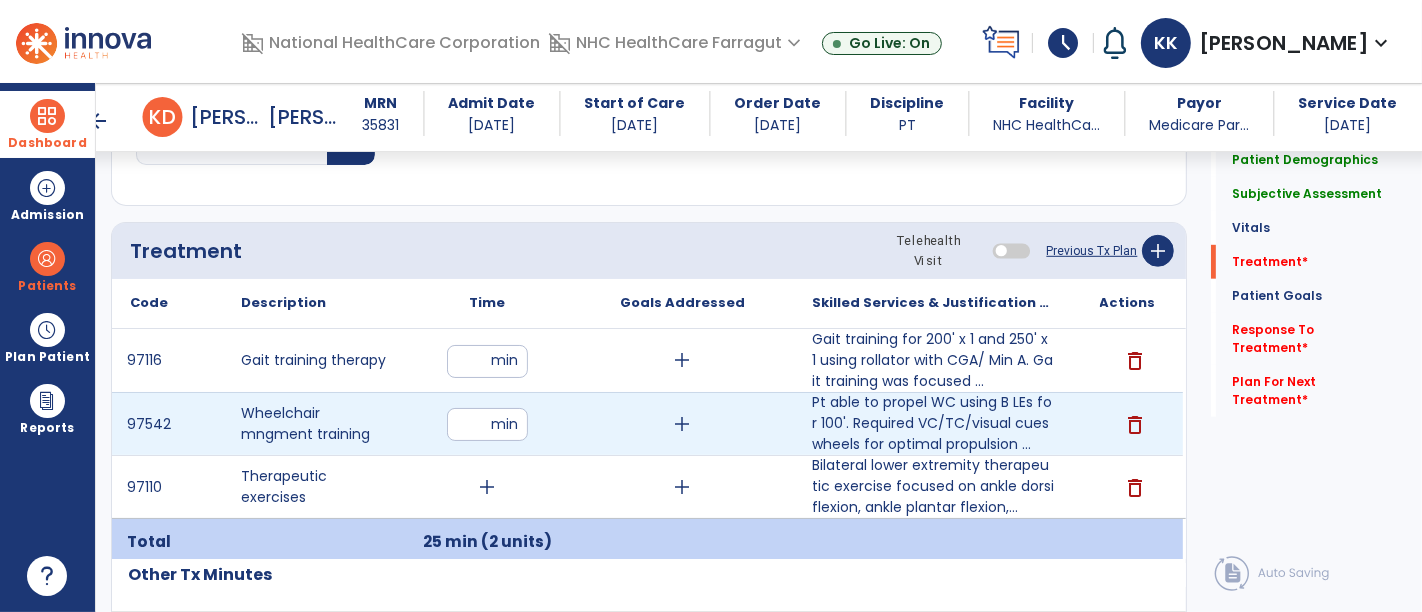 click on "**" at bounding box center (487, 424) 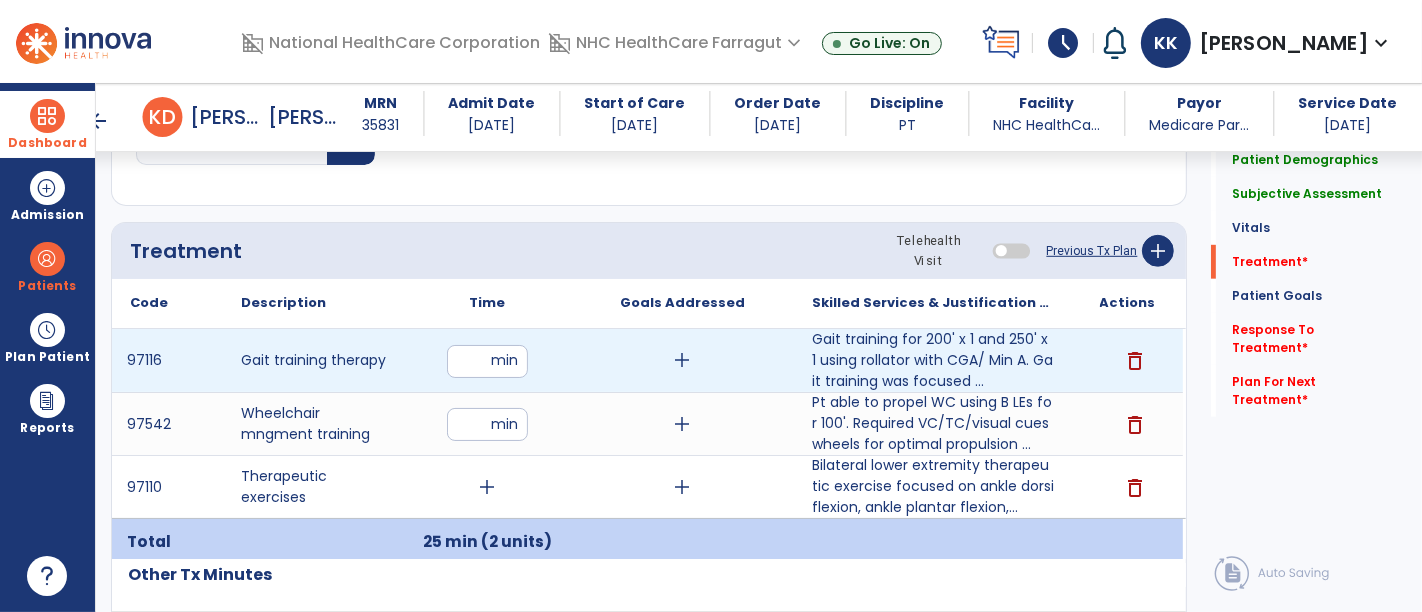 click on "**" at bounding box center (487, 361) 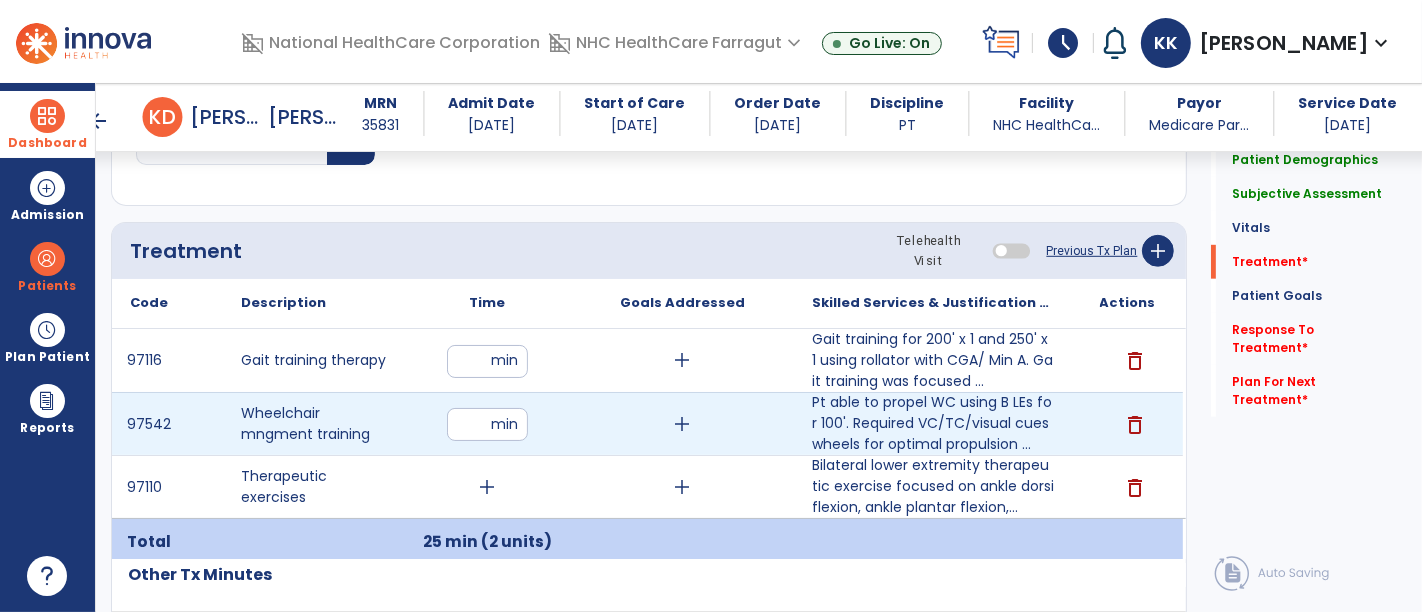 type on "*" 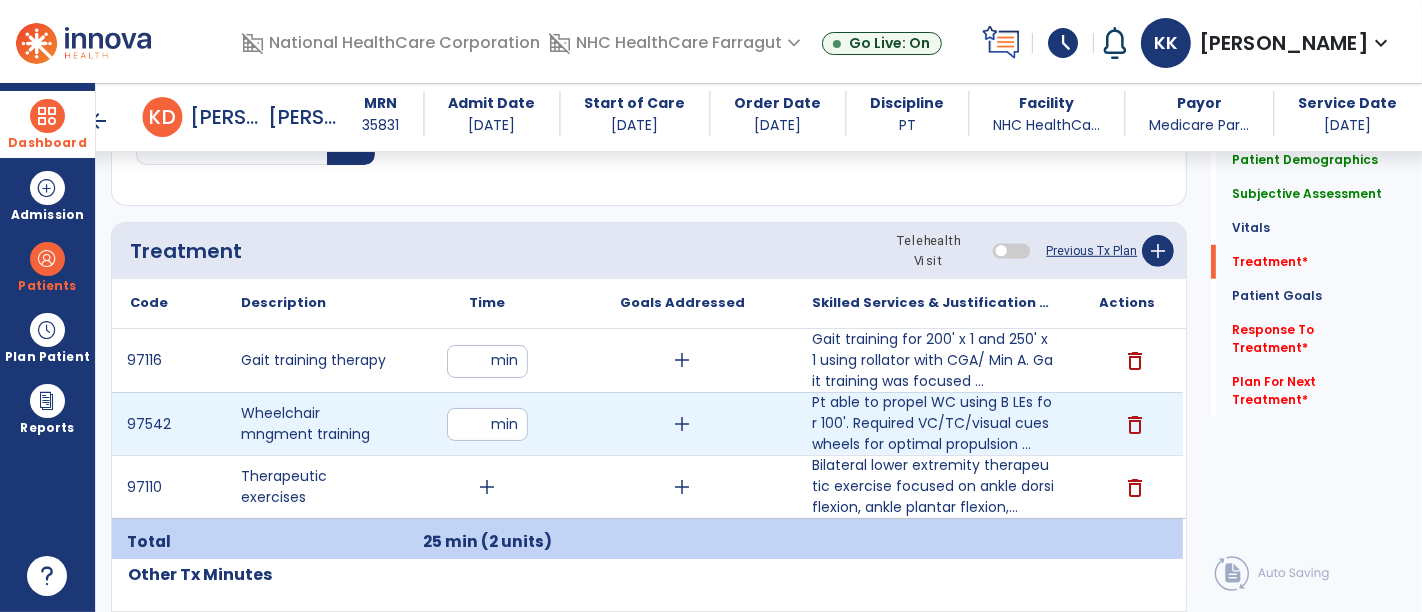 type on "**" 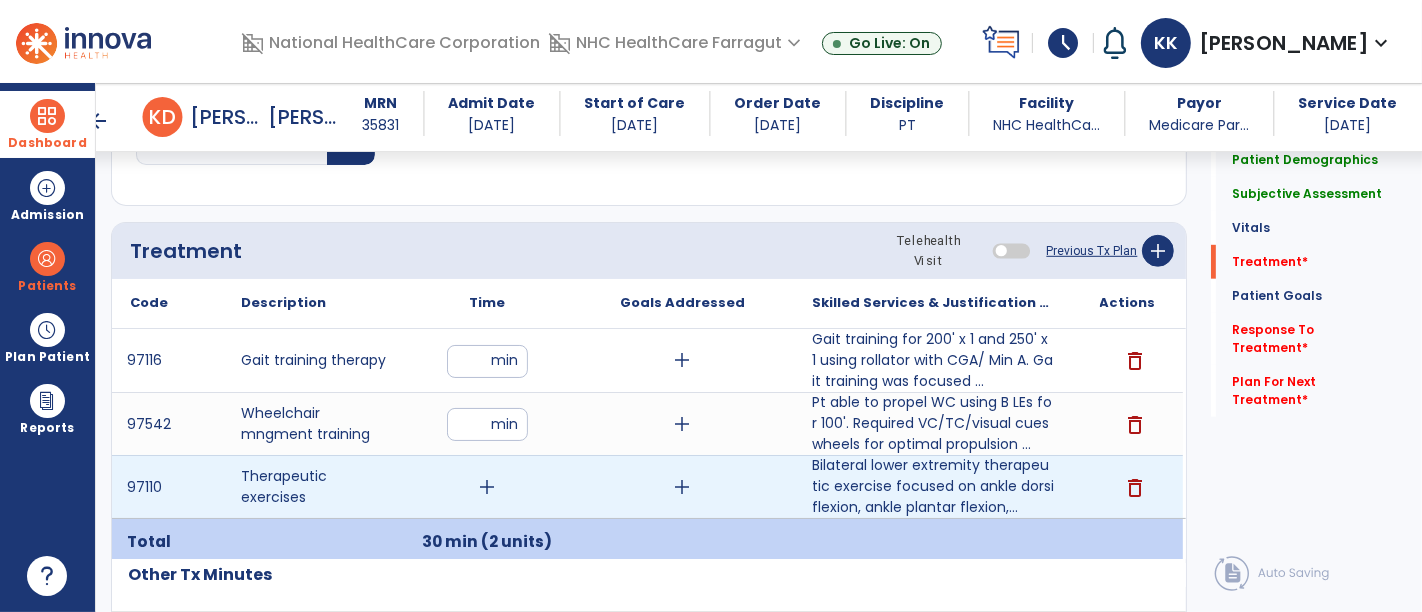 click on "add" at bounding box center [488, 487] 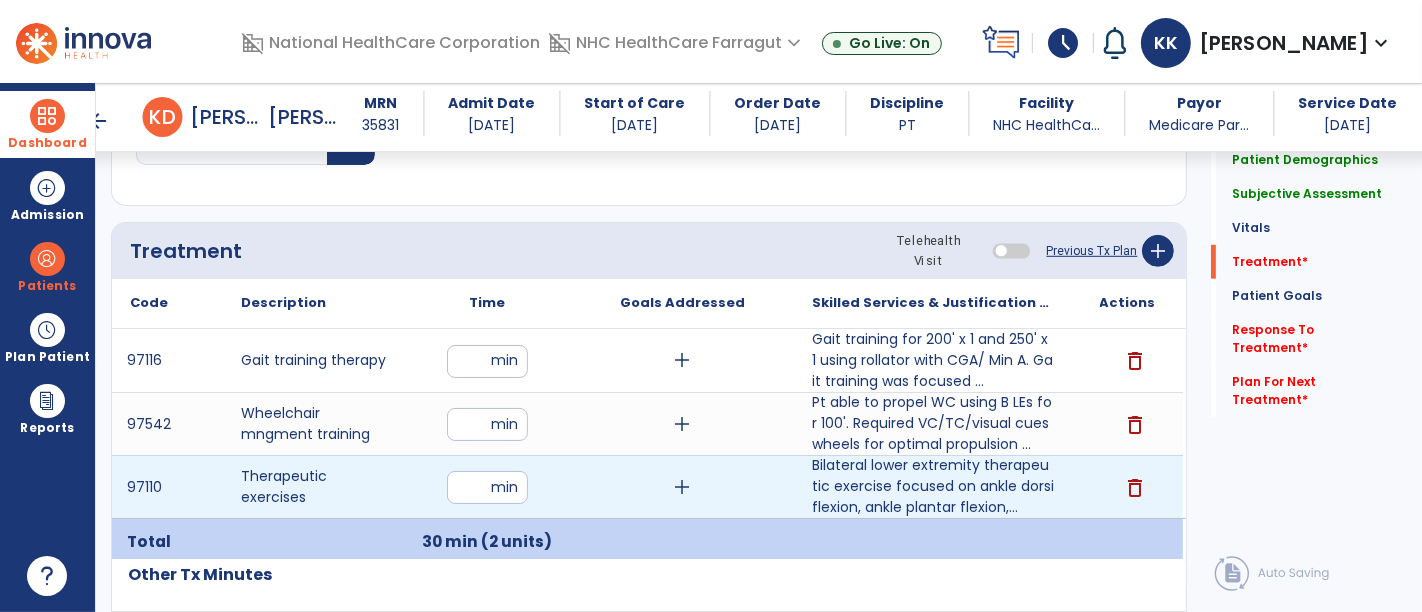 type on "**" 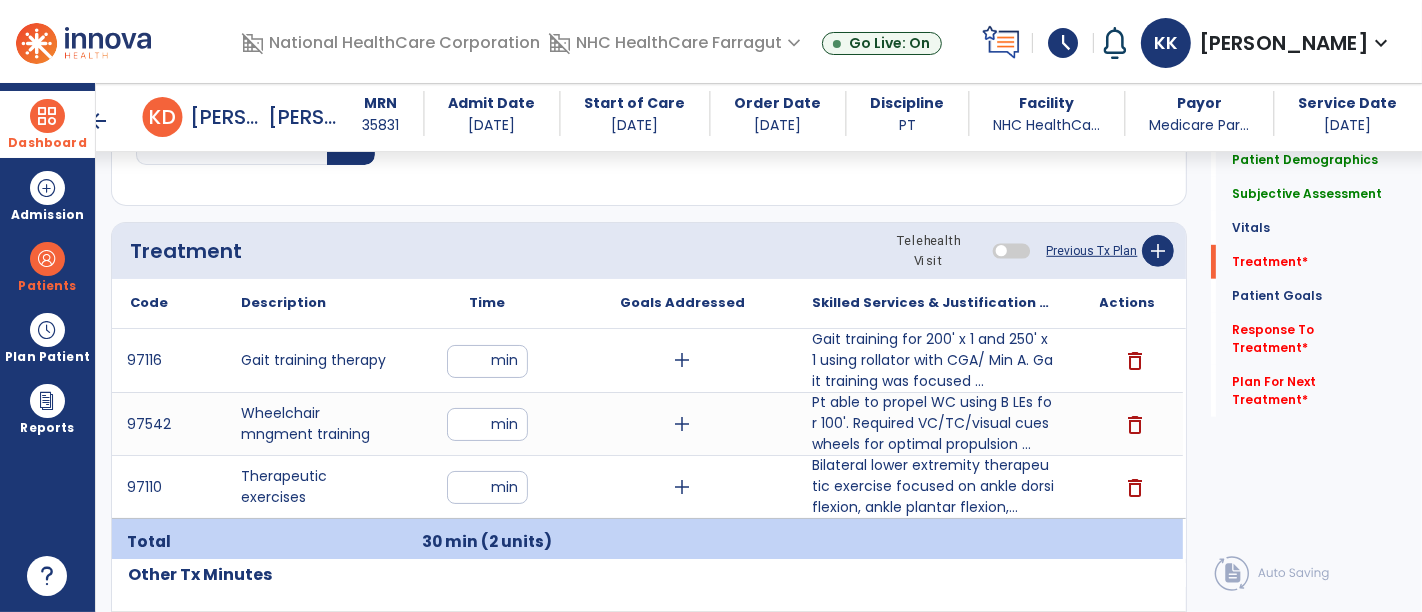 click on "Quick Links  Patient Demographics   Patient Demographics   Subjective Assessment   Subjective Assessment   Vitals   Vitals   Treatment   *  Treatment   *  Patient Goals   Patient Goals   Response To Treatment   *  Response To Treatment   *  Plan For Next Treatment   *  Plan For Next Treatment   *" 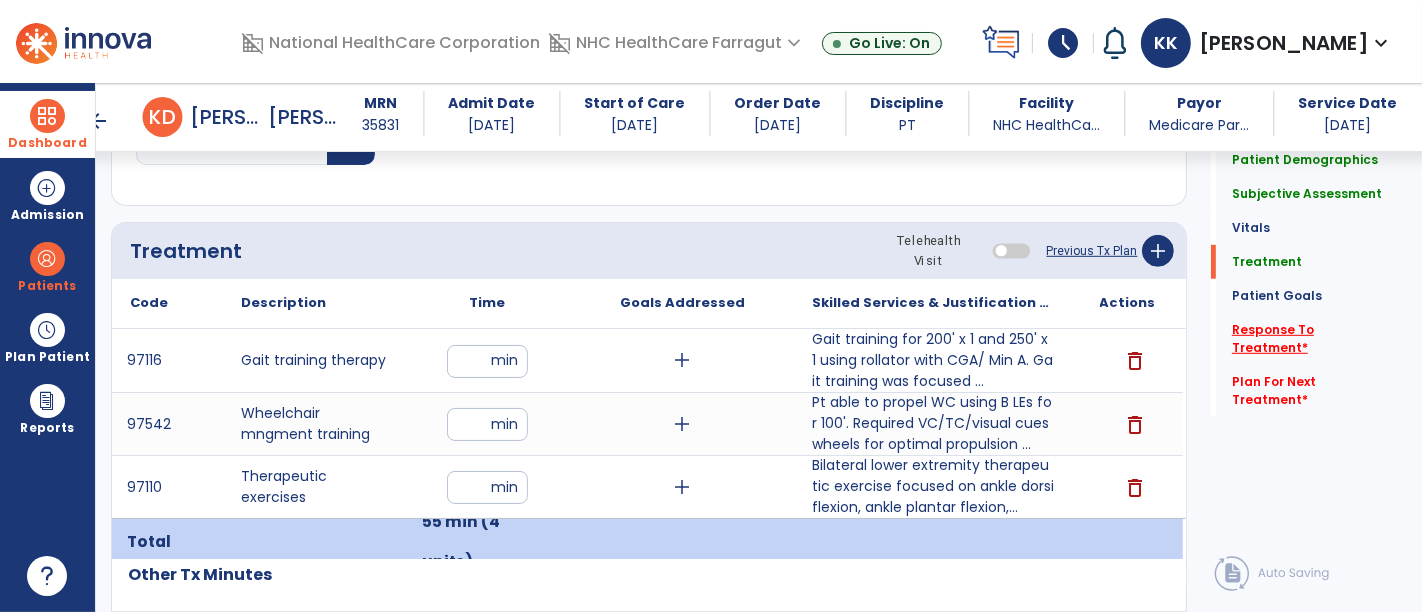 click on "Response To Treatment   *" 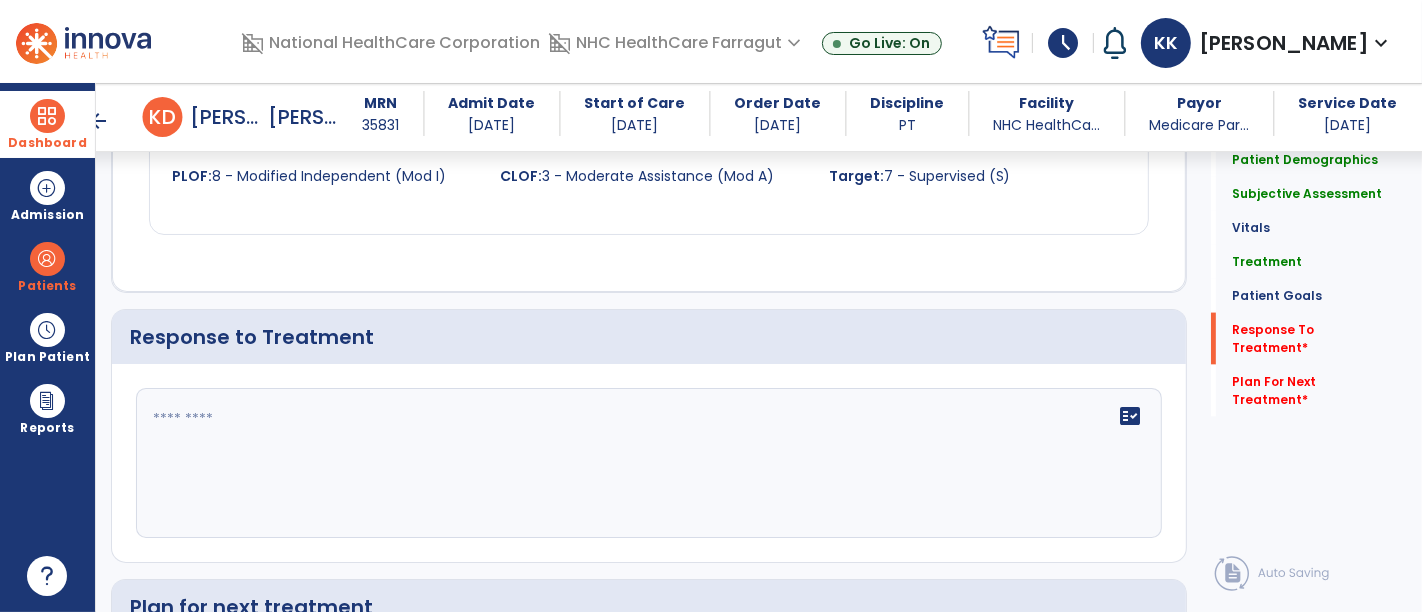 scroll, scrollTop: 2479, scrollLeft: 0, axis: vertical 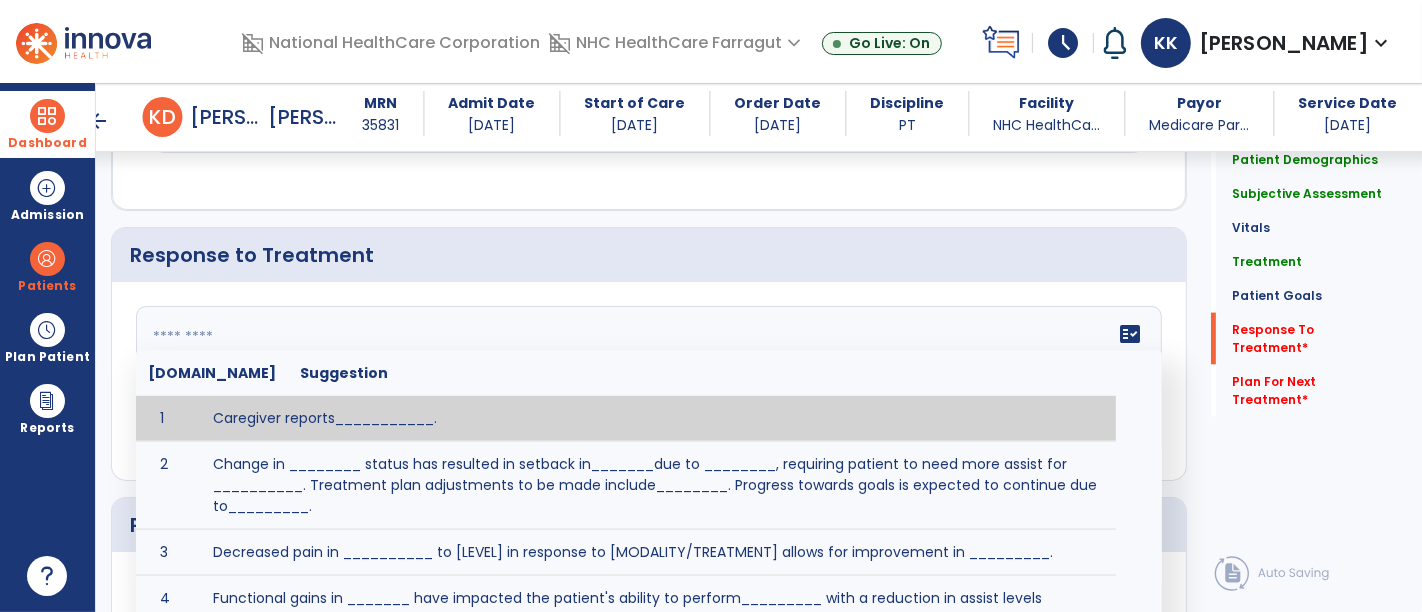 click 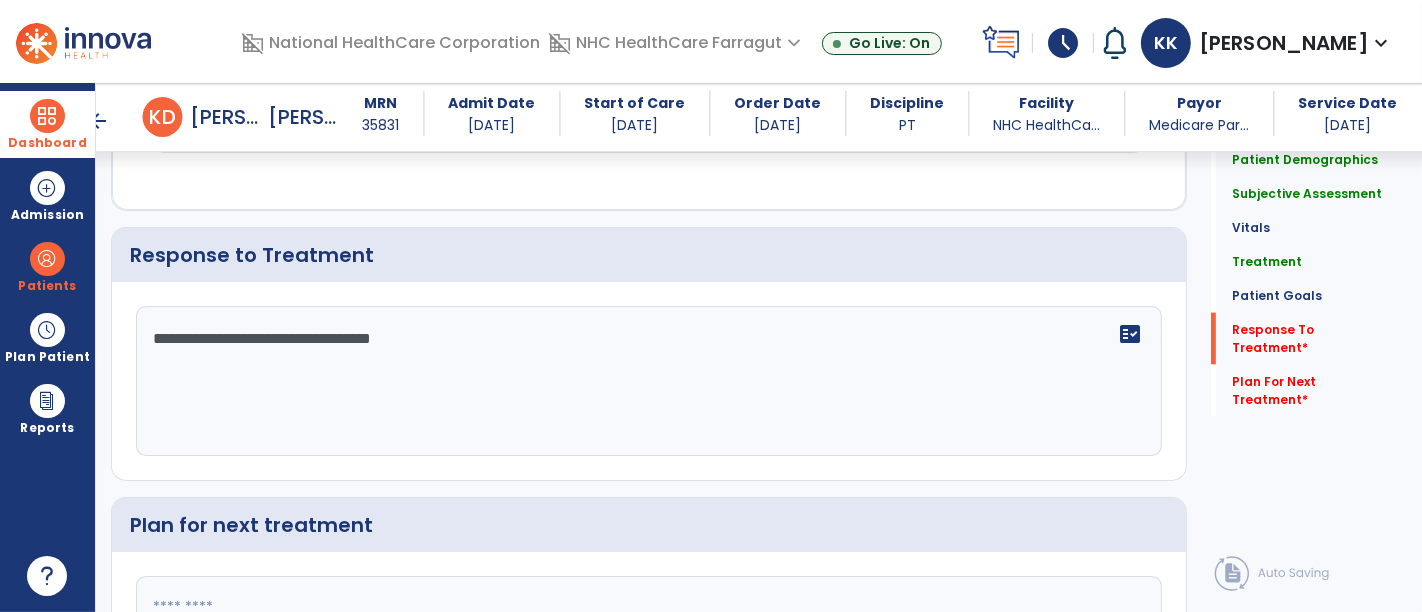 scroll, scrollTop: 2480, scrollLeft: 0, axis: vertical 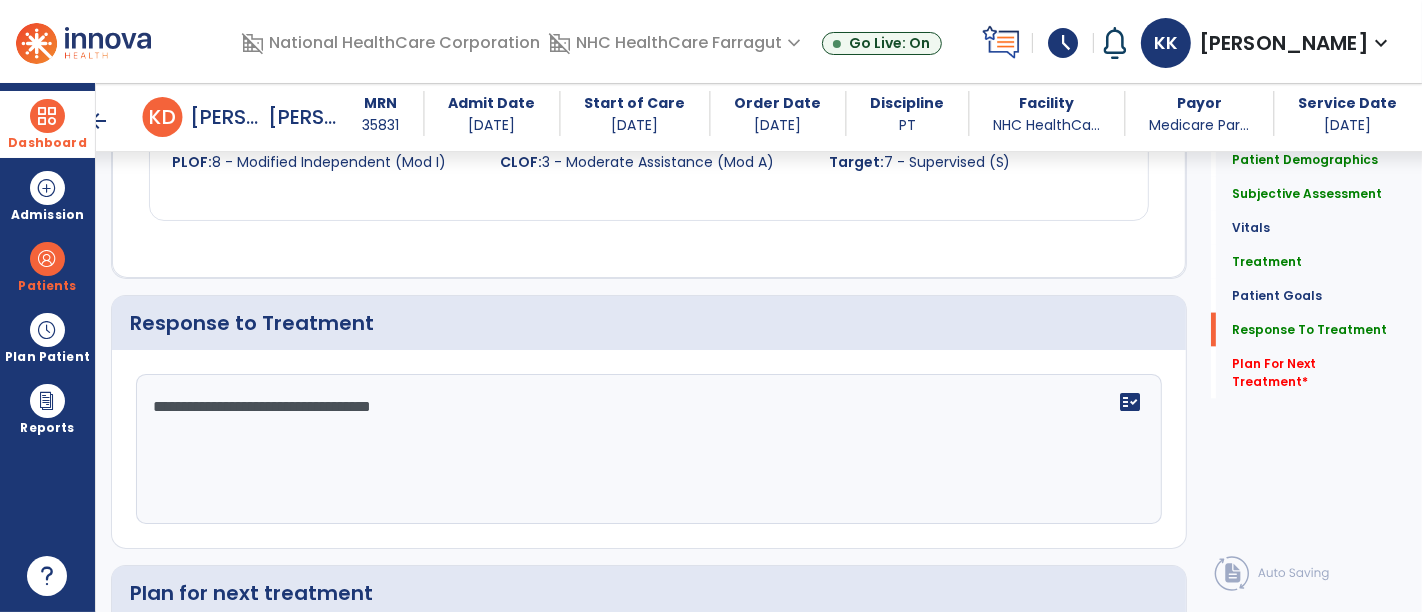 click on "**********" 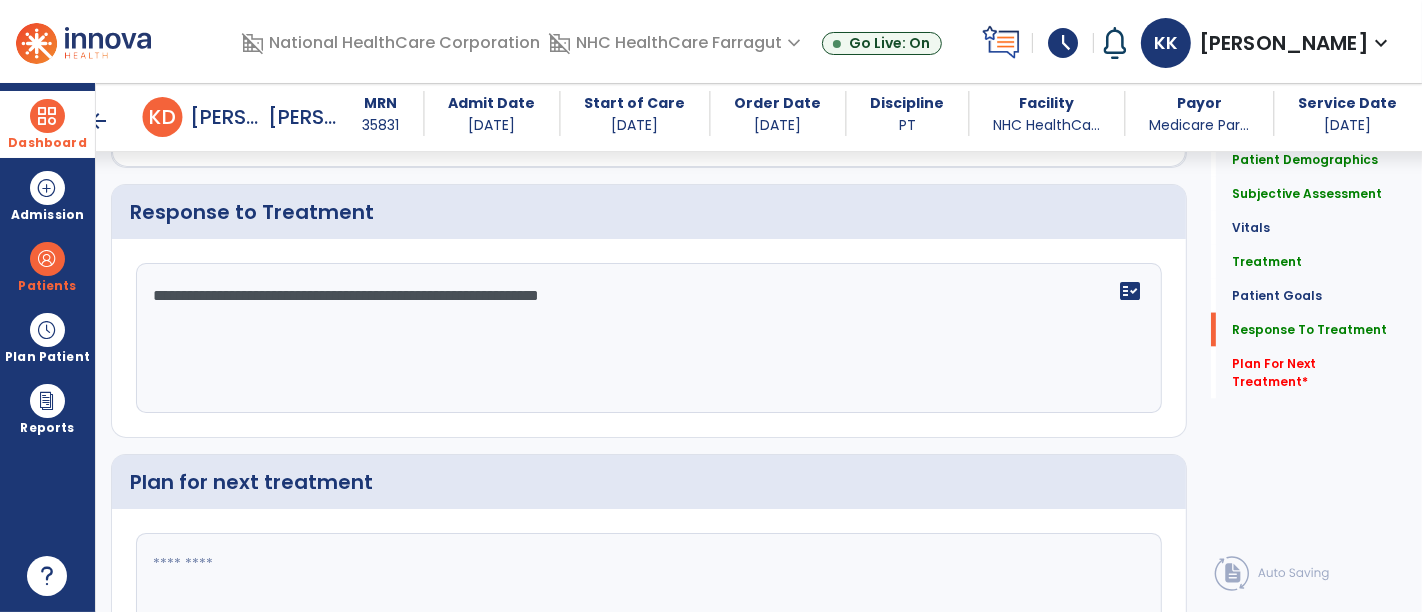 scroll, scrollTop: 2591, scrollLeft: 0, axis: vertical 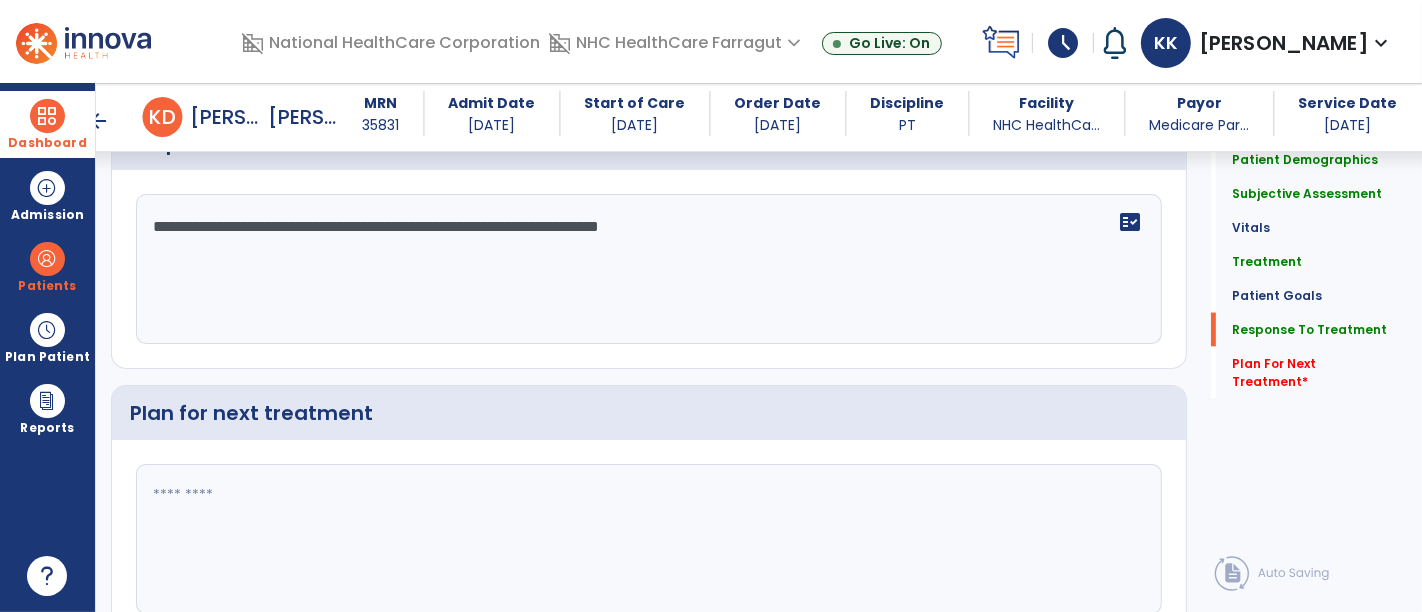 type on "**********" 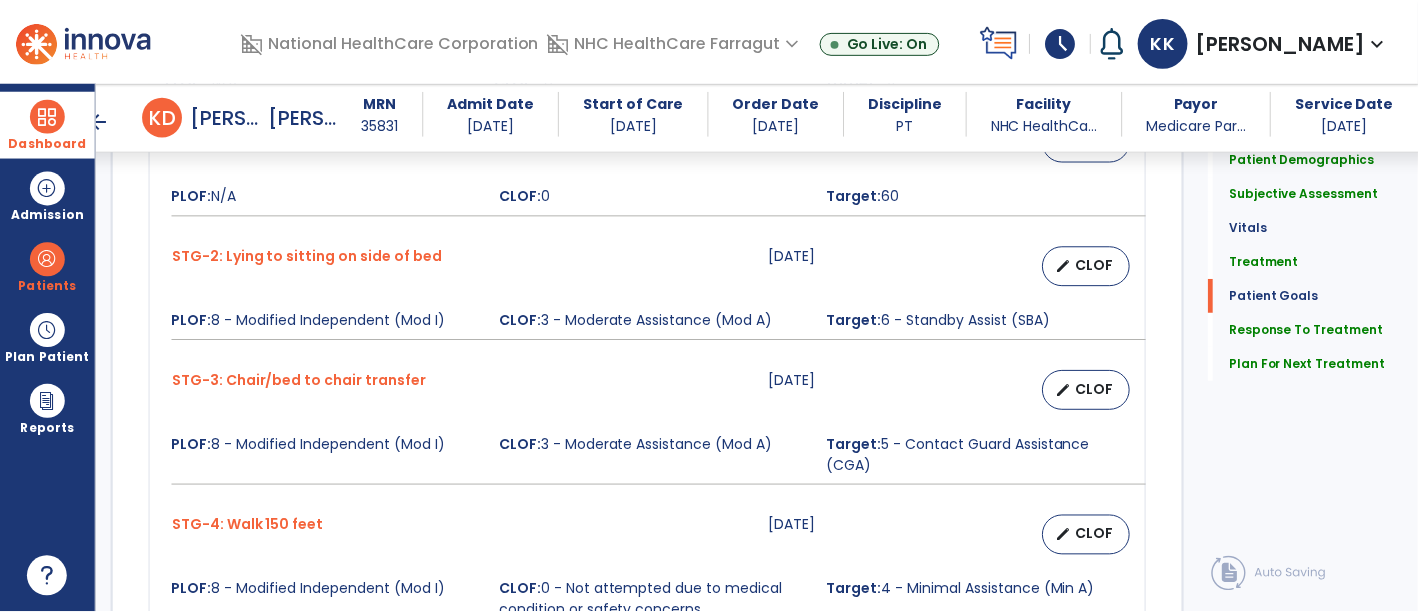 scroll, scrollTop: 1257, scrollLeft: 0, axis: vertical 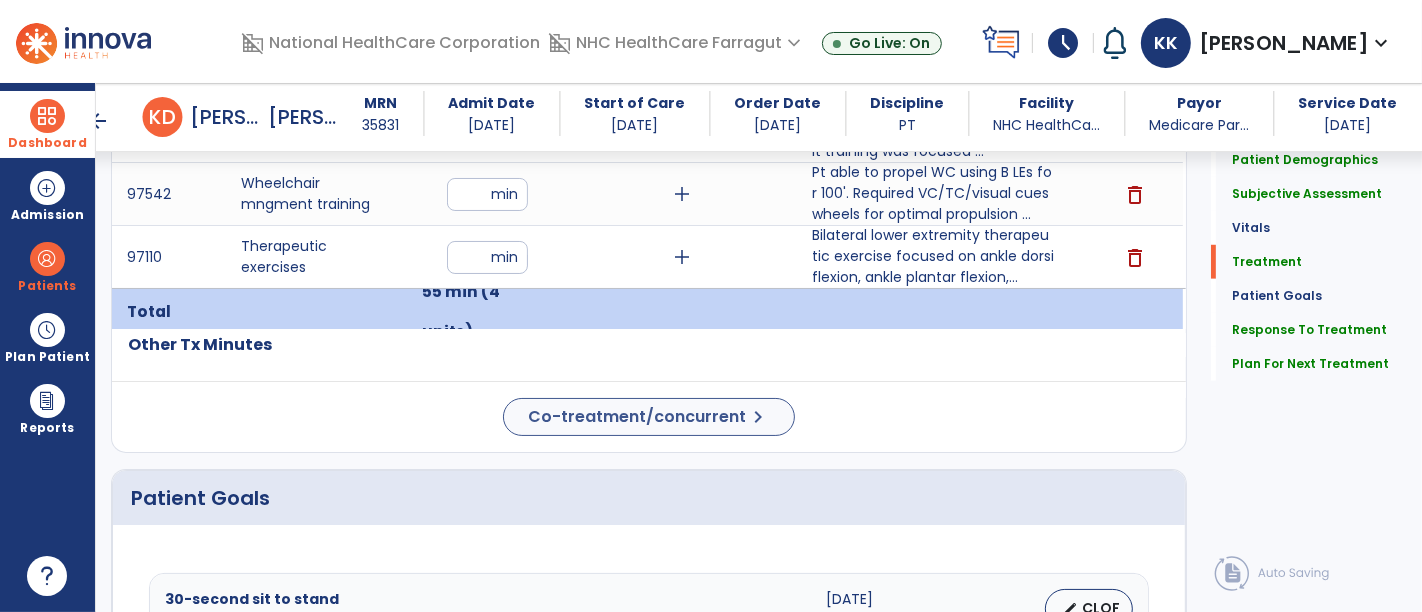 type on "**********" 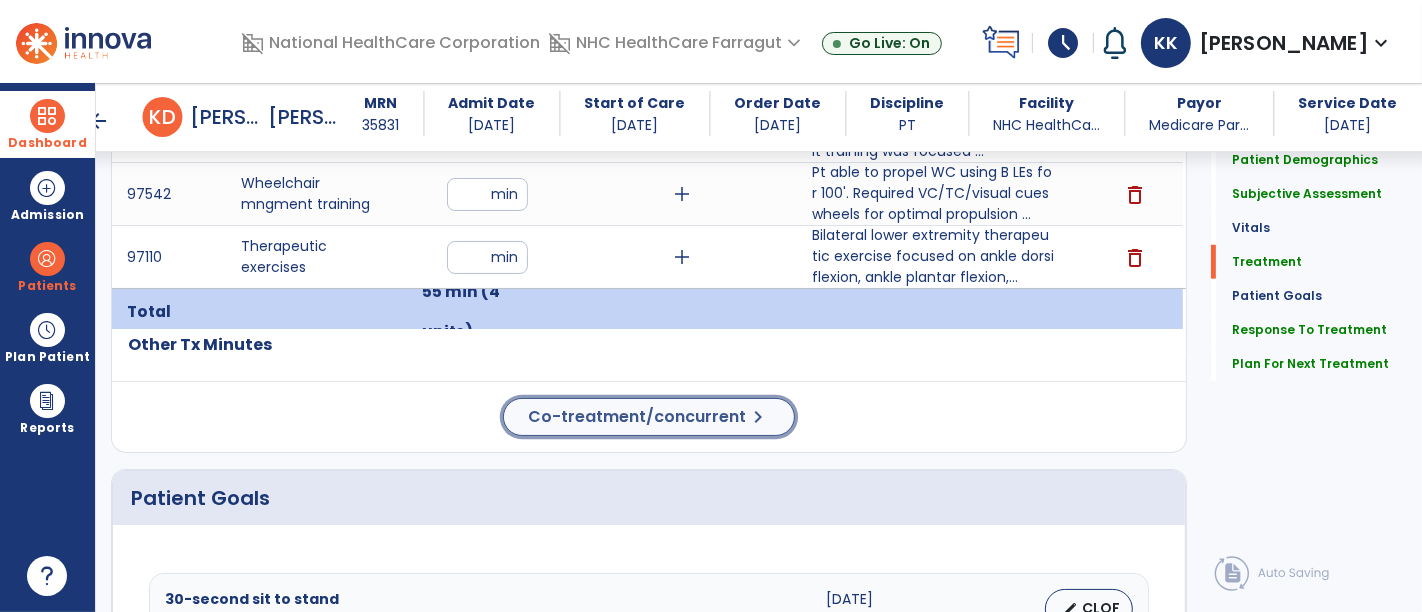 click on "Co-treatment/concurrent" 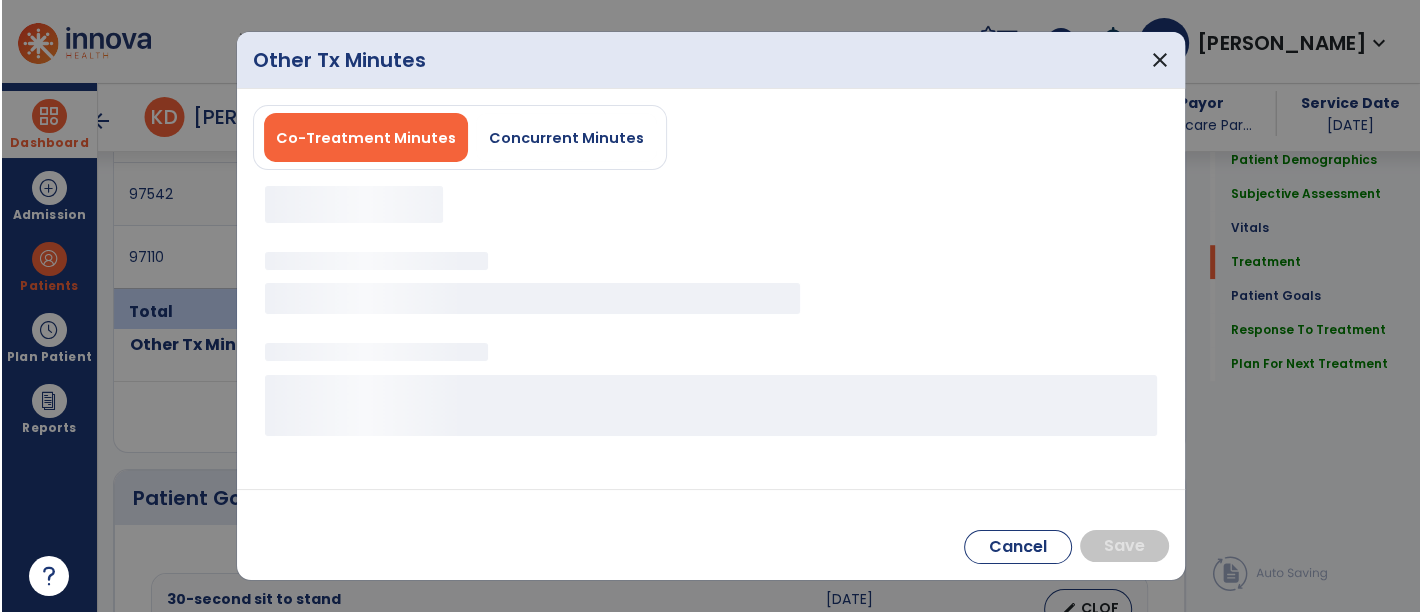 scroll, scrollTop: 1257, scrollLeft: 0, axis: vertical 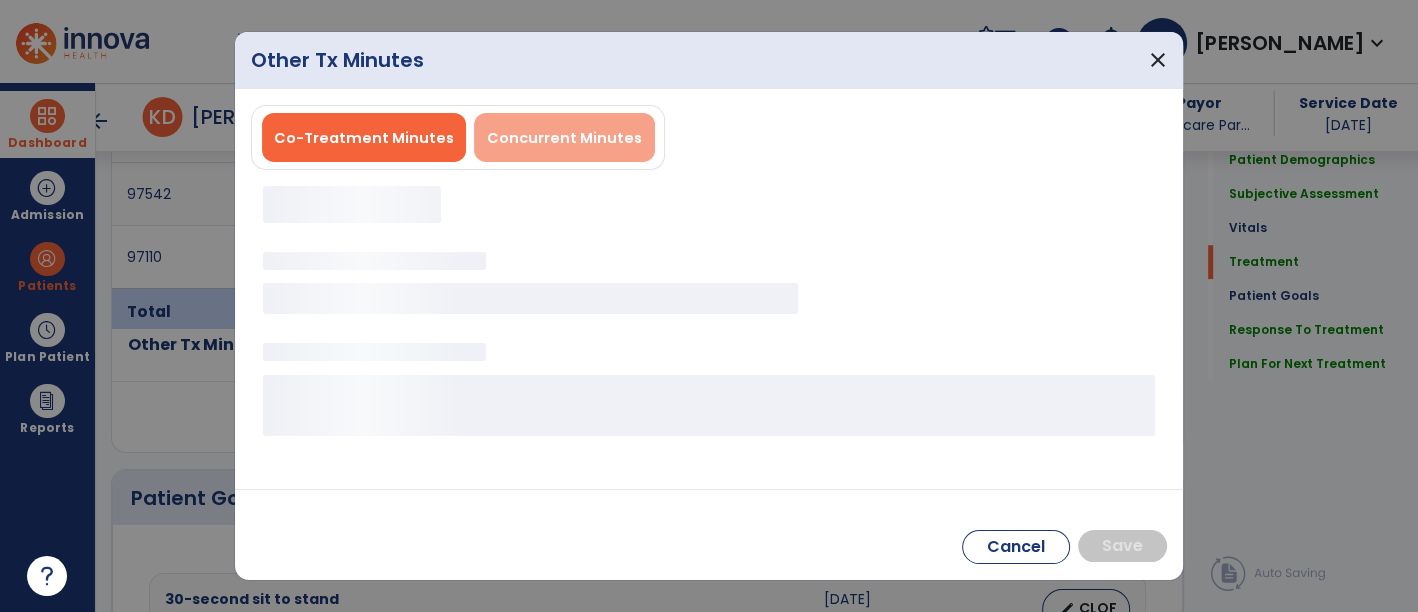 click on "Concurrent Minutes" at bounding box center (564, 138) 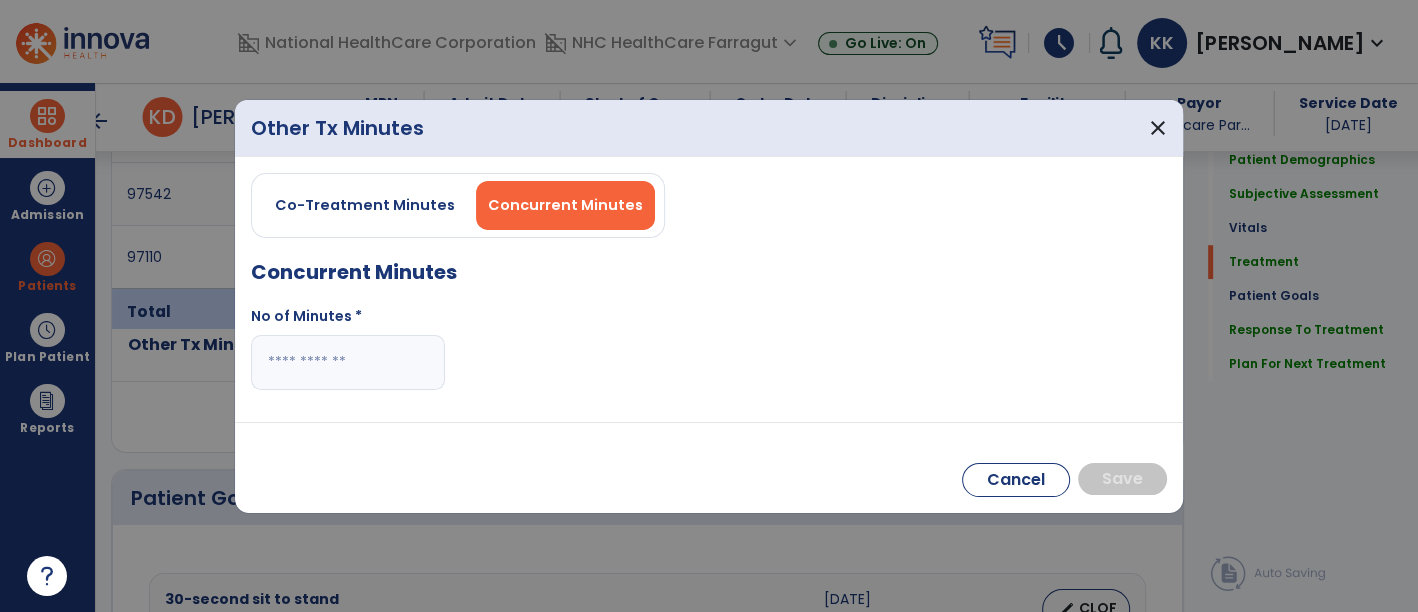 click at bounding box center [348, 362] 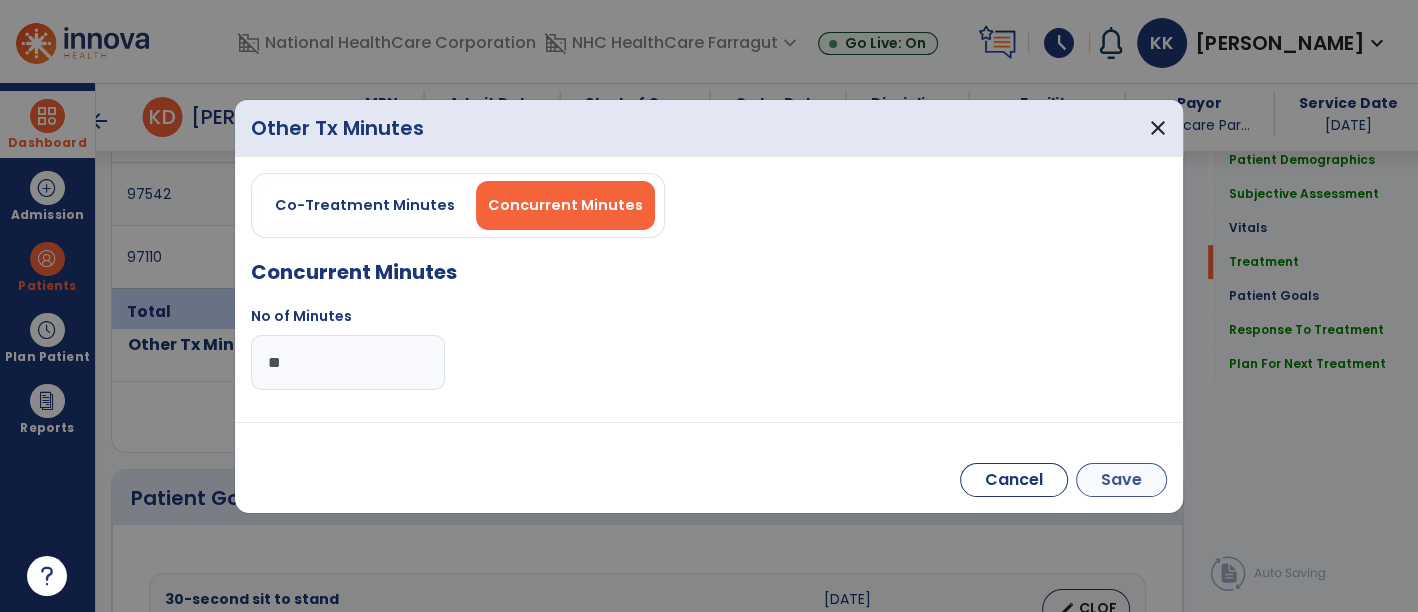 type on "**" 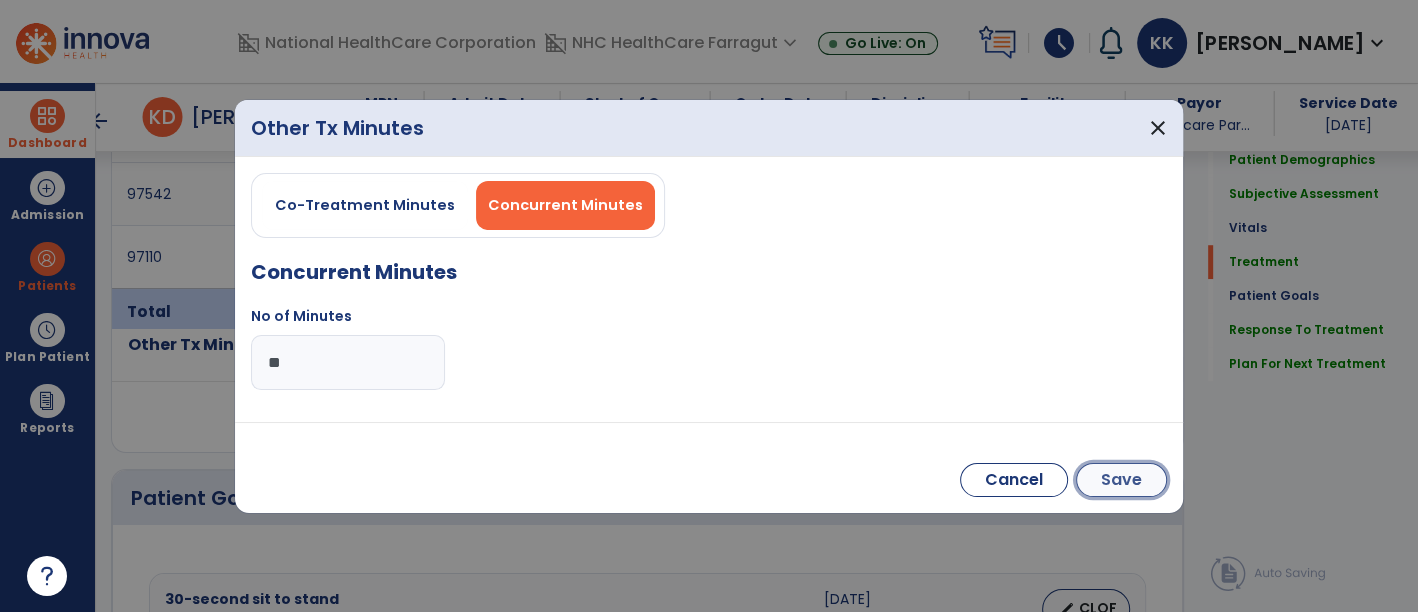click on "Save" at bounding box center (1121, 480) 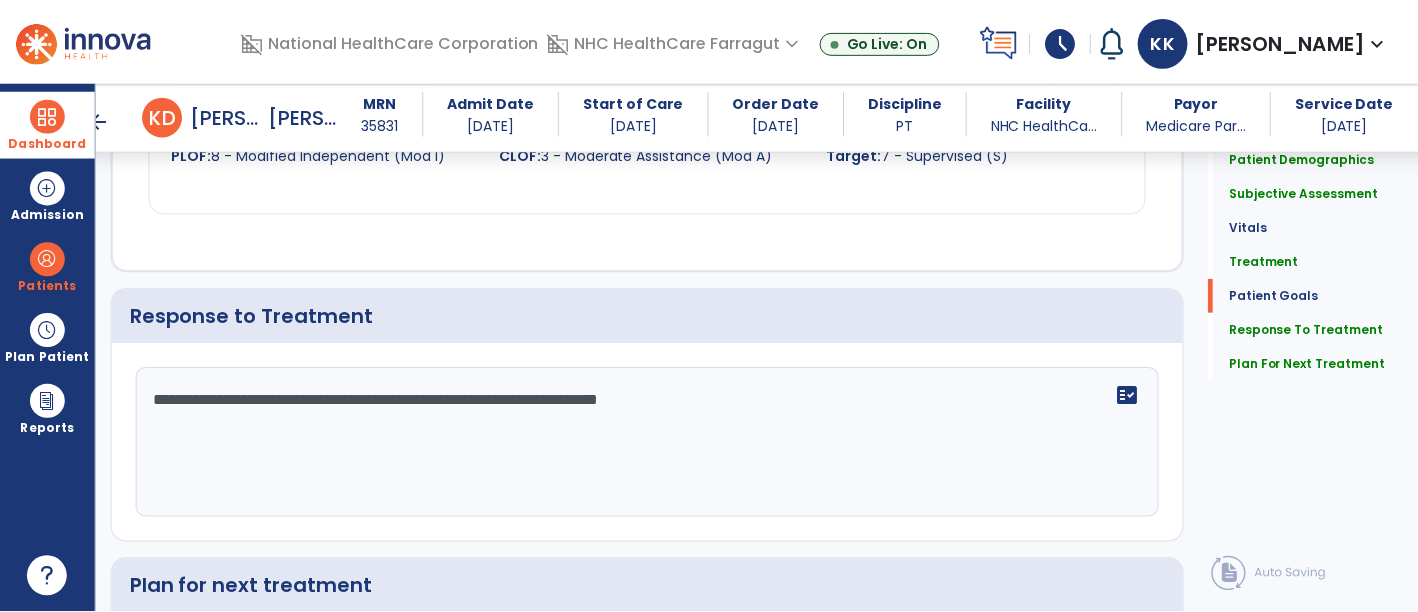 scroll, scrollTop: 2791, scrollLeft: 0, axis: vertical 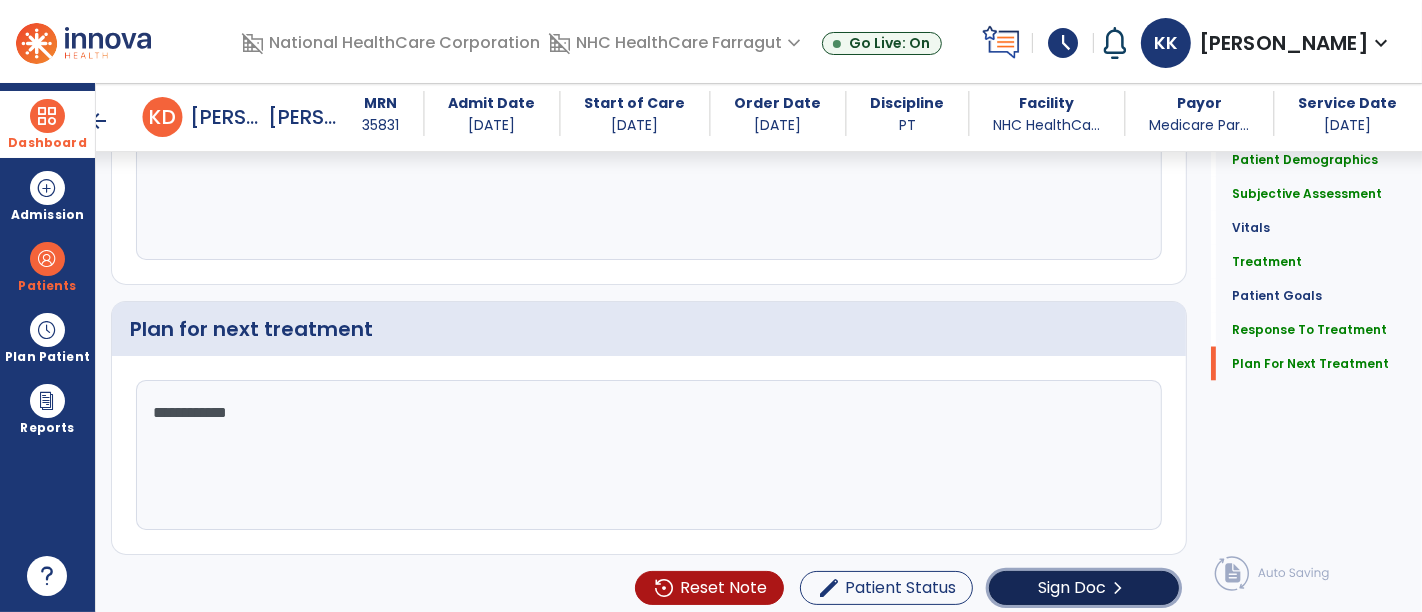 click on "chevron_right" 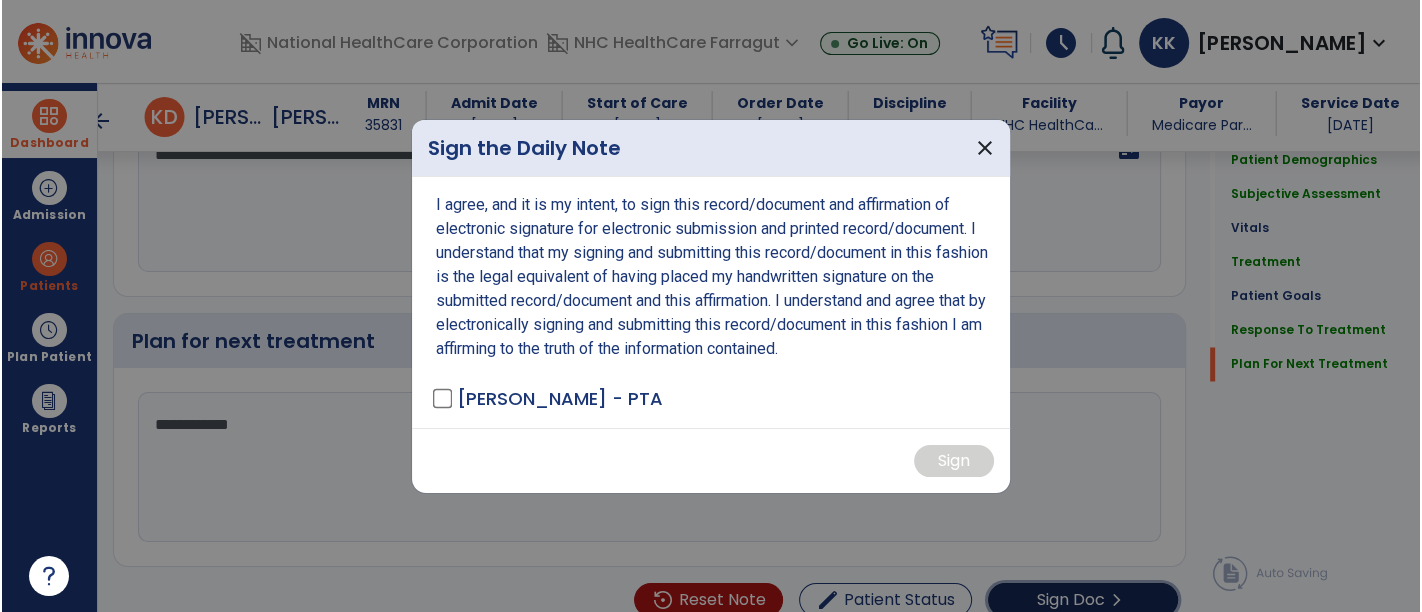 scroll, scrollTop: 2791, scrollLeft: 0, axis: vertical 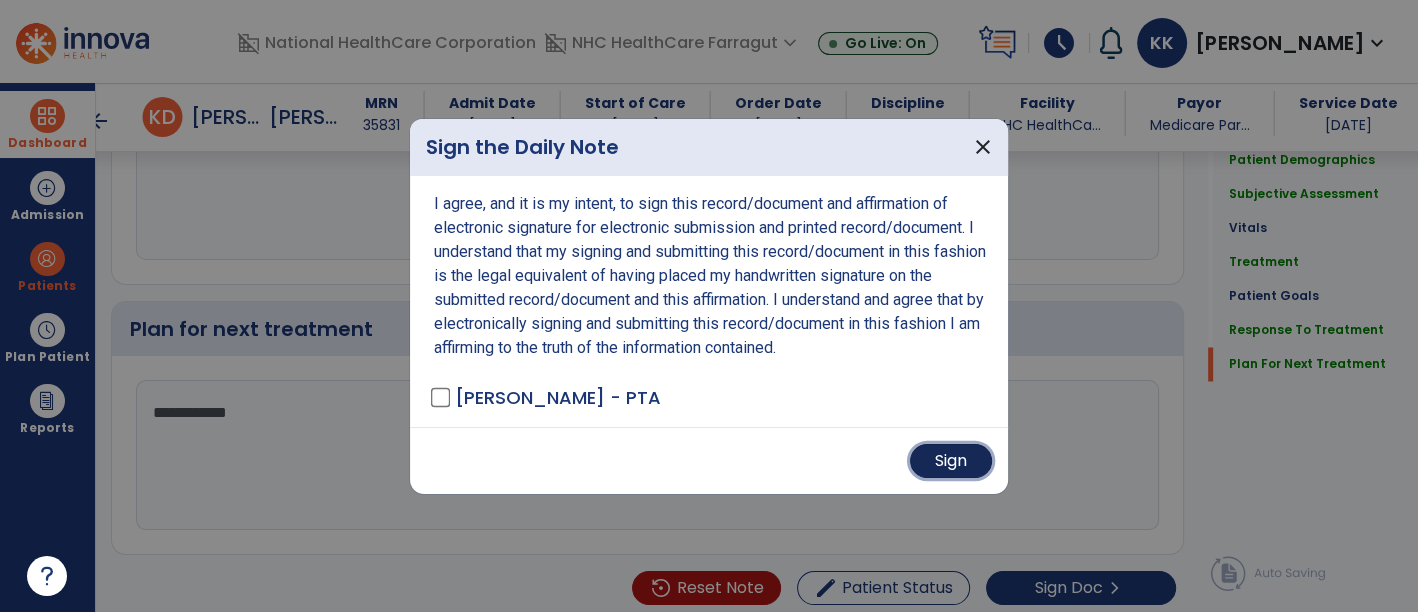 drag, startPoint x: 937, startPoint y: 467, endPoint x: 948, endPoint y: 428, distance: 40.5216 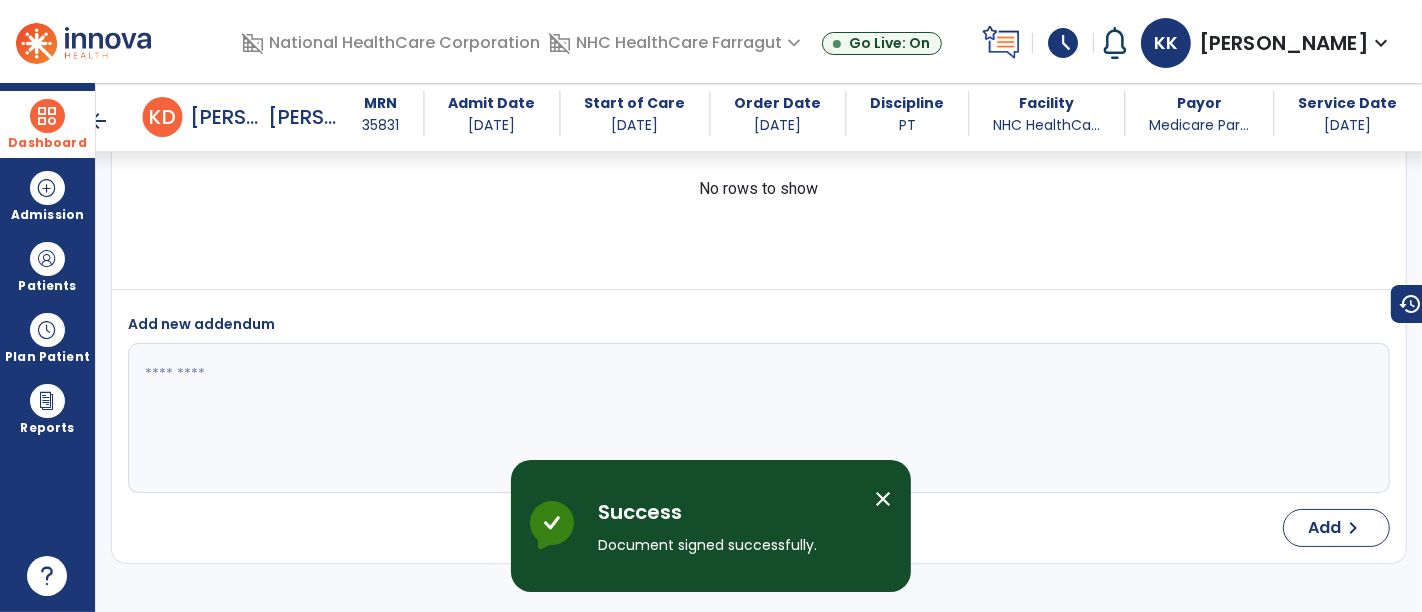 click at bounding box center (47, 116) 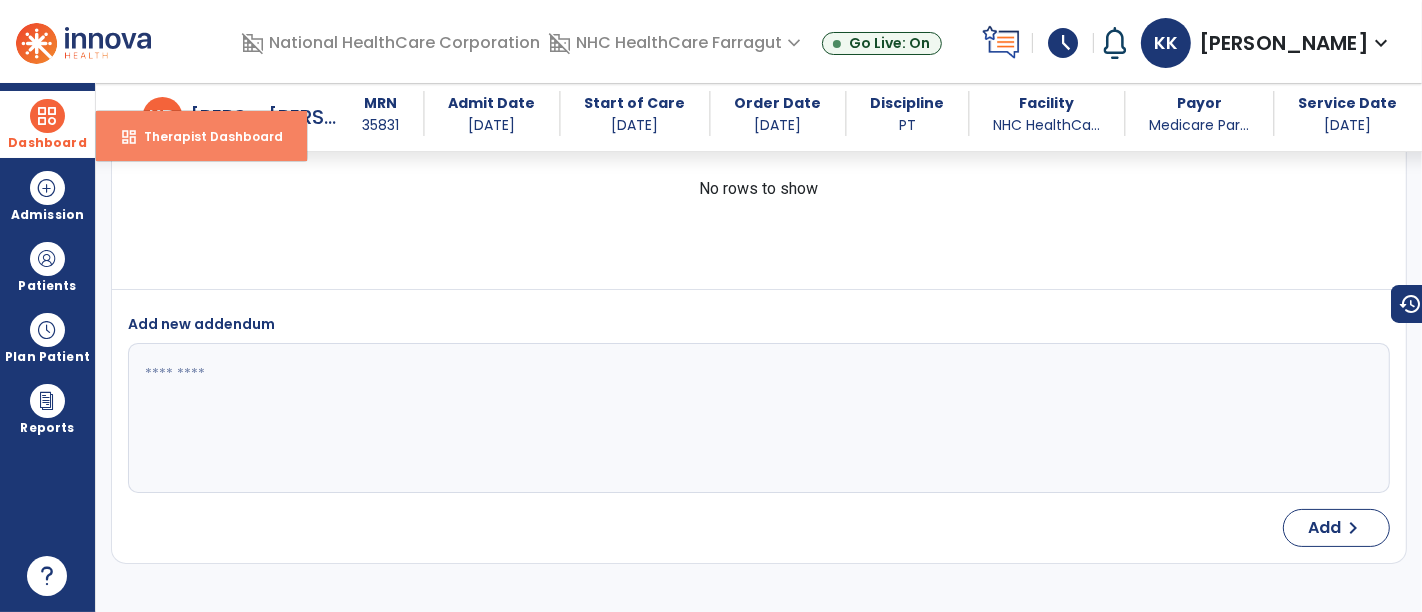 click on "dashboard  Therapist Dashboard" at bounding box center (201, 136) 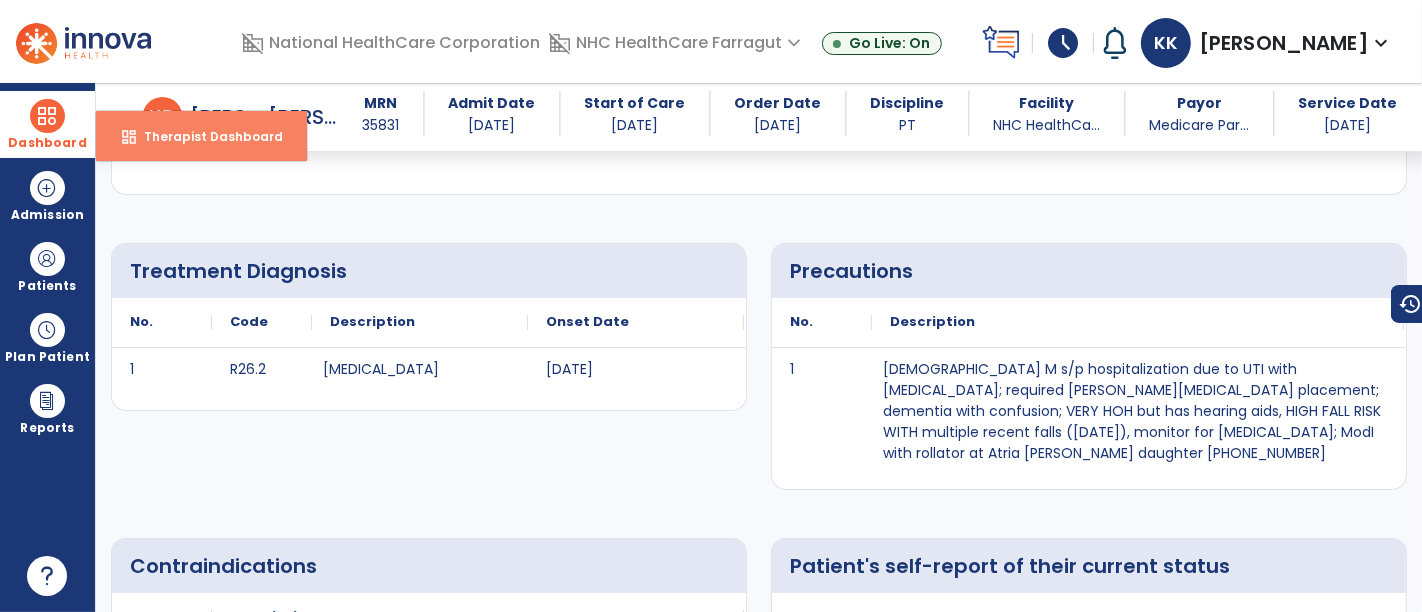 select on "****" 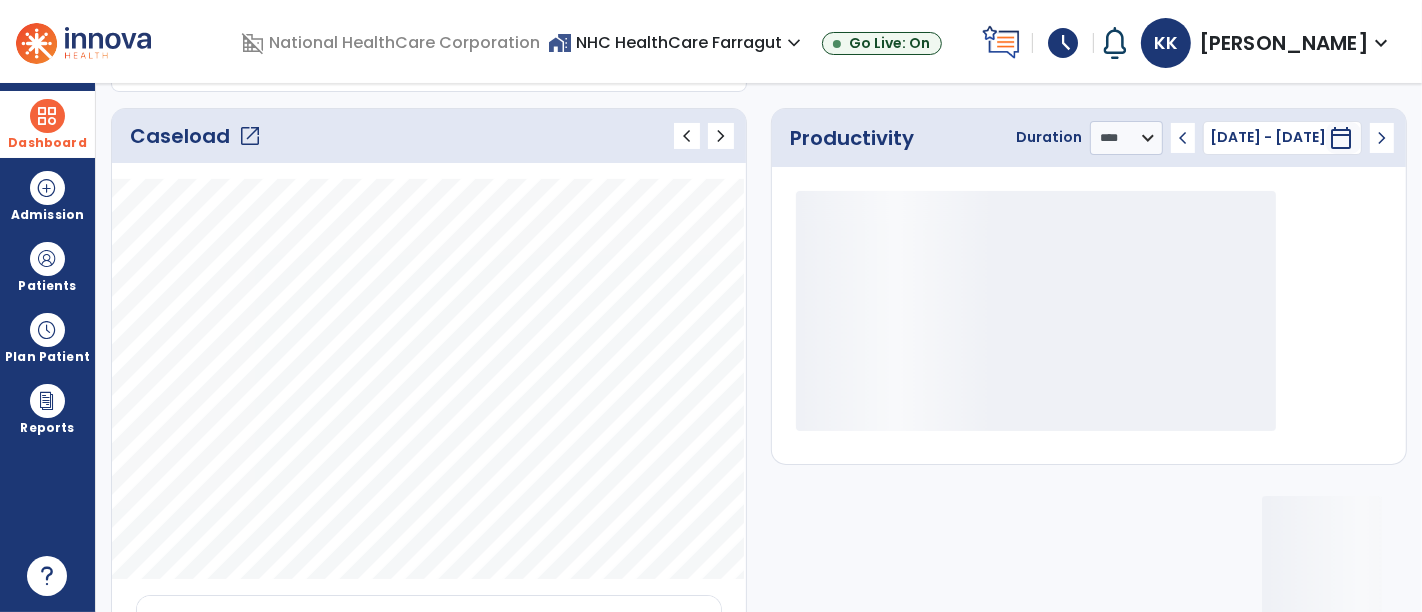 click on "open_in_new" 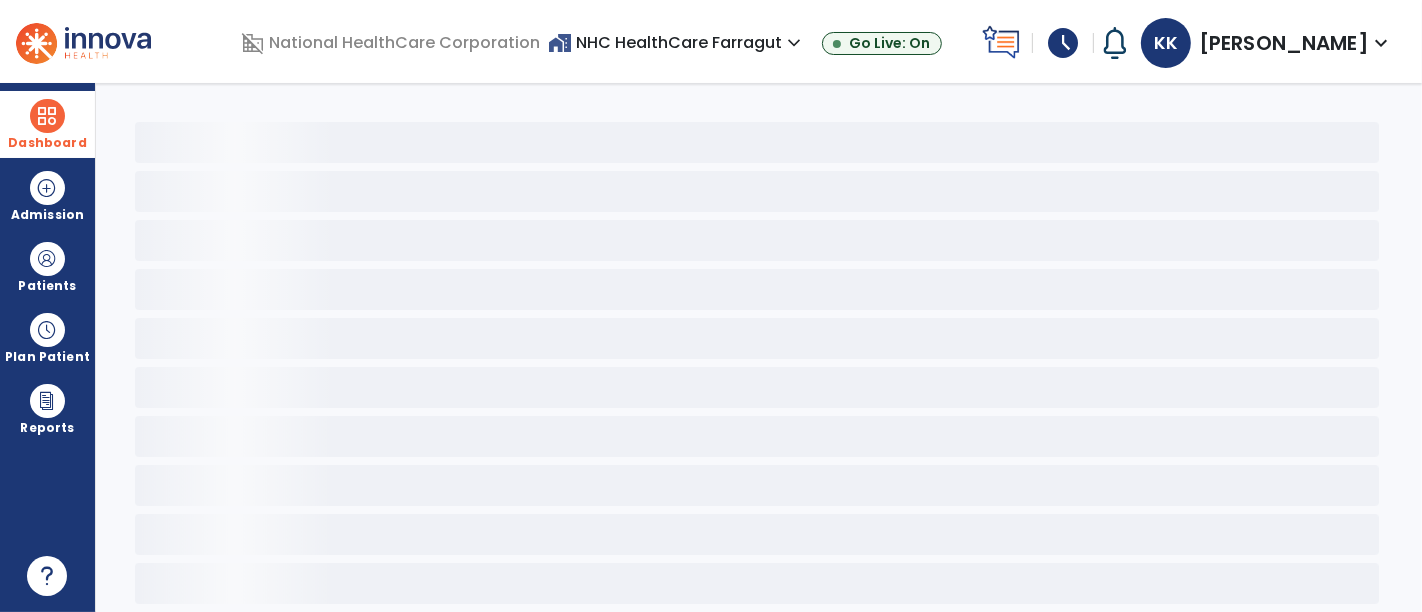 scroll, scrollTop: 48, scrollLeft: 0, axis: vertical 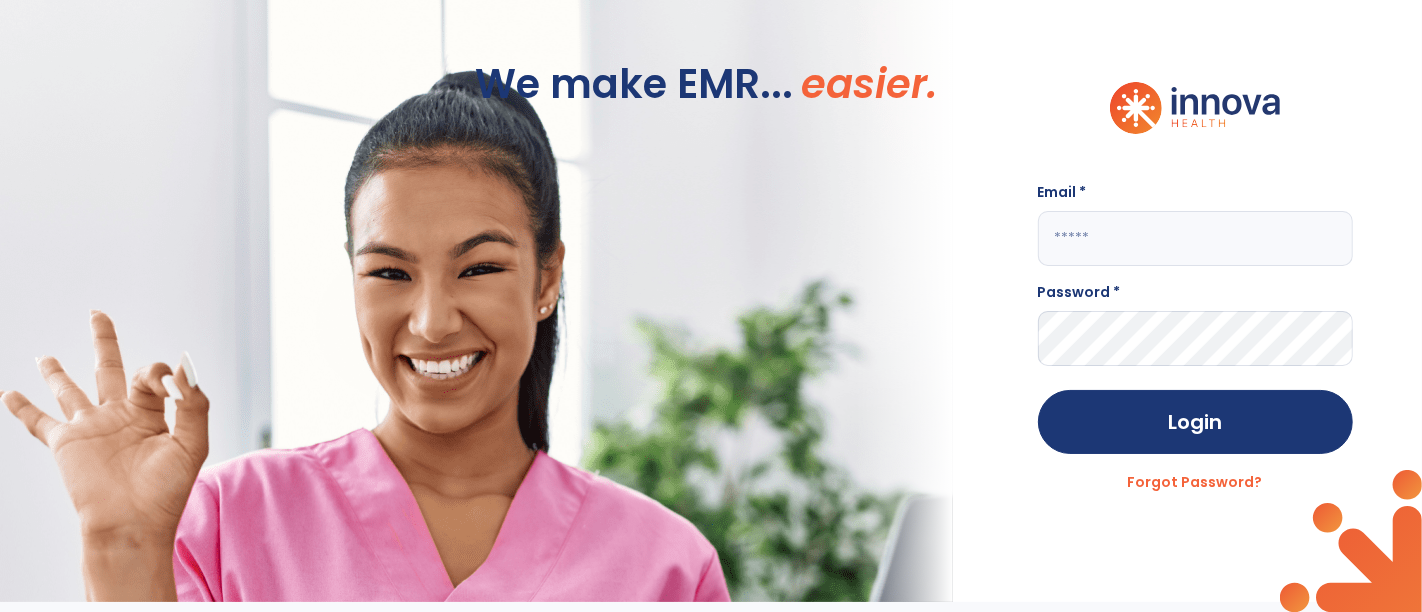 type on "**********" 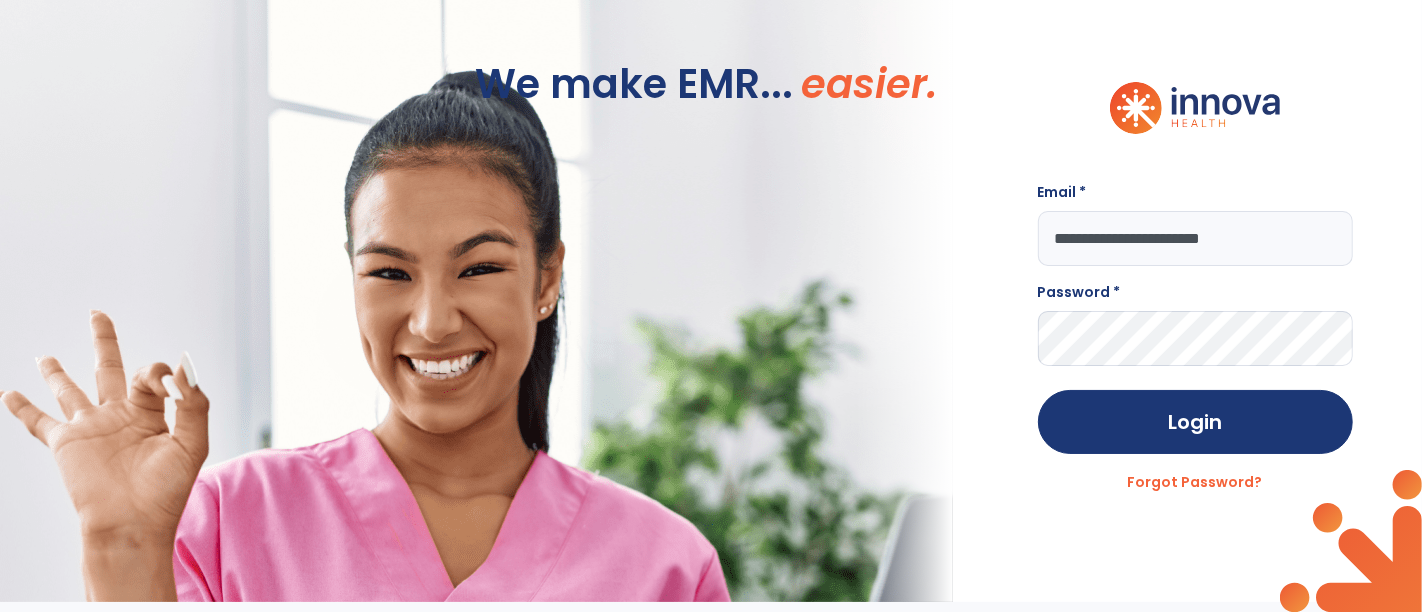 scroll, scrollTop: 0, scrollLeft: 0, axis: both 